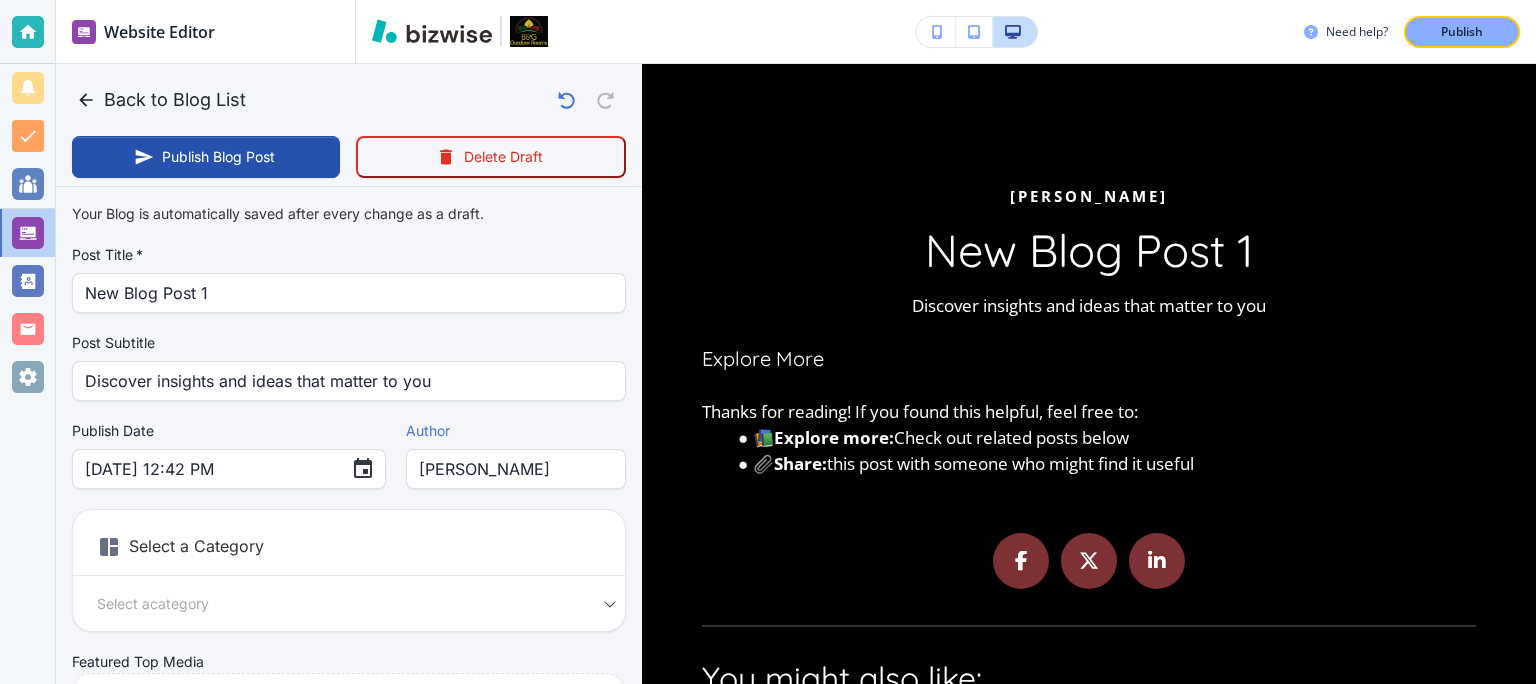 scroll, scrollTop: 0, scrollLeft: 0, axis: both 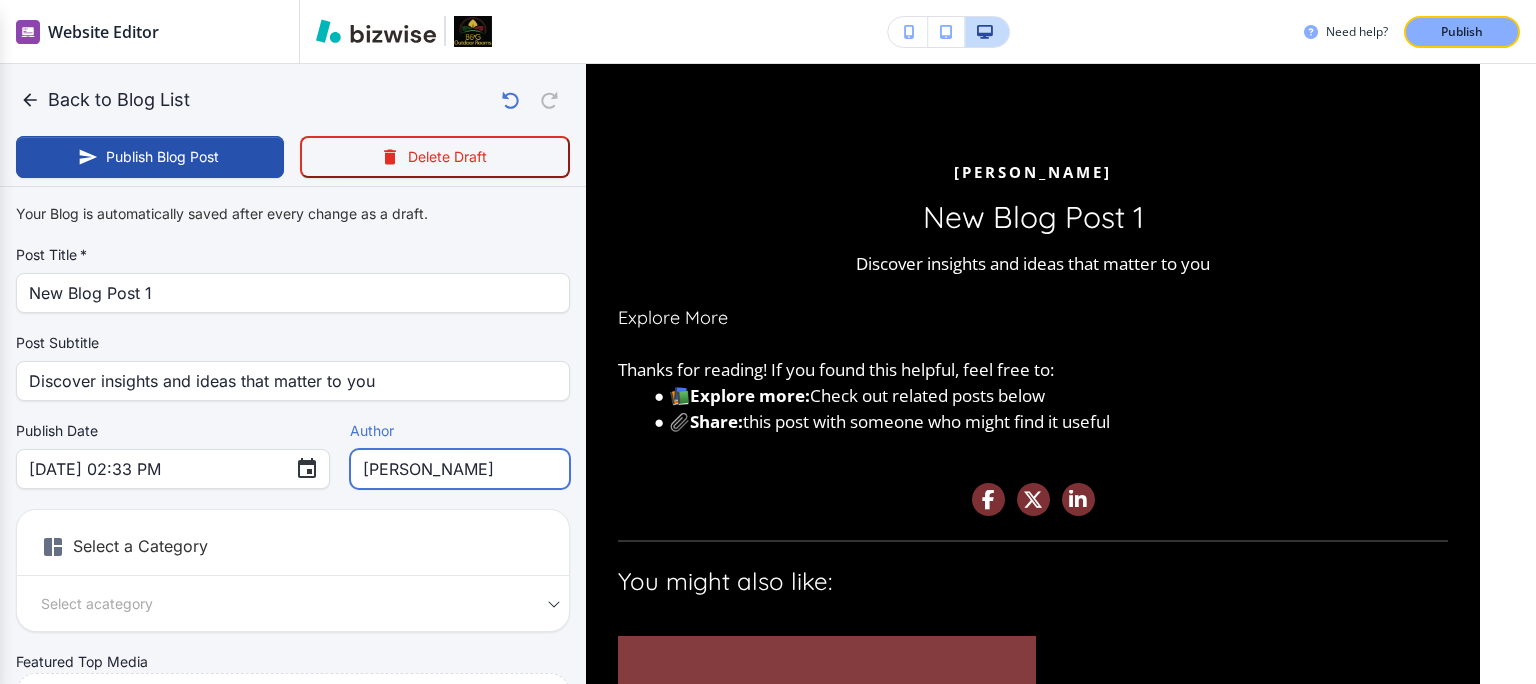 type on "[DATE] 02:33 PM" 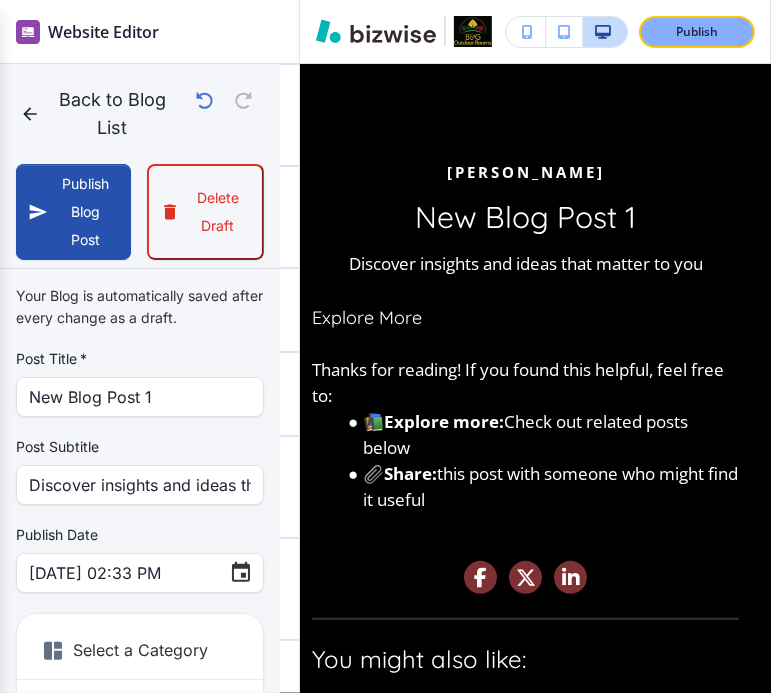 scroll, scrollTop: 0, scrollLeft: 30, axis: horizontal 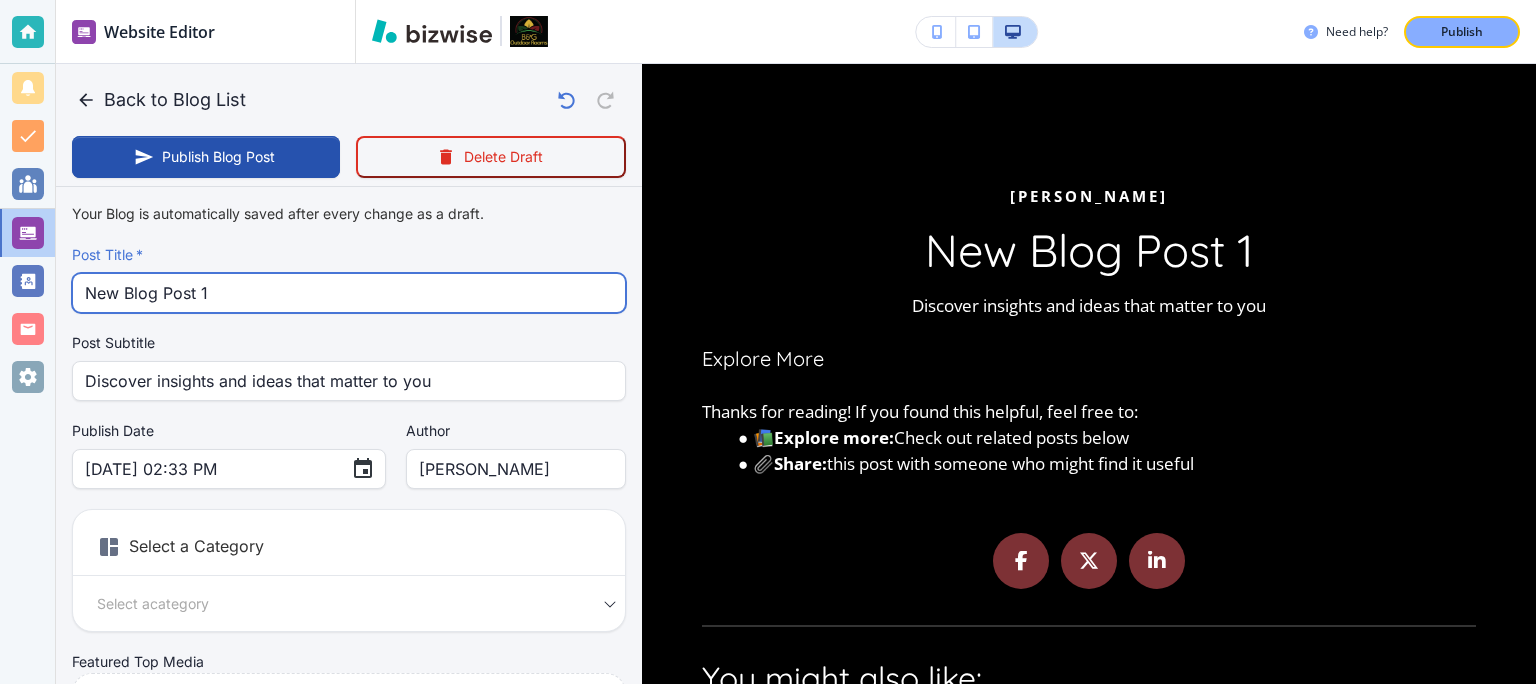 click on "New Blog Post 1" at bounding box center (349, 293) 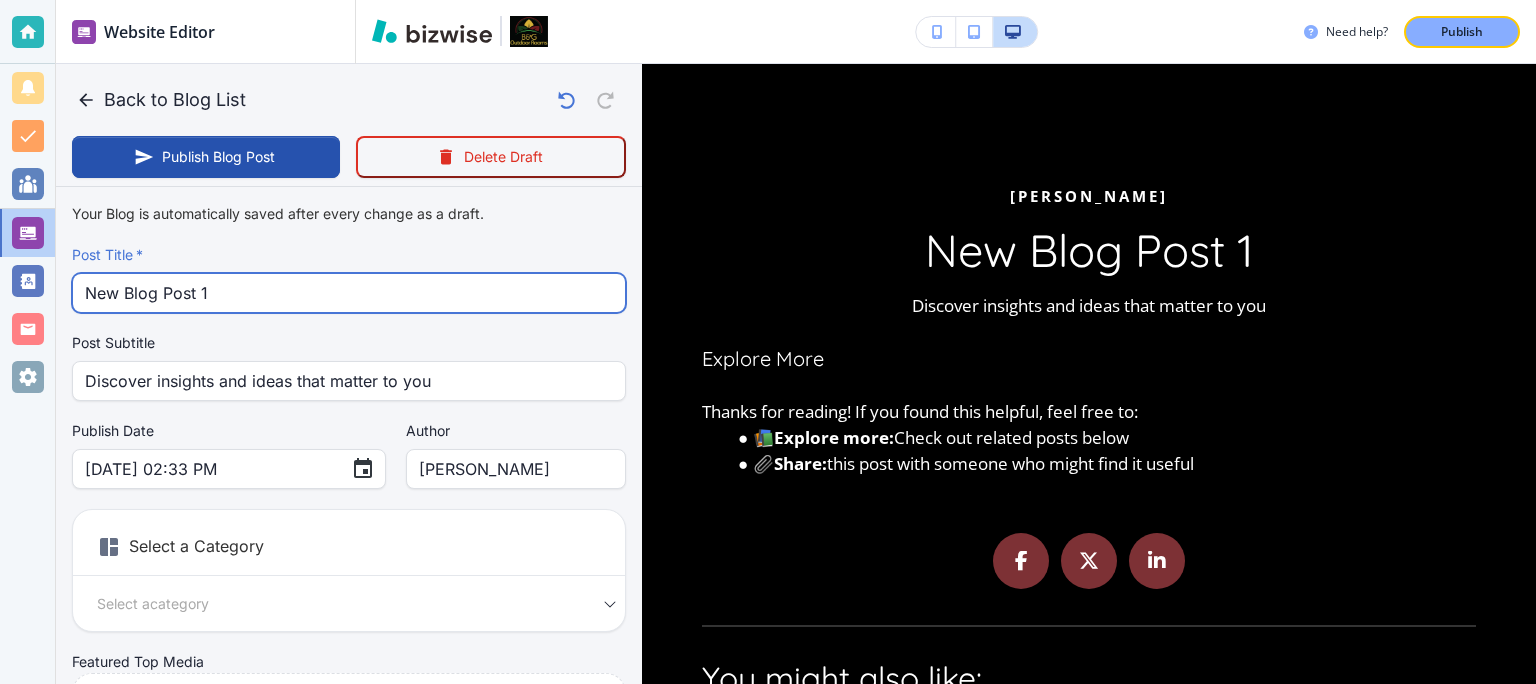 paste on "What Will Expert Landscape Design Services Do For Your Property?" 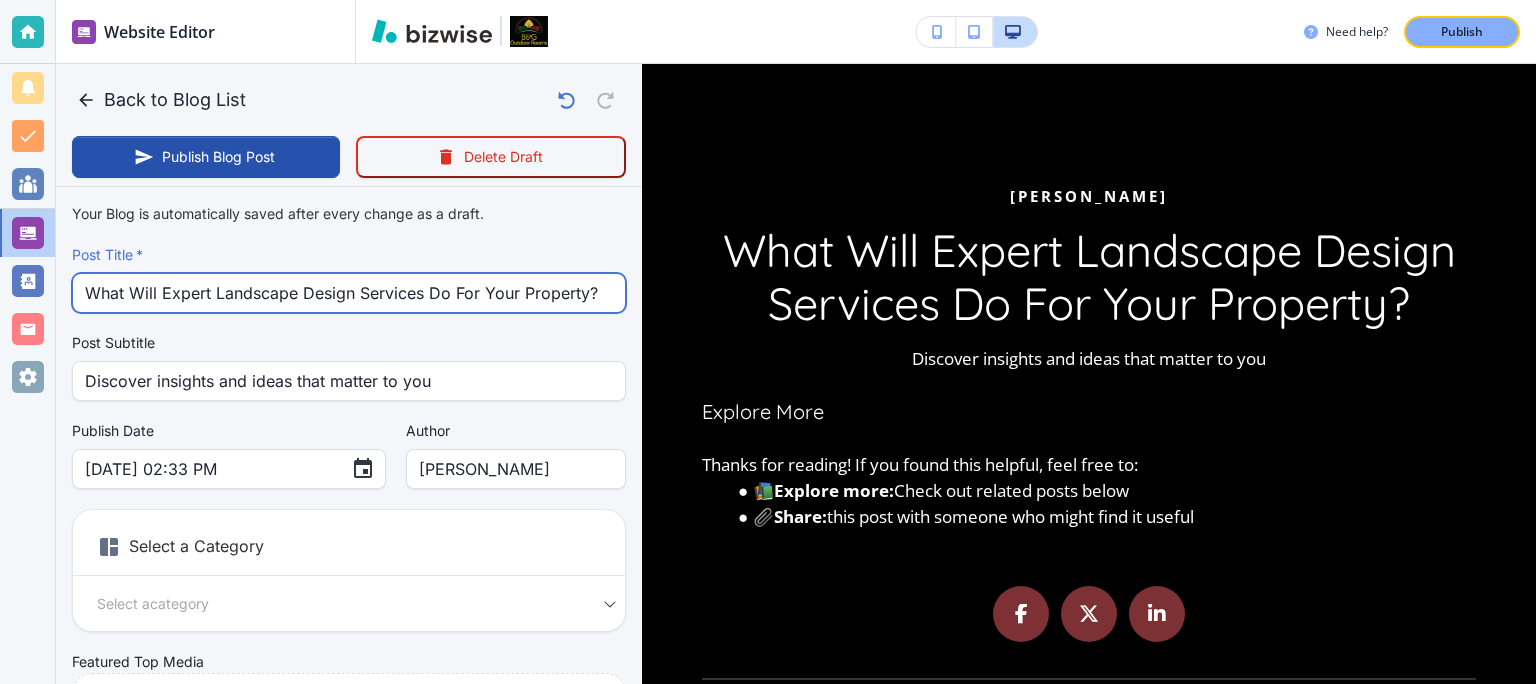 type on "What Will Expert Landscape Design Services Do For Your Property?" 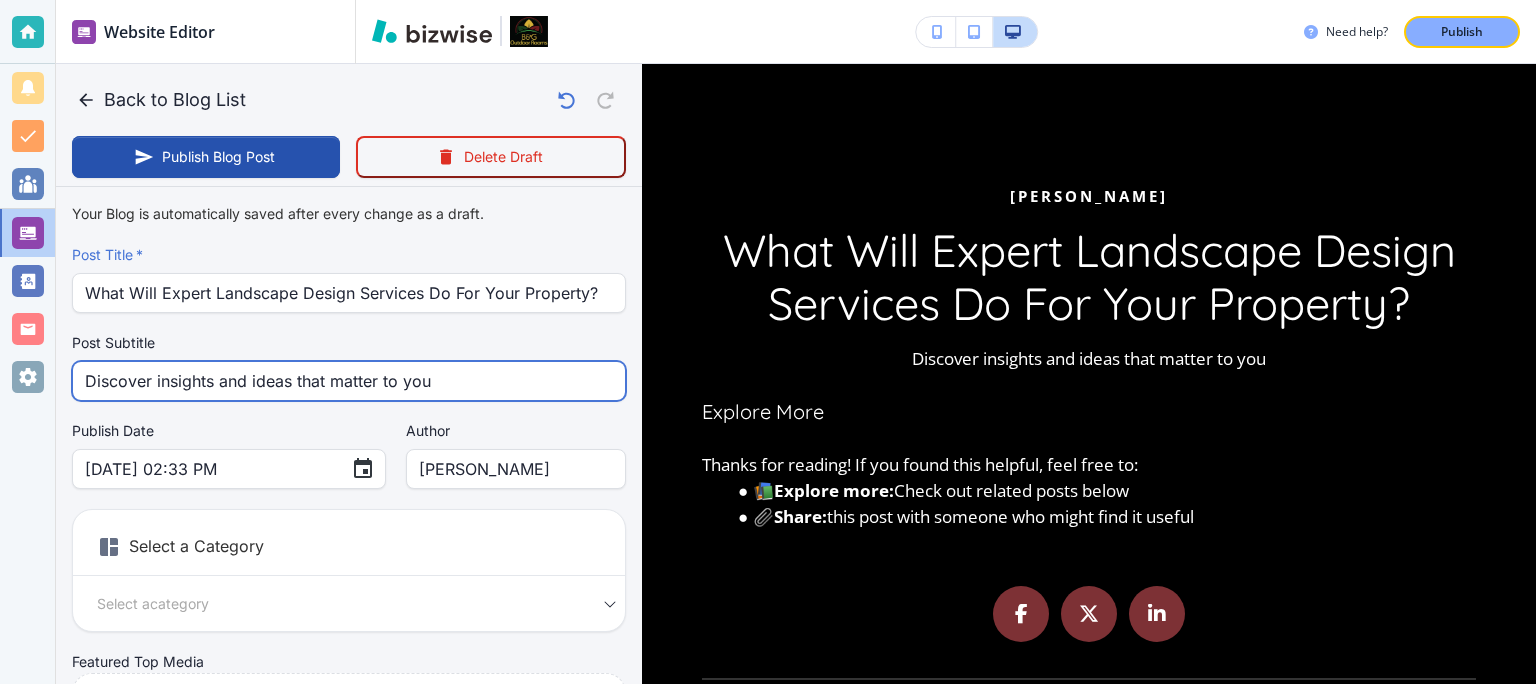 click on "Discover insights and ideas that matter to you" at bounding box center (349, 381) 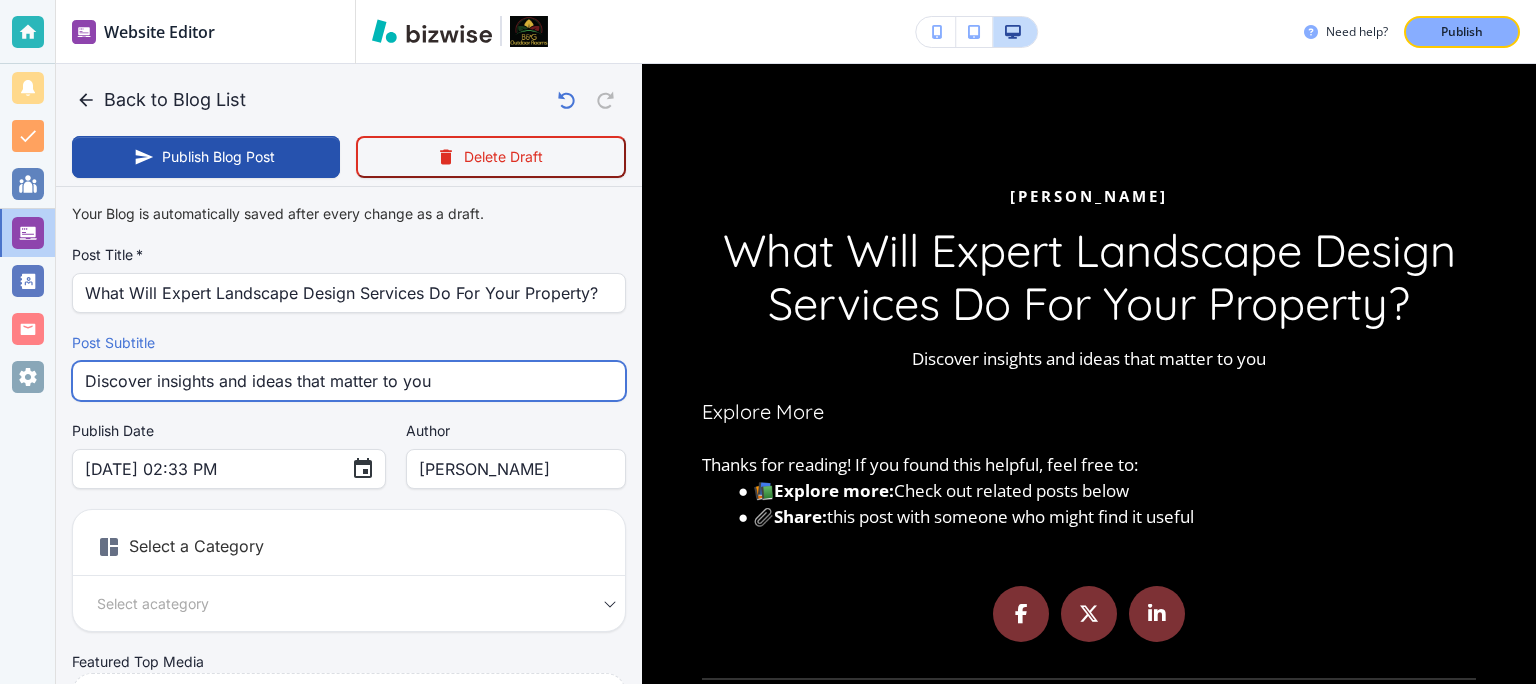 click on "Discover insights and ideas that matter to you" at bounding box center (349, 381) 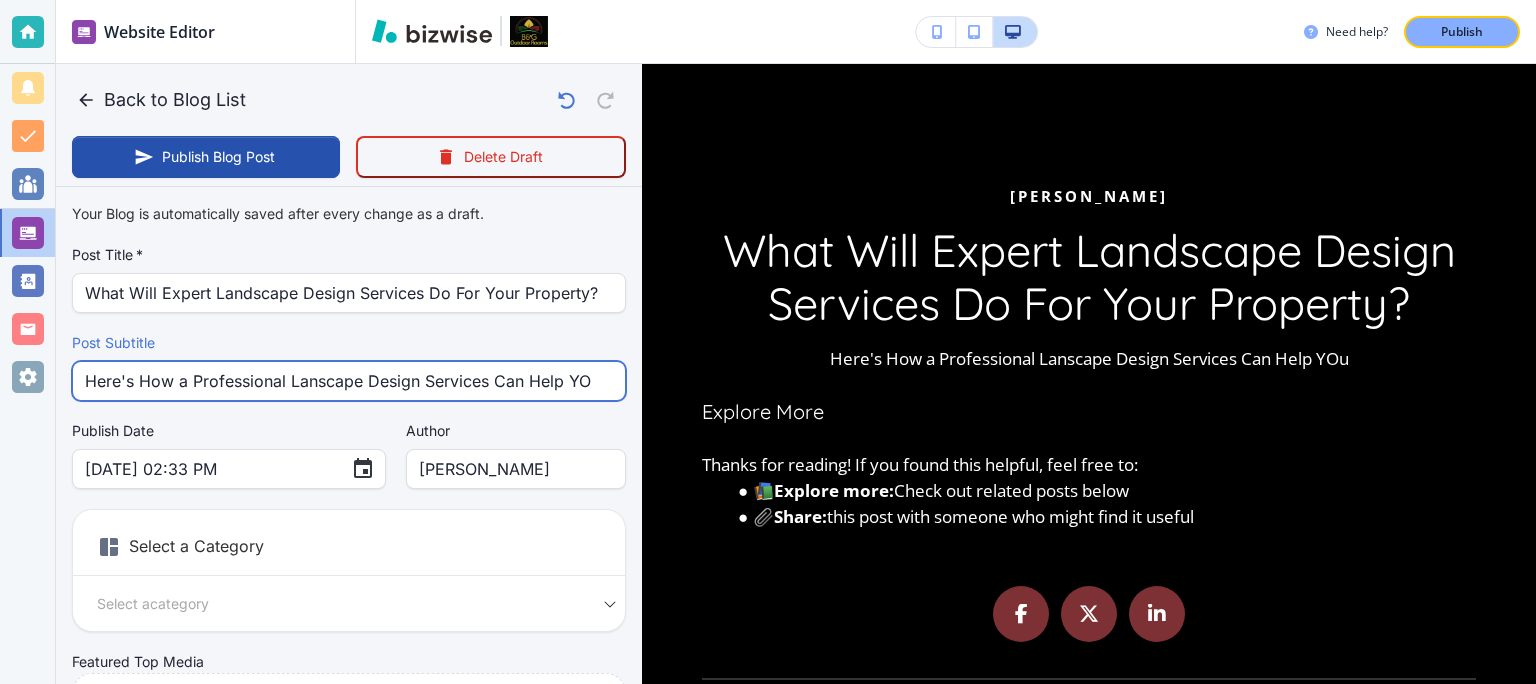 scroll, scrollTop: 0, scrollLeft: 0, axis: both 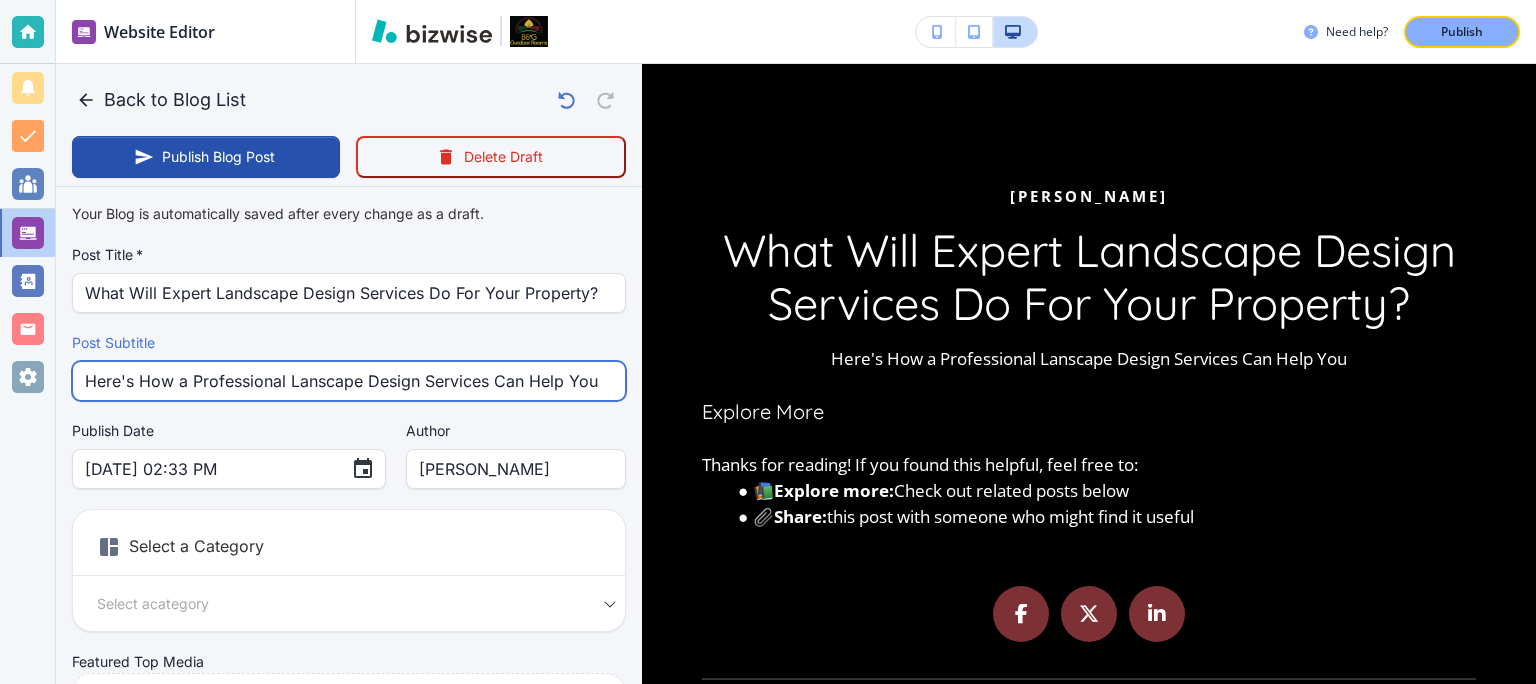type on "Here's How a Professional Lanscape Design Services Can Help You" 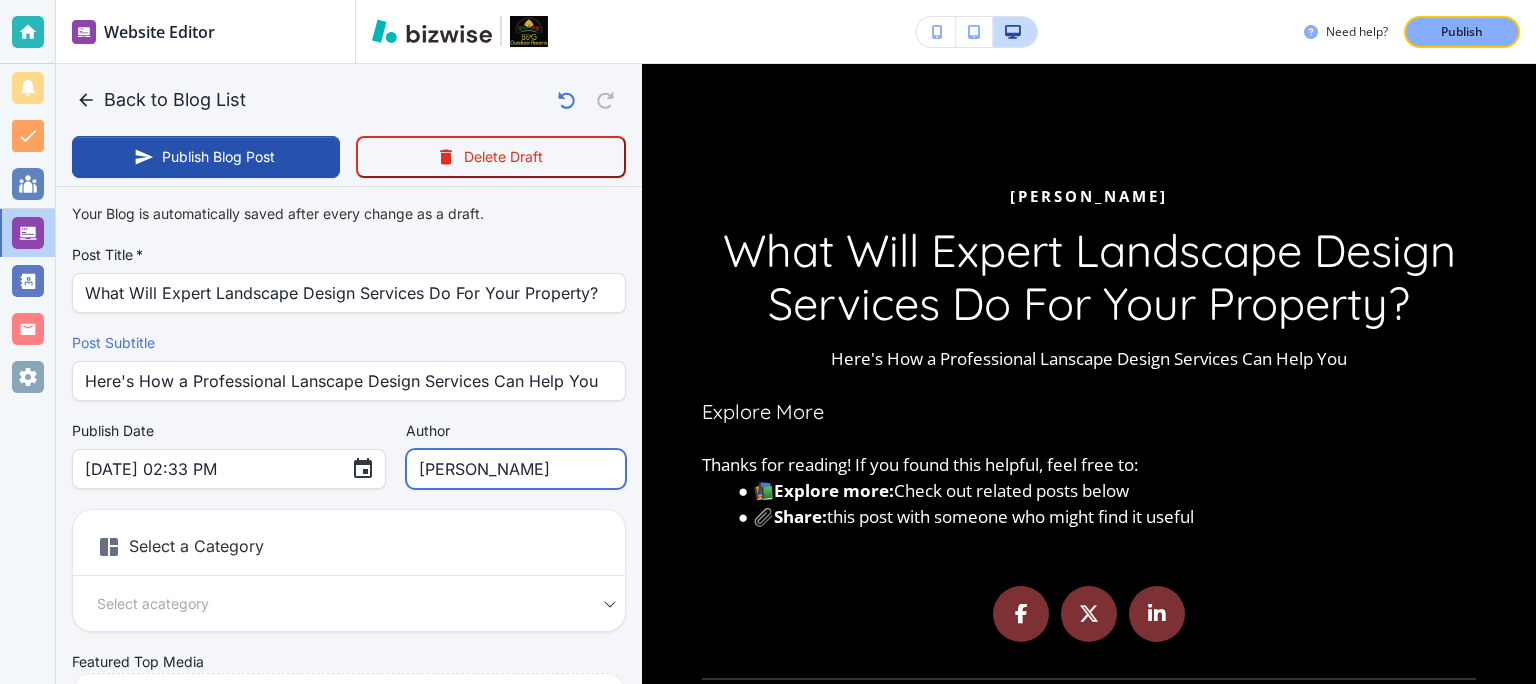 click on "[PERSON_NAME]" at bounding box center [516, 469] 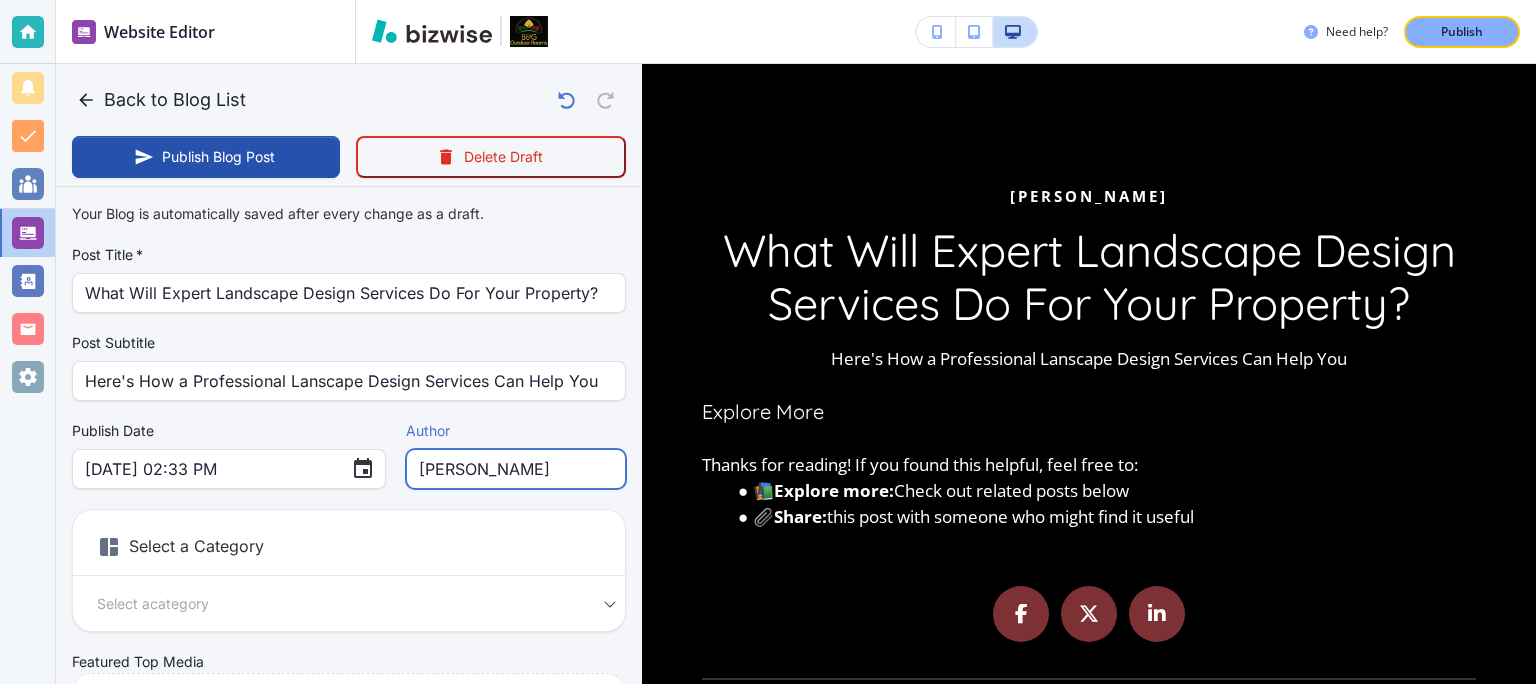 click on "[PERSON_NAME]" at bounding box center (516, 469) 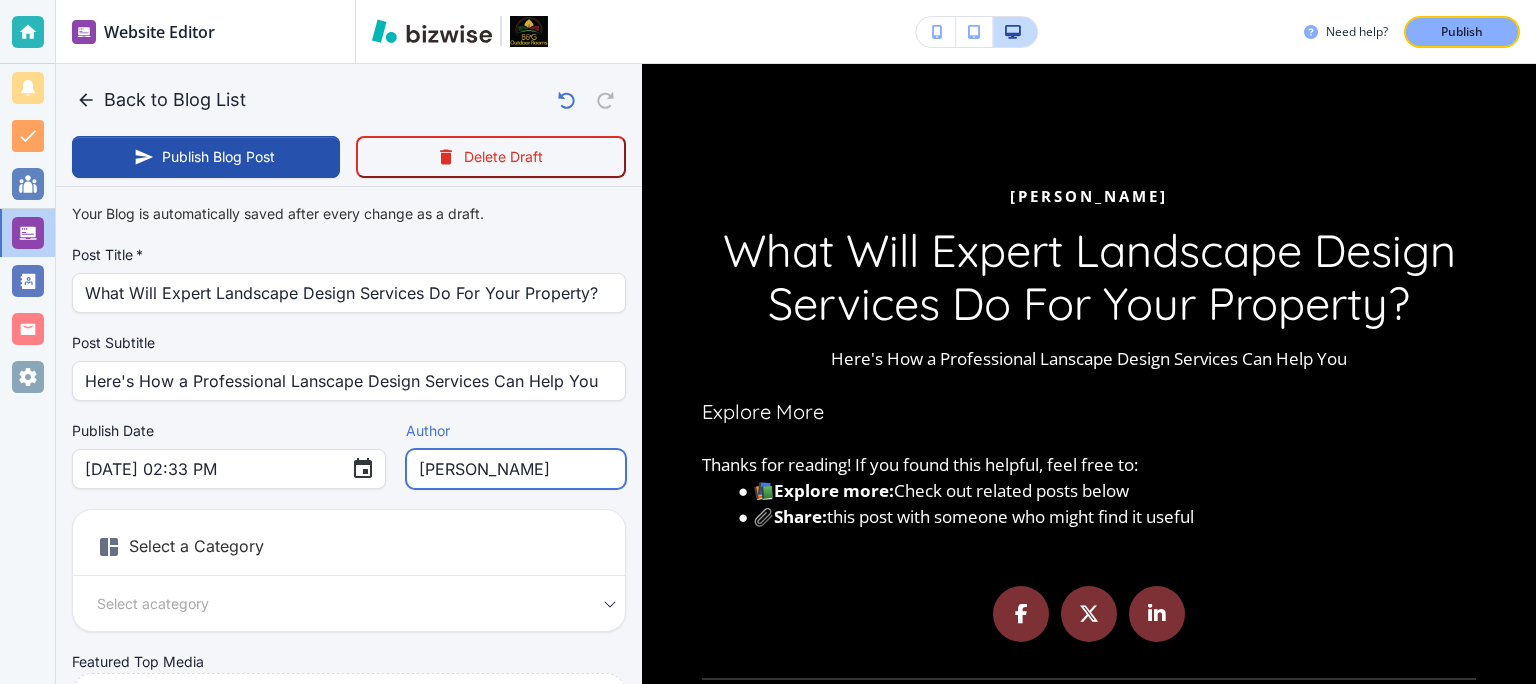 paste on "& G Outdoor Rooms" 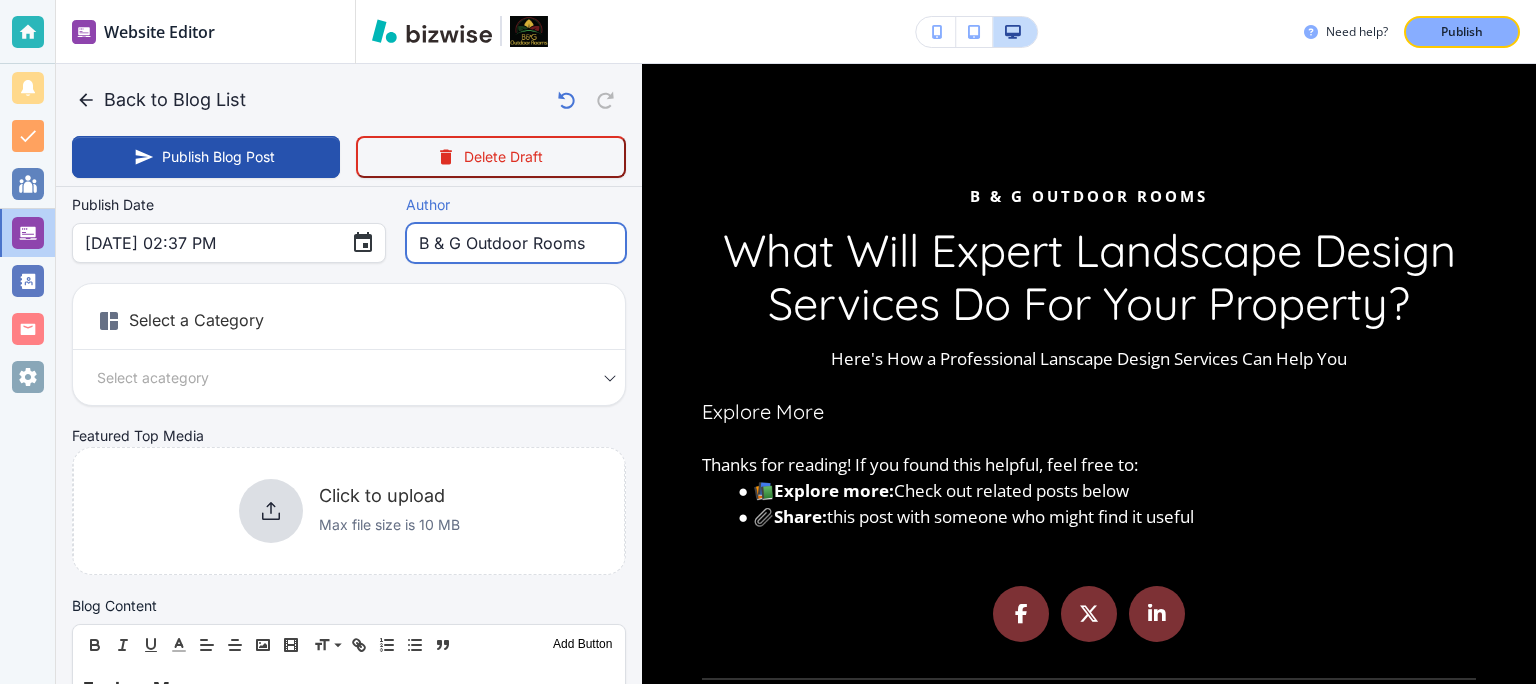 scroll, scrollTop: 229, scrollLeft: 0, axis: vertical 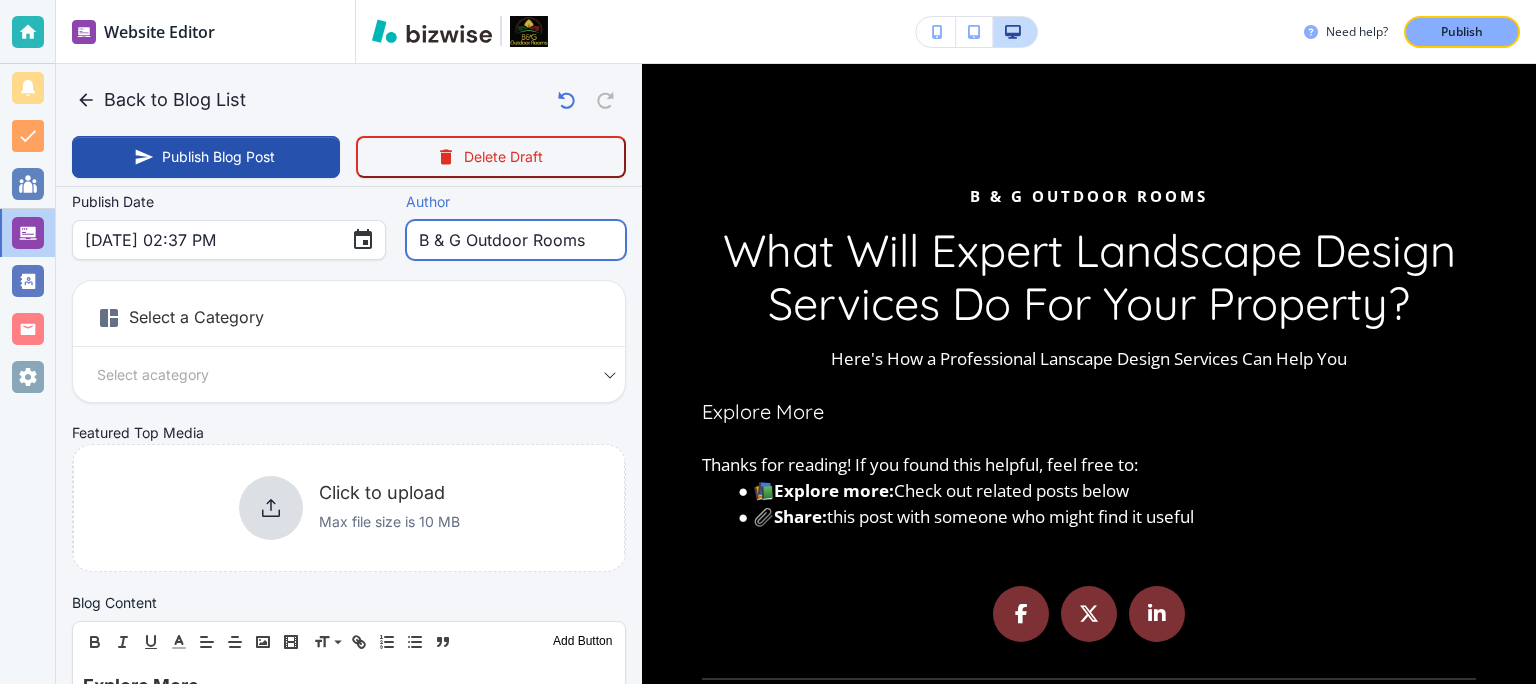 type on "B & G Outdoor Rooms" 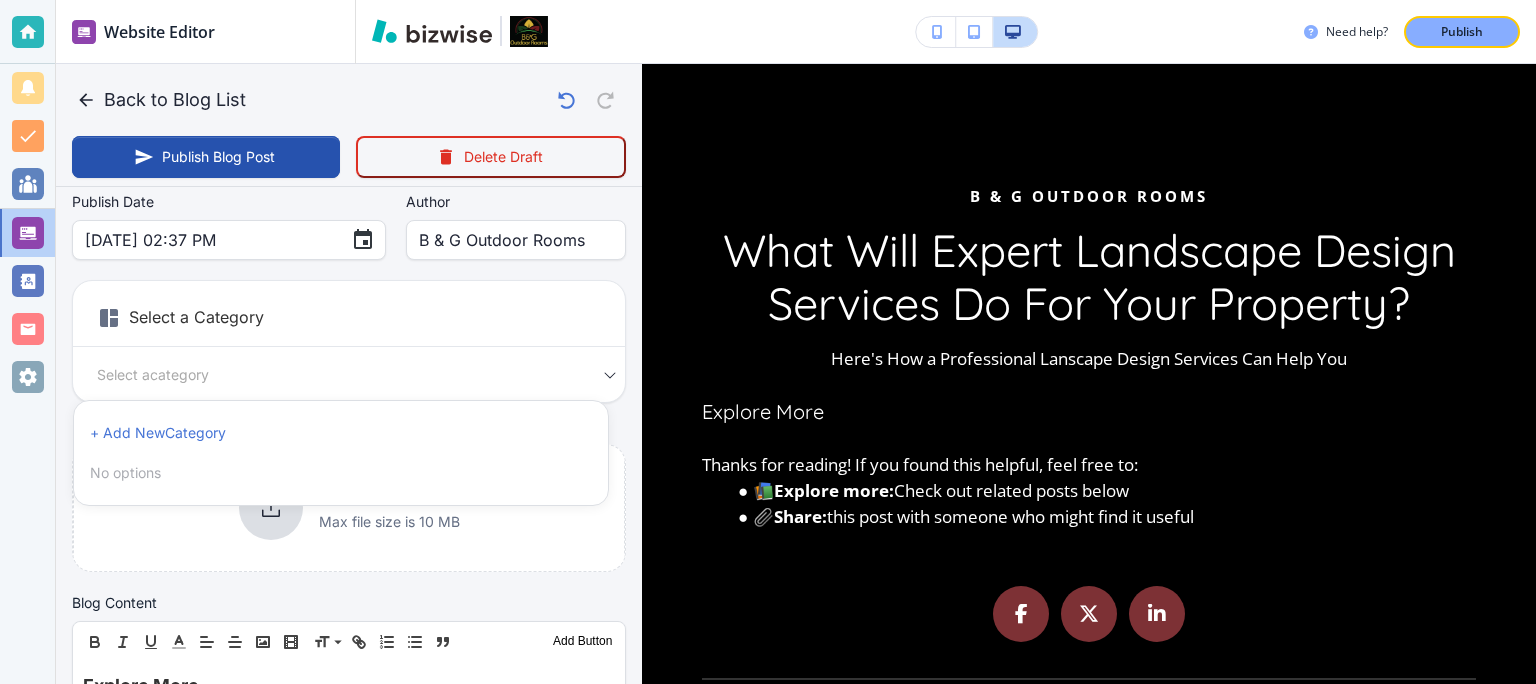 click on "Website Editor Pages Edit, add, and delete pages or manage your page order Update Style Change your website template, fonts, and colors Global Components Navigation bar and social icons App Integrations Third party integrations Blog Create and edit blog posts on your website to boost SEO  Preferences SEO, social media sharing, domains, and launching your website. Need help? Publish Back to Blog List Publish Blog Post Delete Draft Your Blog is automatically saved after every change as a draft. Post Title   * What Will Expert Landscape Design Services Do For Your Property? Post Title   * Post Subtitle Here's How a Professional Lanscape Design Services Can Help You Post Subtitle Publish Date [DATE] 02:37 PM ​ Author B & G Outdoor Rooms Author Select a Category Select a  category Select a Category Featured Top Media Click to upload  Max file size is 10 MB Blog Content                                                                             Header 1 Header 2 Header 3 Body Text" at bounding box center (768, 0) 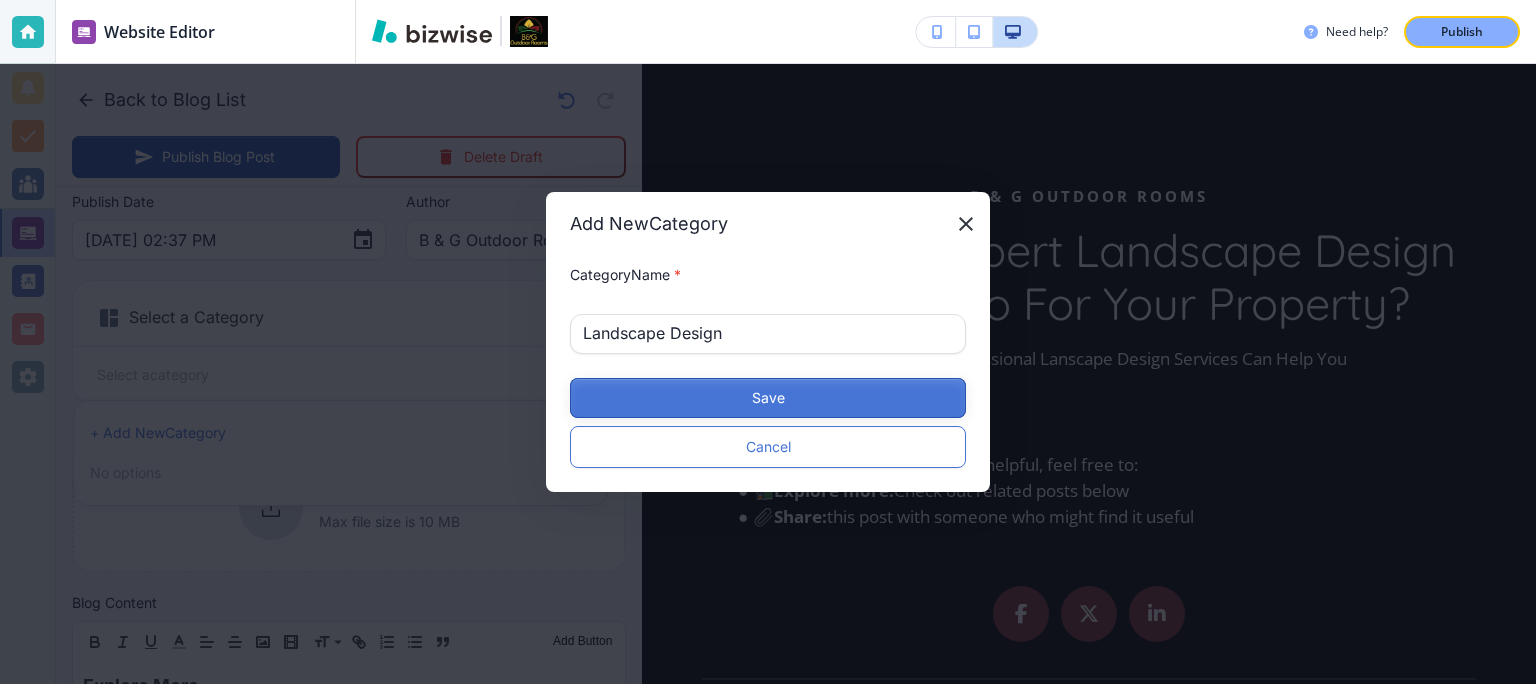 type on "Landscape Design" 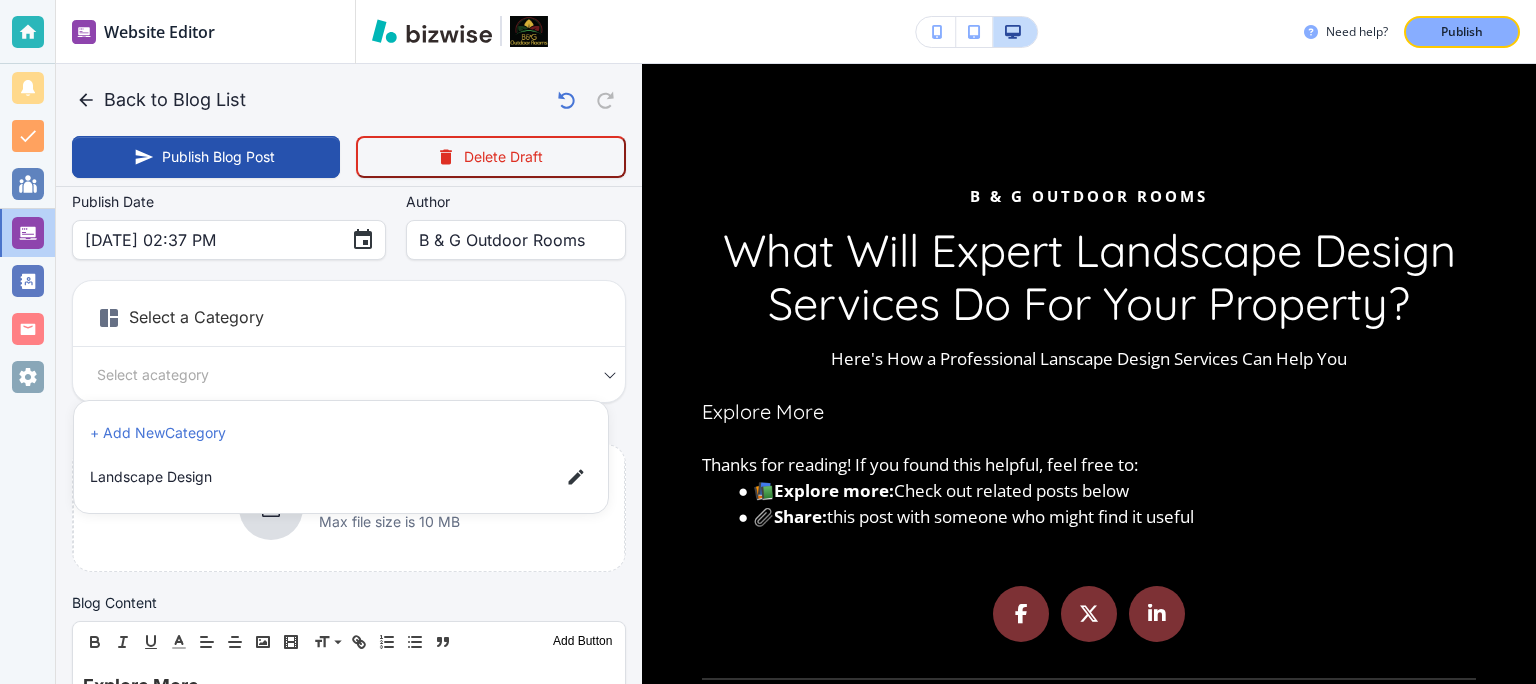 drag, startPoint x: 636, startPoint y: 290, endPoint x: 635, endPoint y: 339, distance: 49.010204 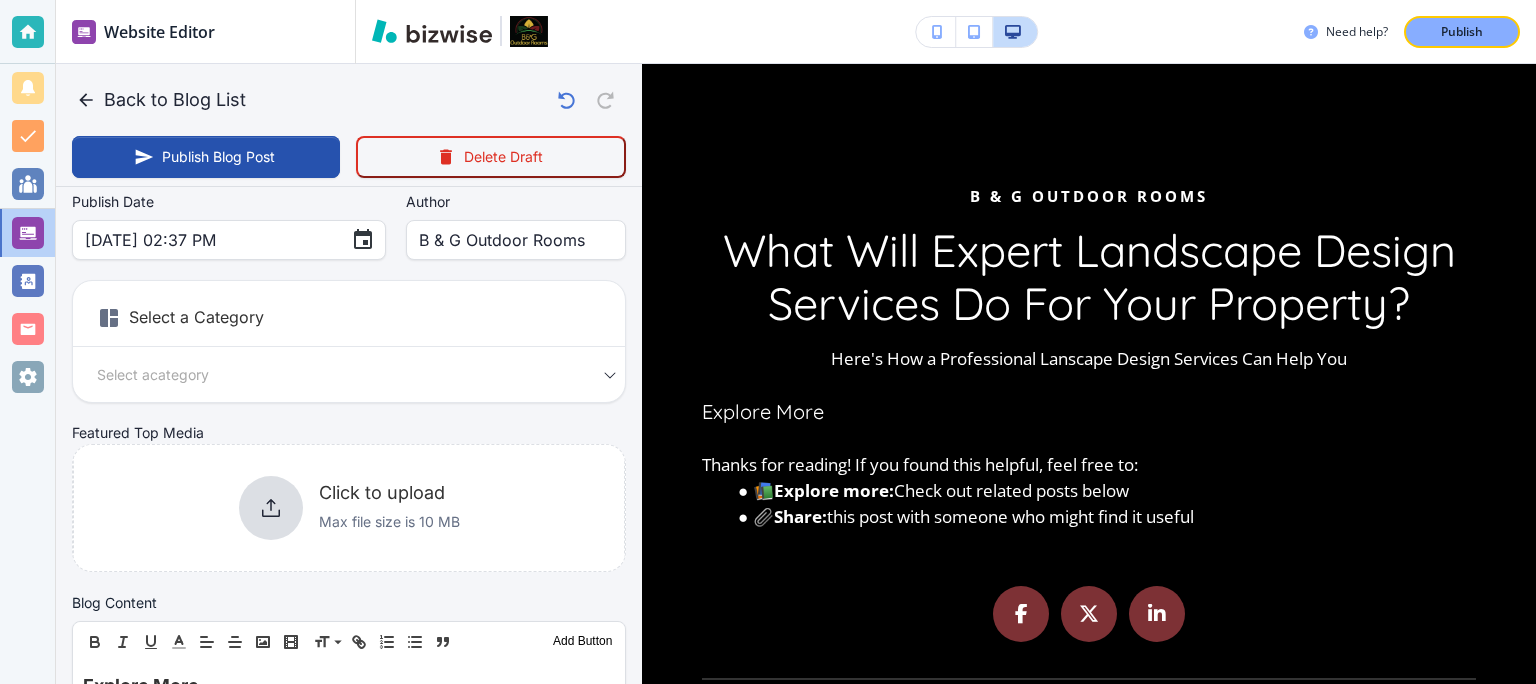 click on "Website Editor Pages Edit, add, and delete pages or manage your page order Update Style Change your website template, fonts, and colors Global Components Navigation bar and social icons App Integrations Third party integrations Blog Create and edit blog posts on your website to boost SEO  Preferences SEO, social media sharing, domains, and launching your website. Need help? Publish Back to Blog List Publish Blog Post Delete Draft Your Blog is automatically saved after every change as a draft. Post Title   * What Will Expert Landscape Design Services Do For Your Property? Post Title   * Post Subtitle Here's How a Professional Lanscape Design Services Can Help You Post Subtitle Publish Date [DATE] 02:37 PM ​ Author B & G Outdoor Rooms Author Select a Category Select a  category Select a Category Featured Top Media Click to upload  Max file size is 10 MB Blog Content                                                                             Header 1 Header 2 Header 3 Body Text" at bounding box center [768, 0] 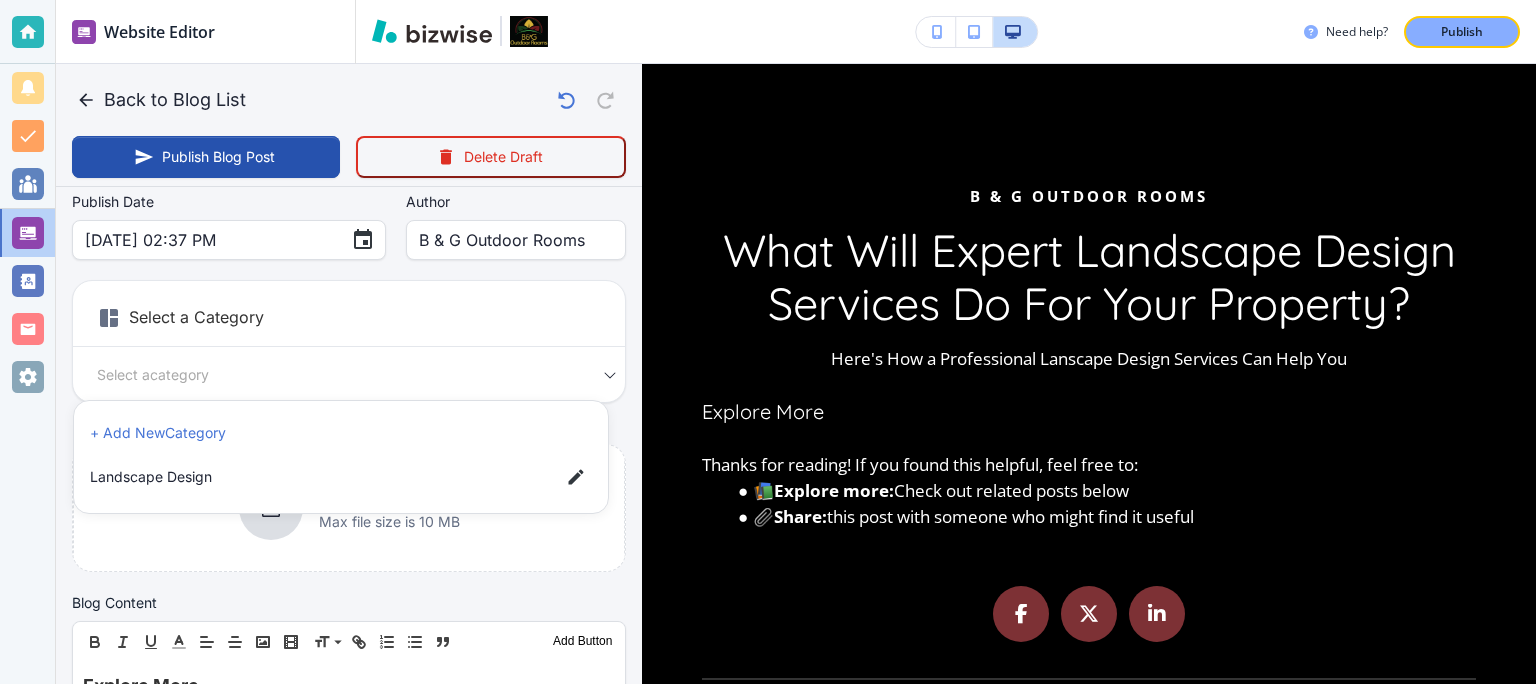 click on "Landscape Design" at bounding box center (317, 477) 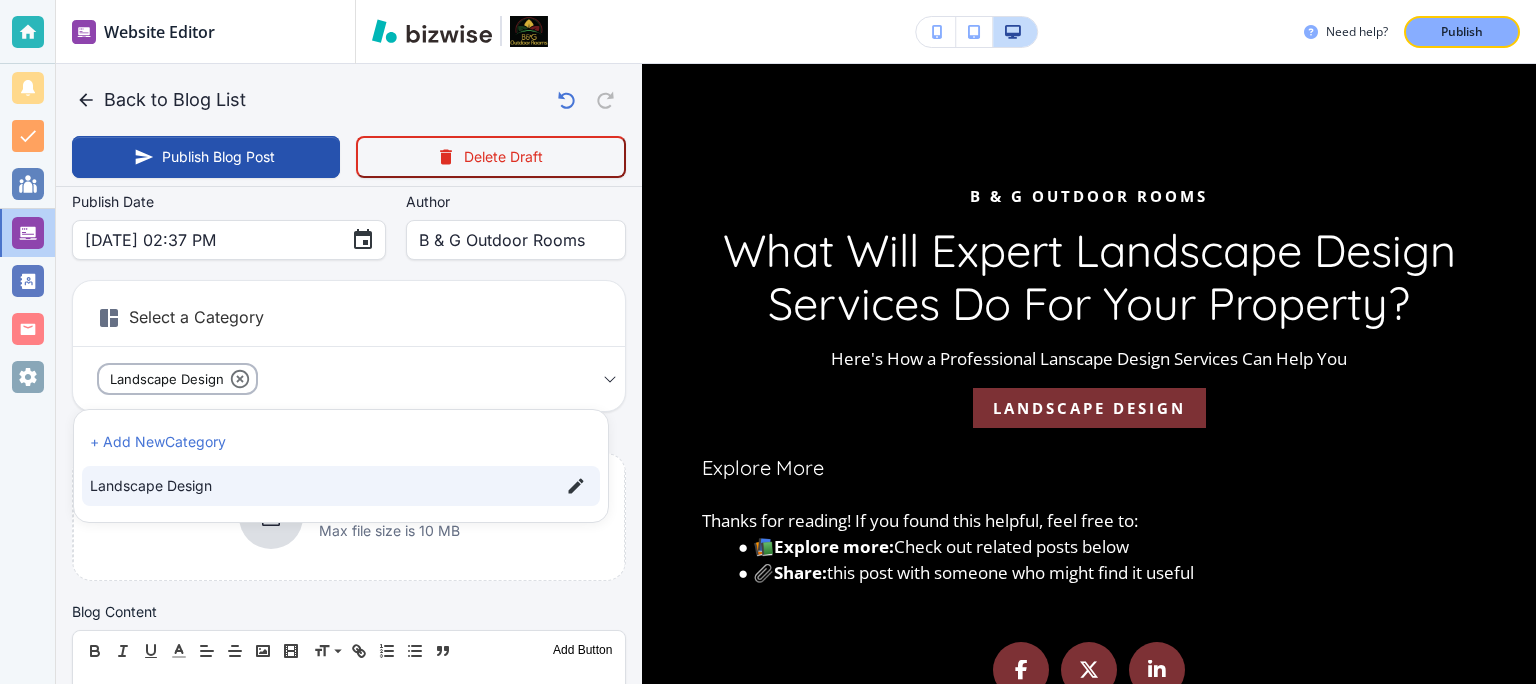 drag, startPoint x: 637, startPoint y: 310, endPoint x: 636, endPoint y: 342, distance: 32.01562 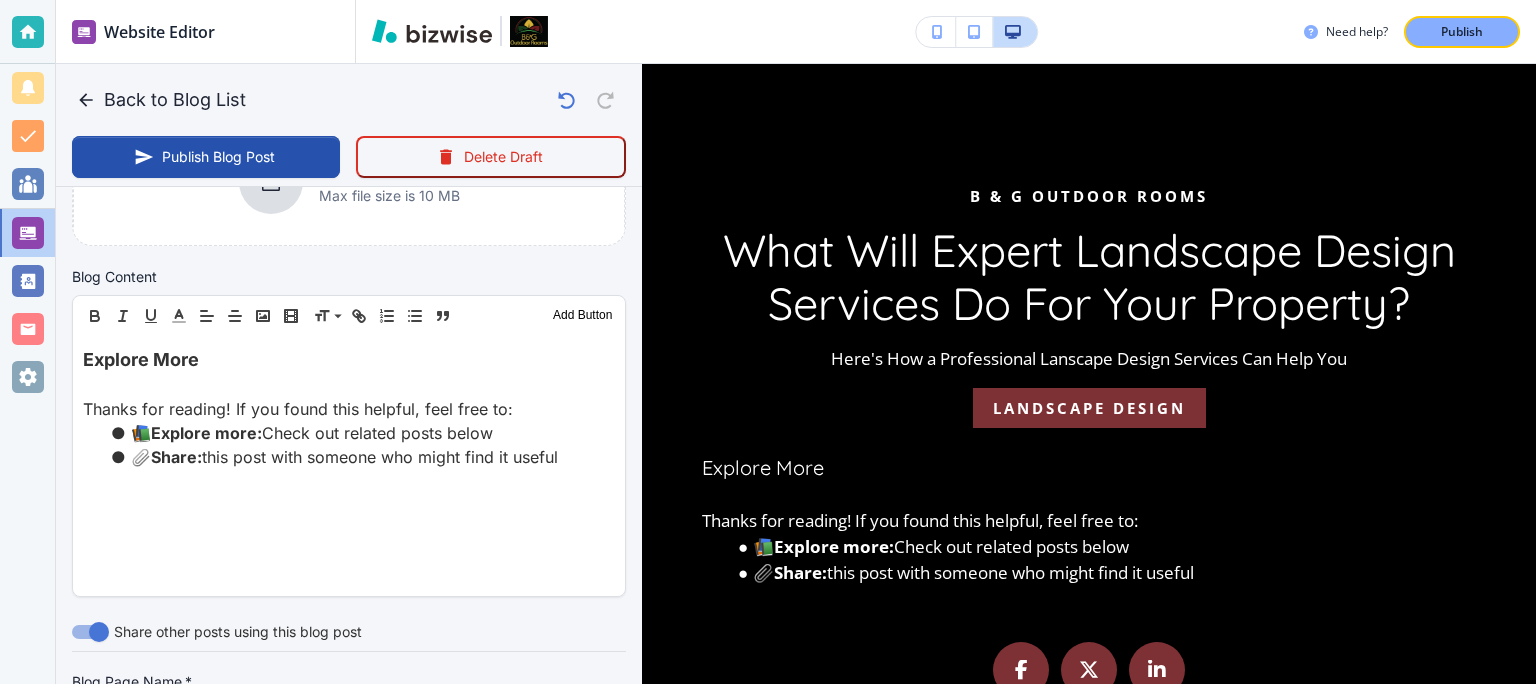 scroll, scrollTop: 562, scrollLeft: 0, axis: vertical 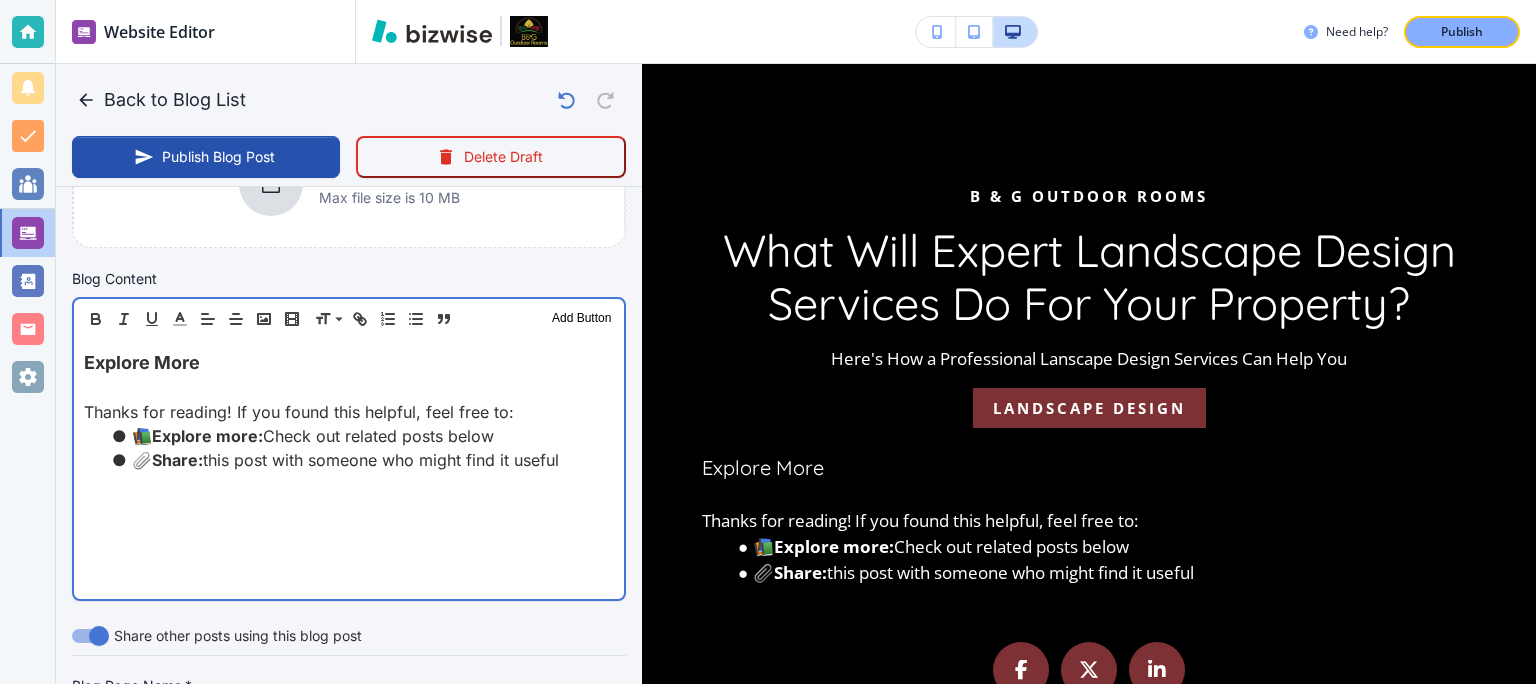 click on "📚  Explore more:  Check out related posts below" at bounding box center [361, 436] 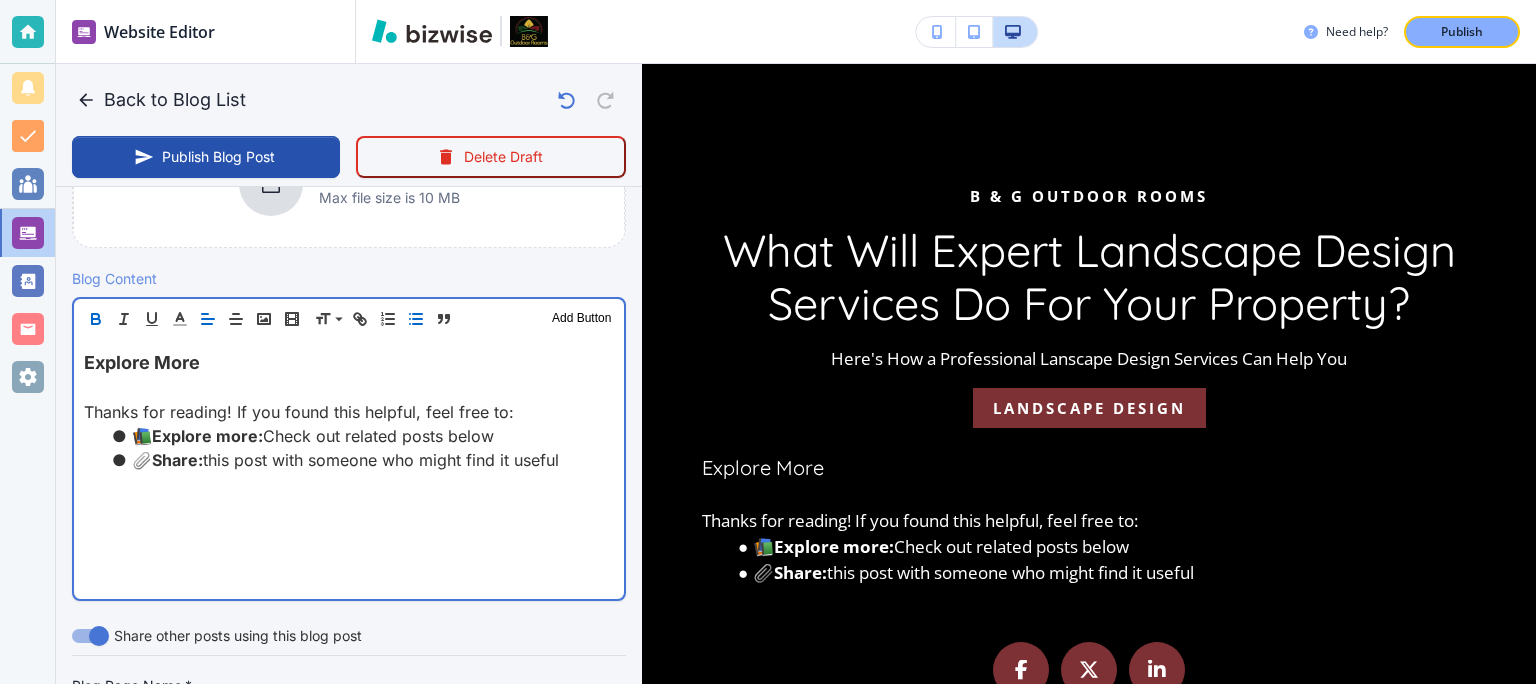 drag, startPoint x: 576, startPoint y: 466, endPoint x: 0, endPoint y: 346, distance: 588.36725 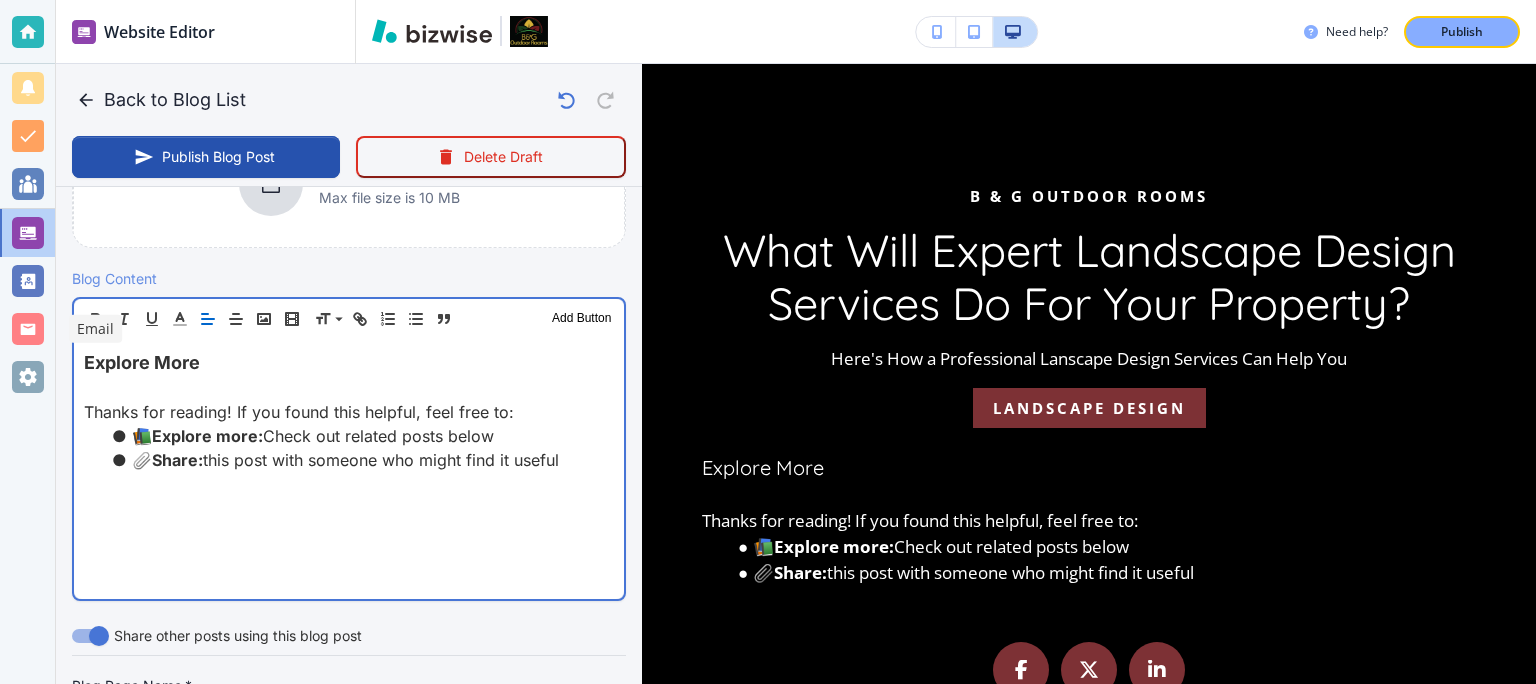 type on "[DATE] 02:38 PM" 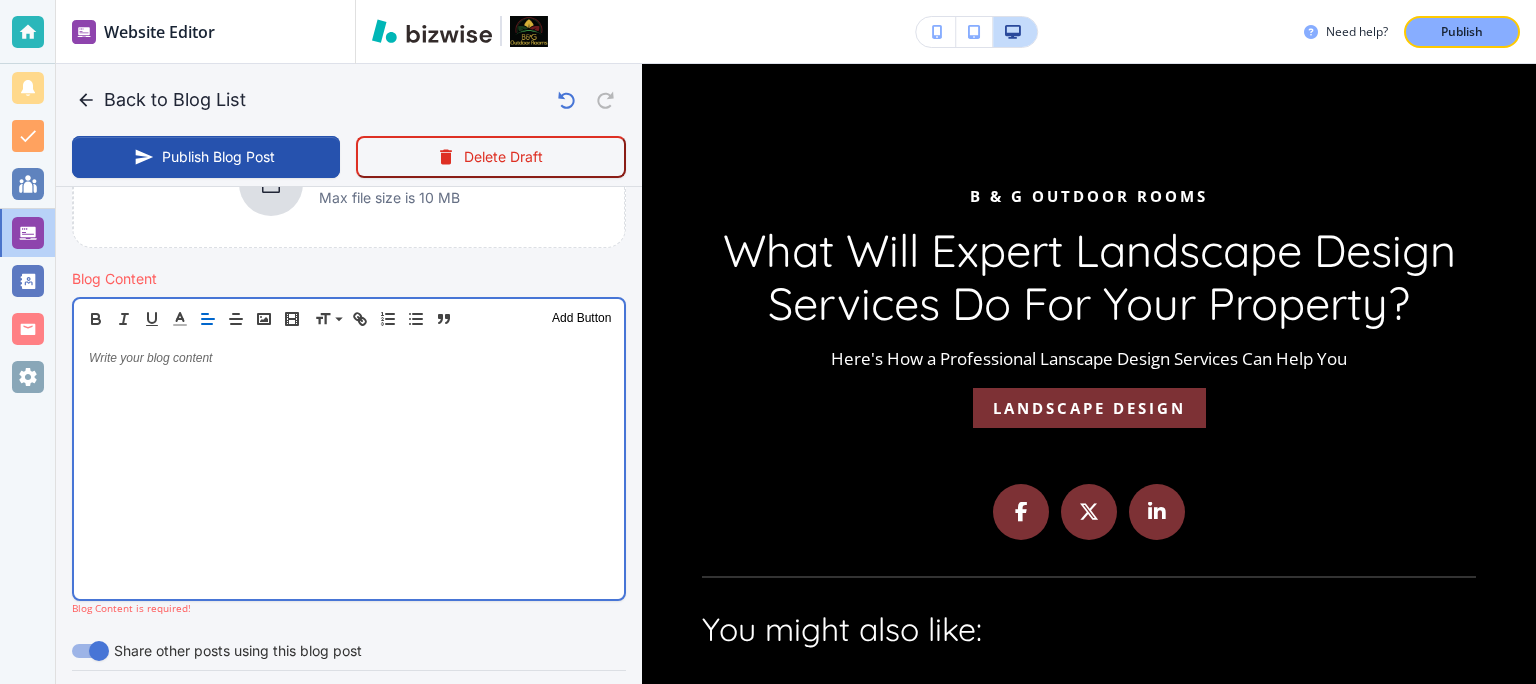 click at bounding box center [349, 469] 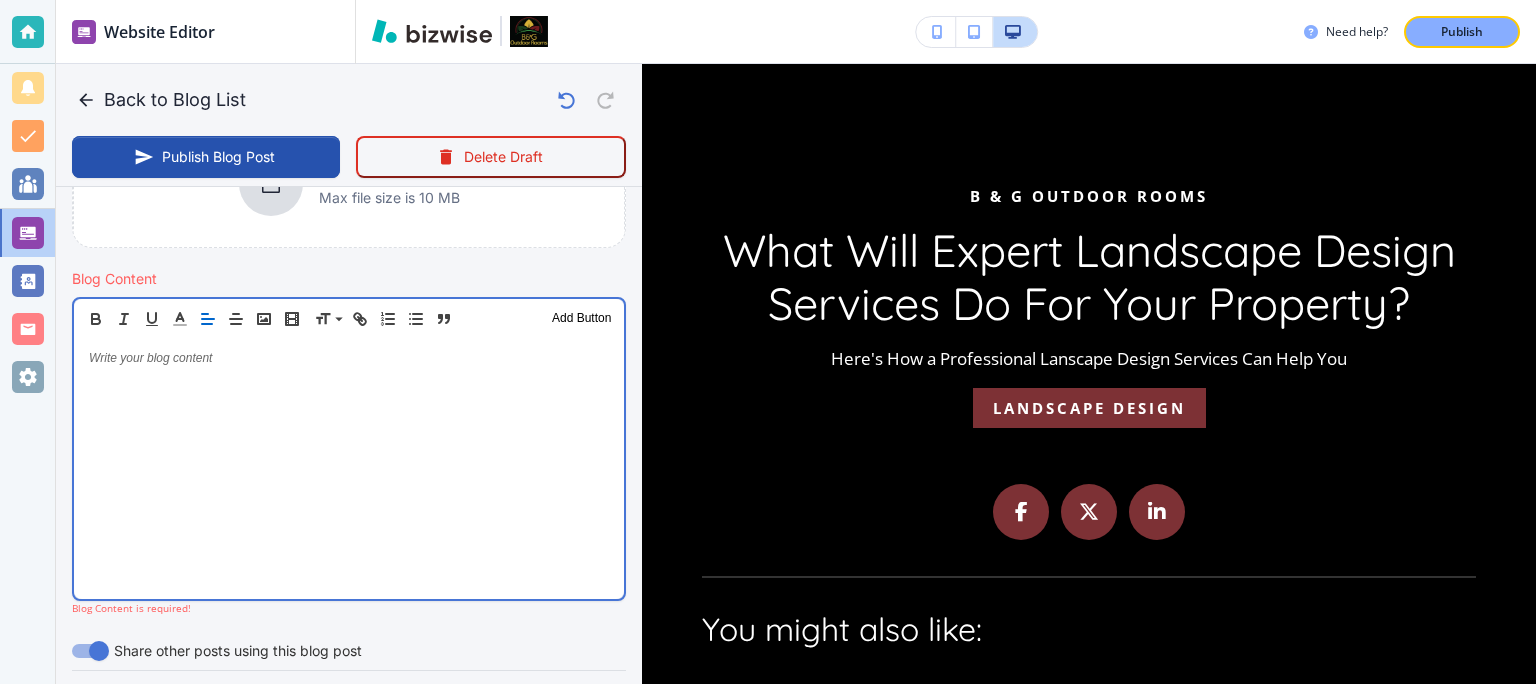 scroll, scrollTop: 0, scrollLeft: 0, axis: both 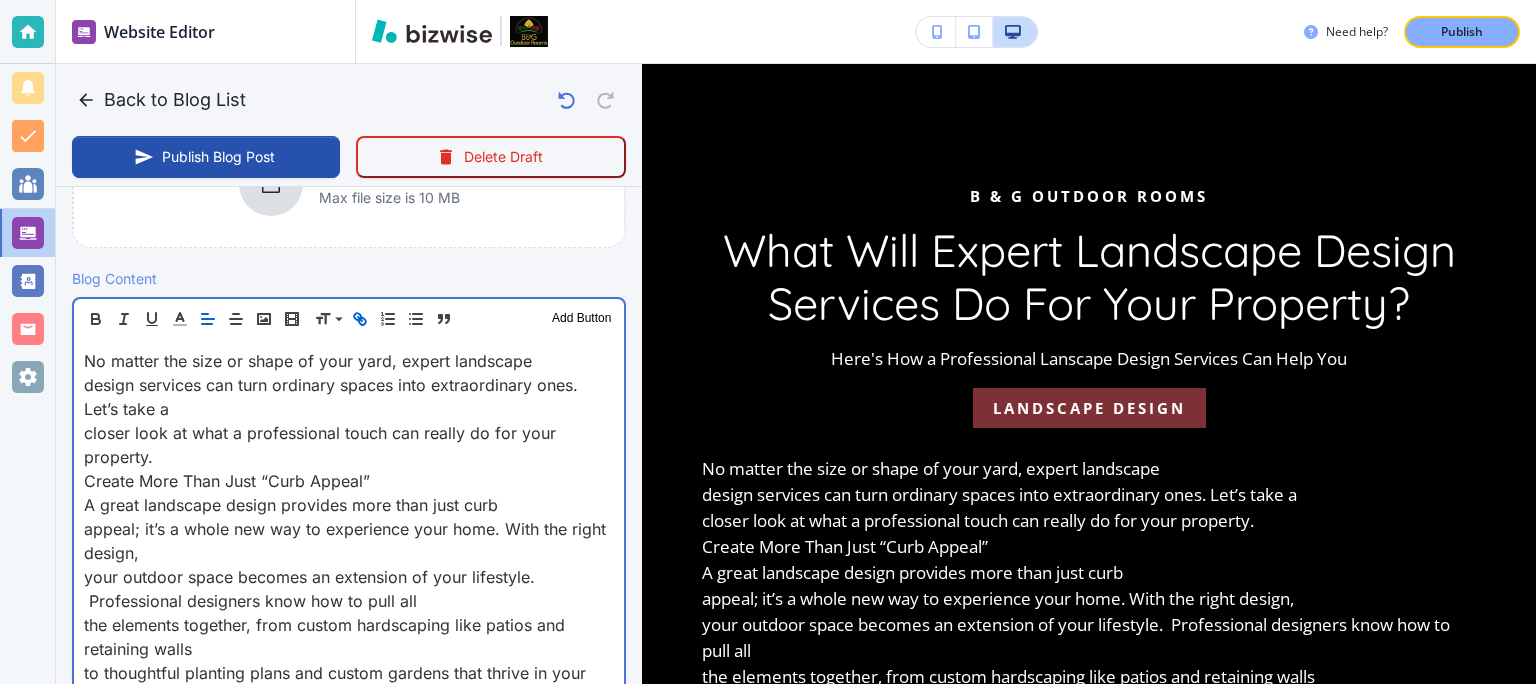 click on "A great landscape design provides more than just curb" at bounding box center (349, 505) 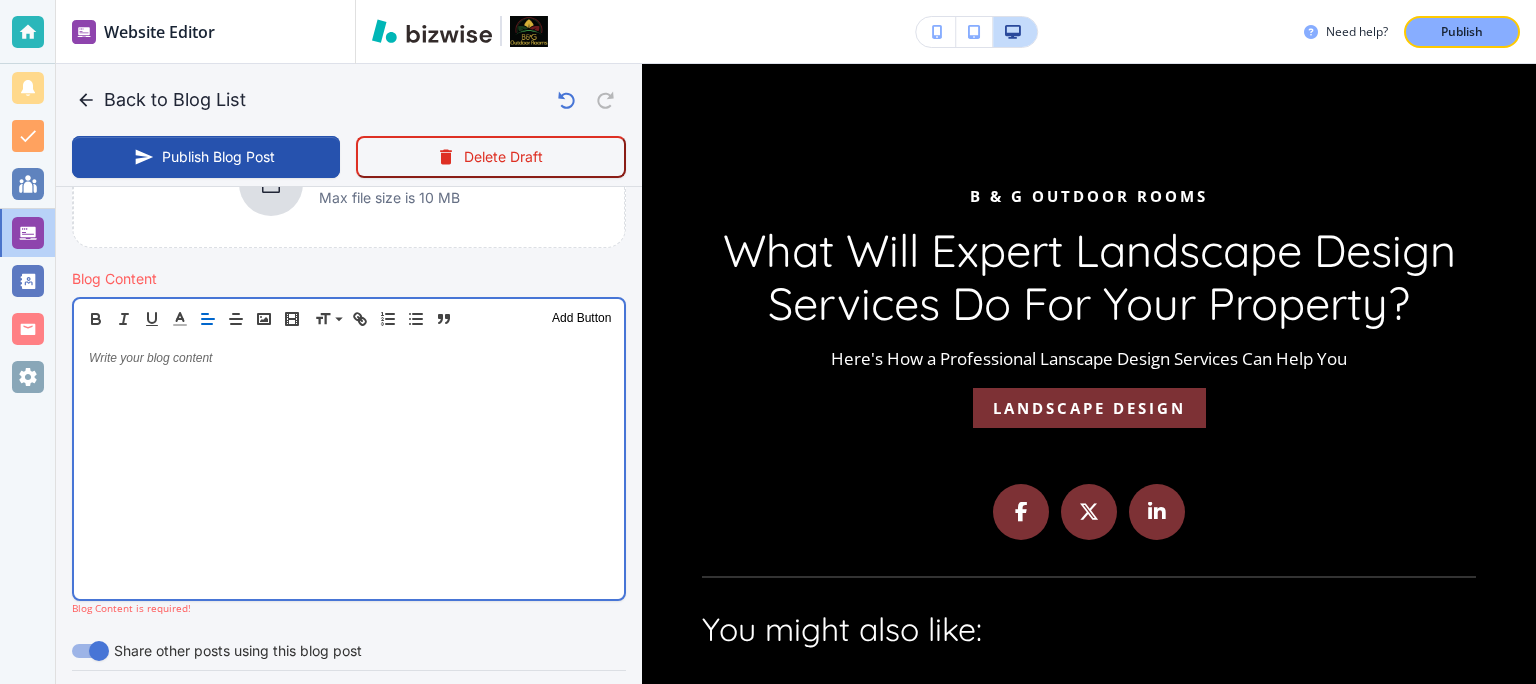 click at bounding box center [349, 469] 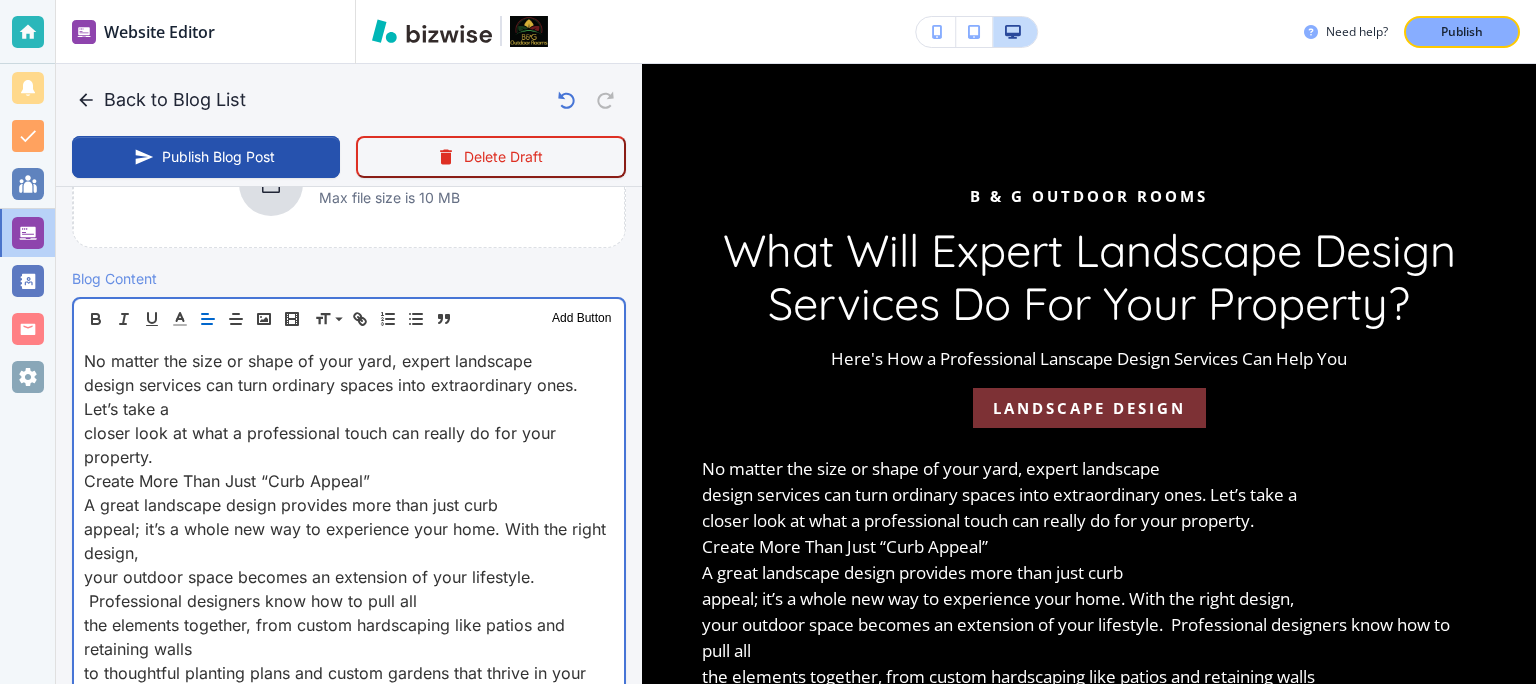 scroll, scrollTop: 0, scrollLeft: 0, axis: both 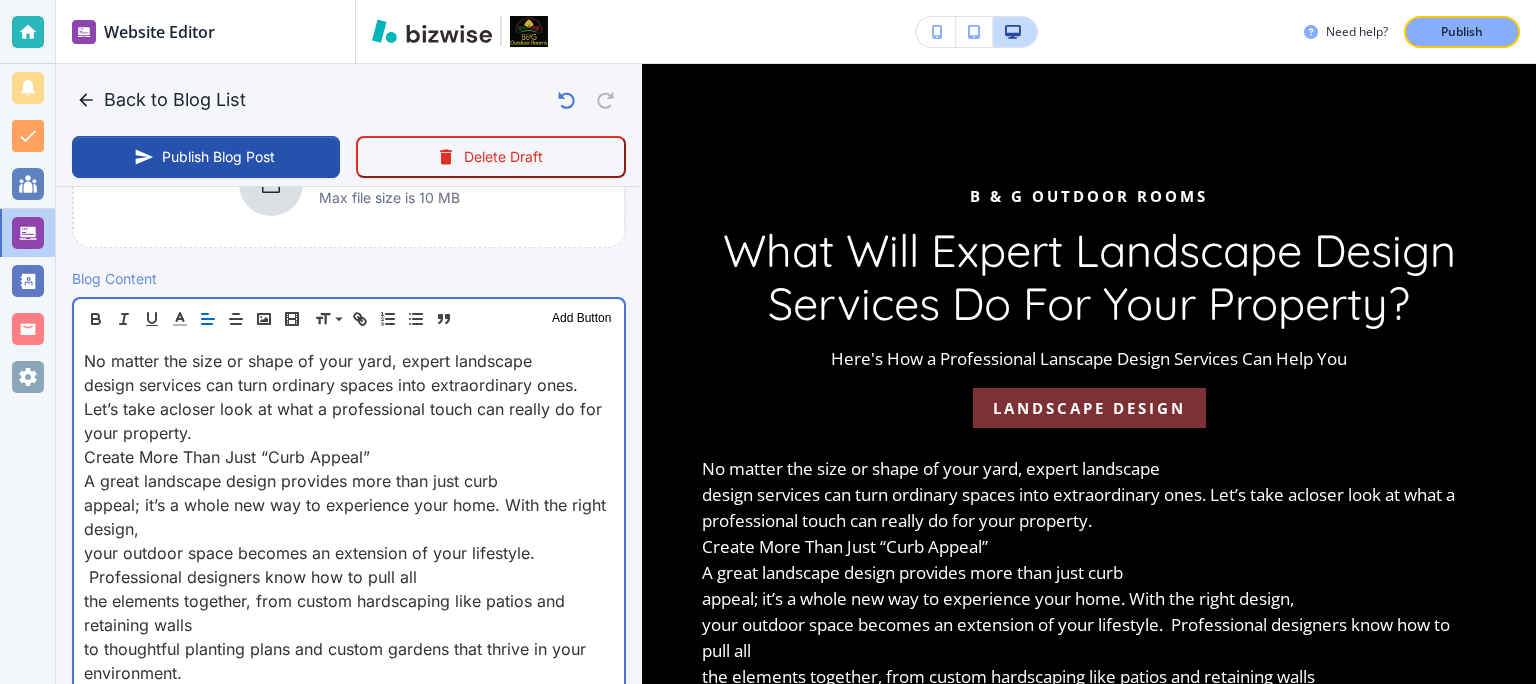 type 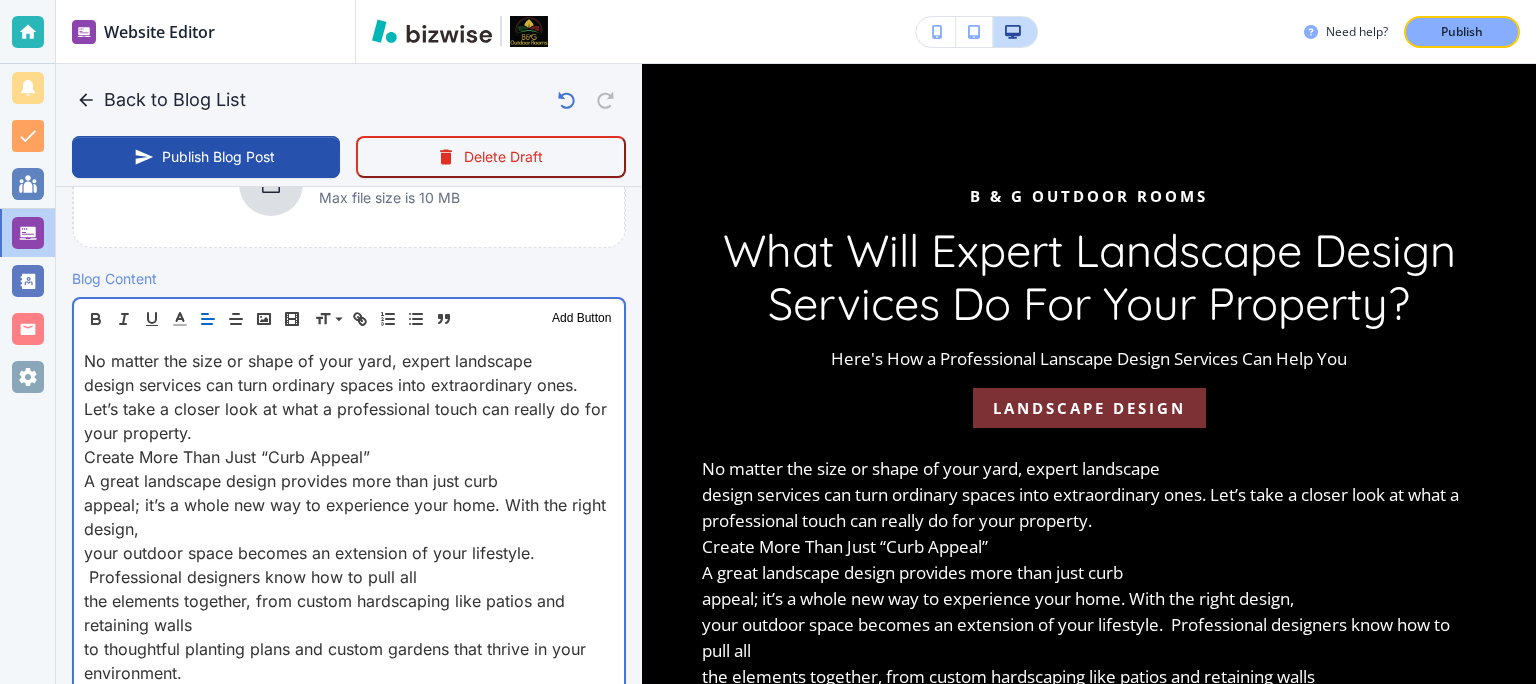 click on "Create More Than Just “Curb Appeal”" at bounding box center (349, 457) 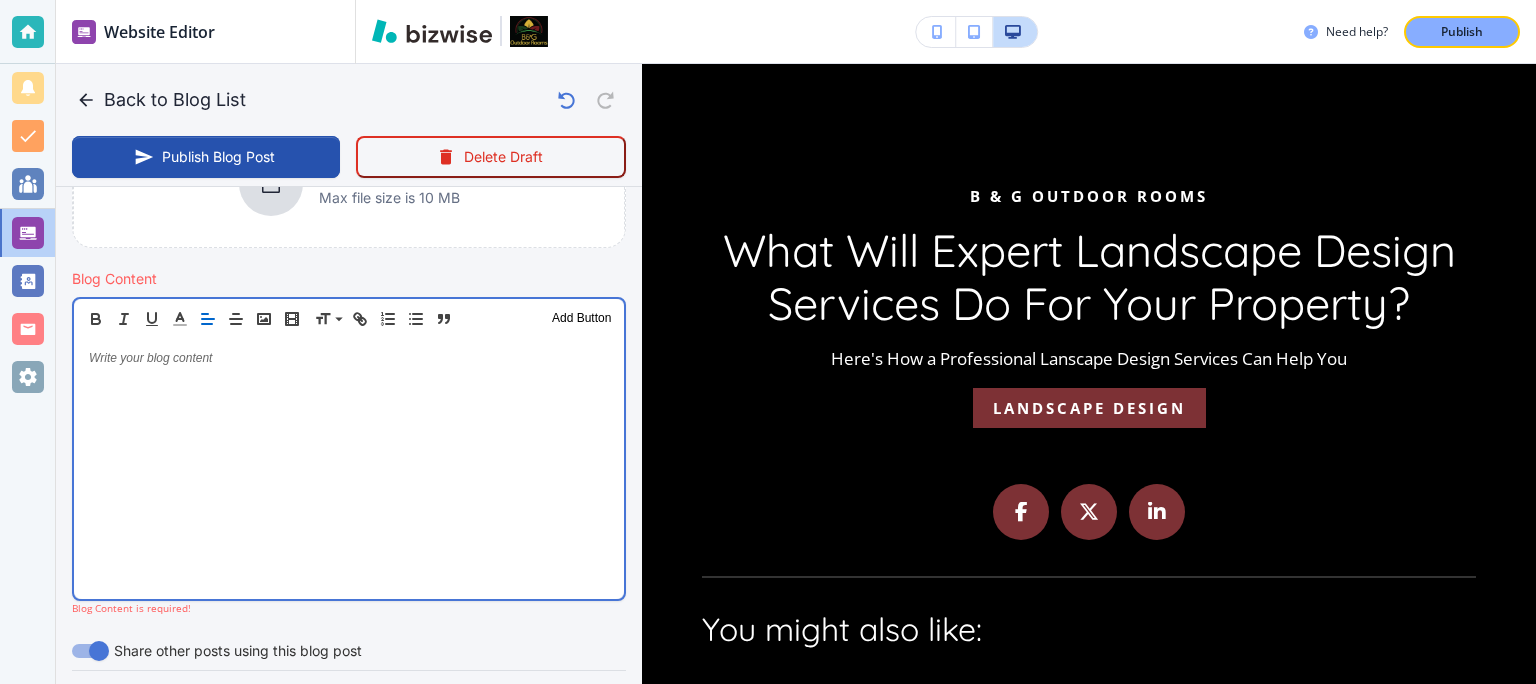 click at bounding box center (349, 469) 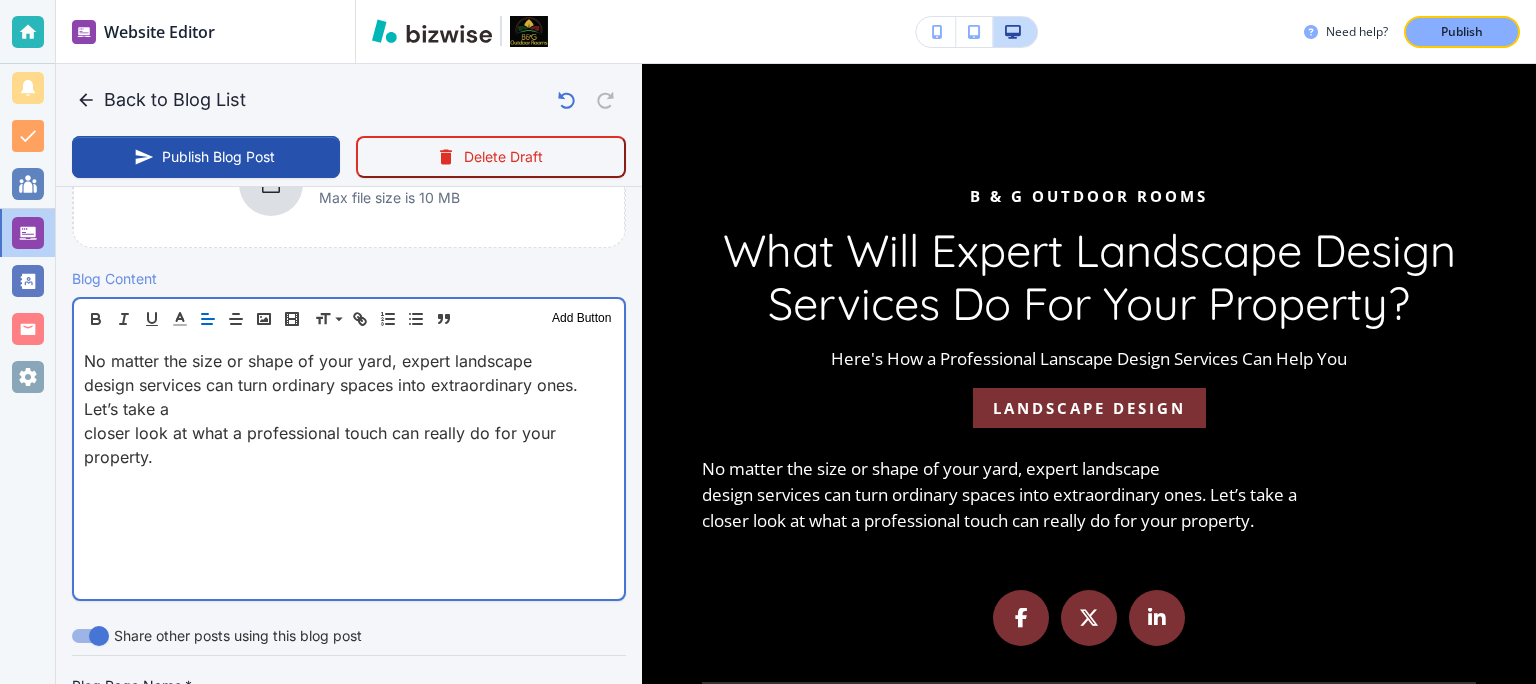 scroll, scrollTop: 0, scrollLeft: 0, axis: both 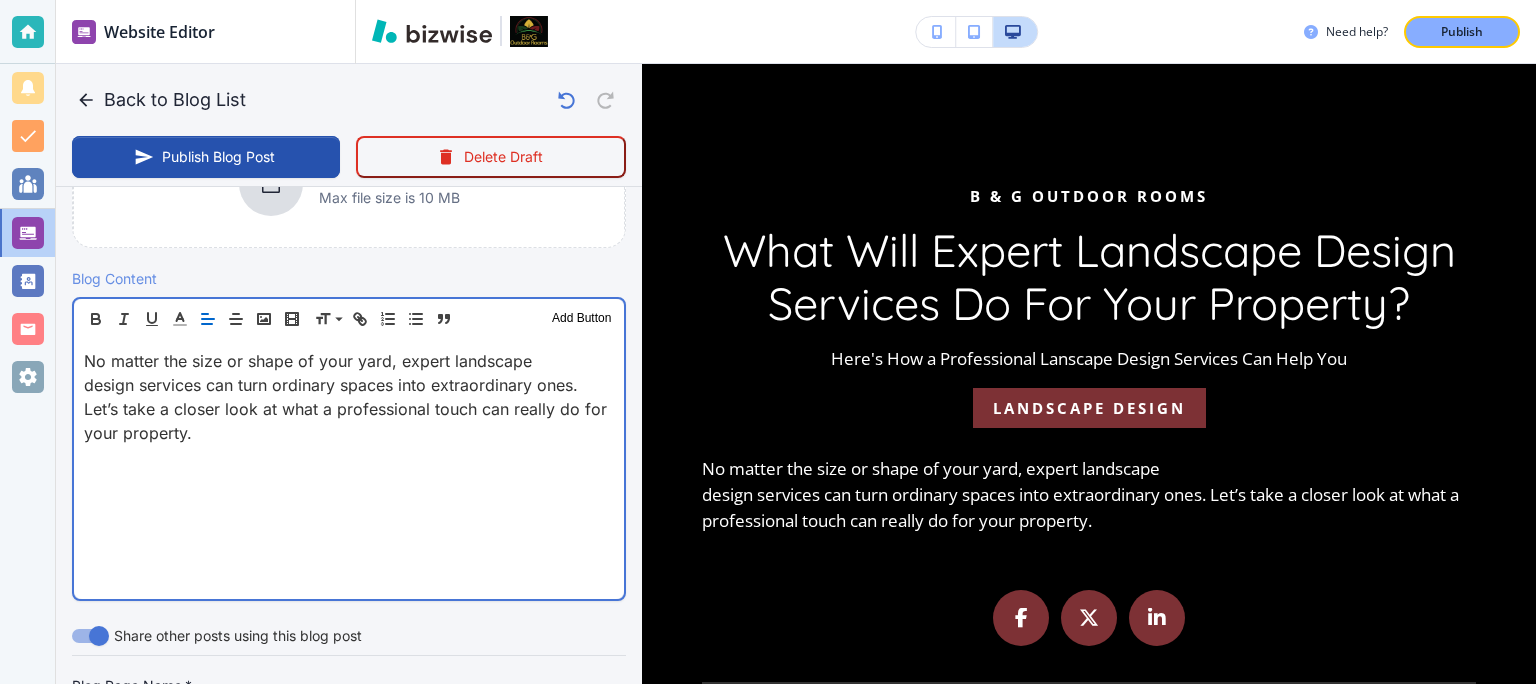 click on "design services can turn ordinary spaces into extraordinary ones. Let’s take a closer look at what a professional touch can really do for your property." at bounding box center [349, 409] 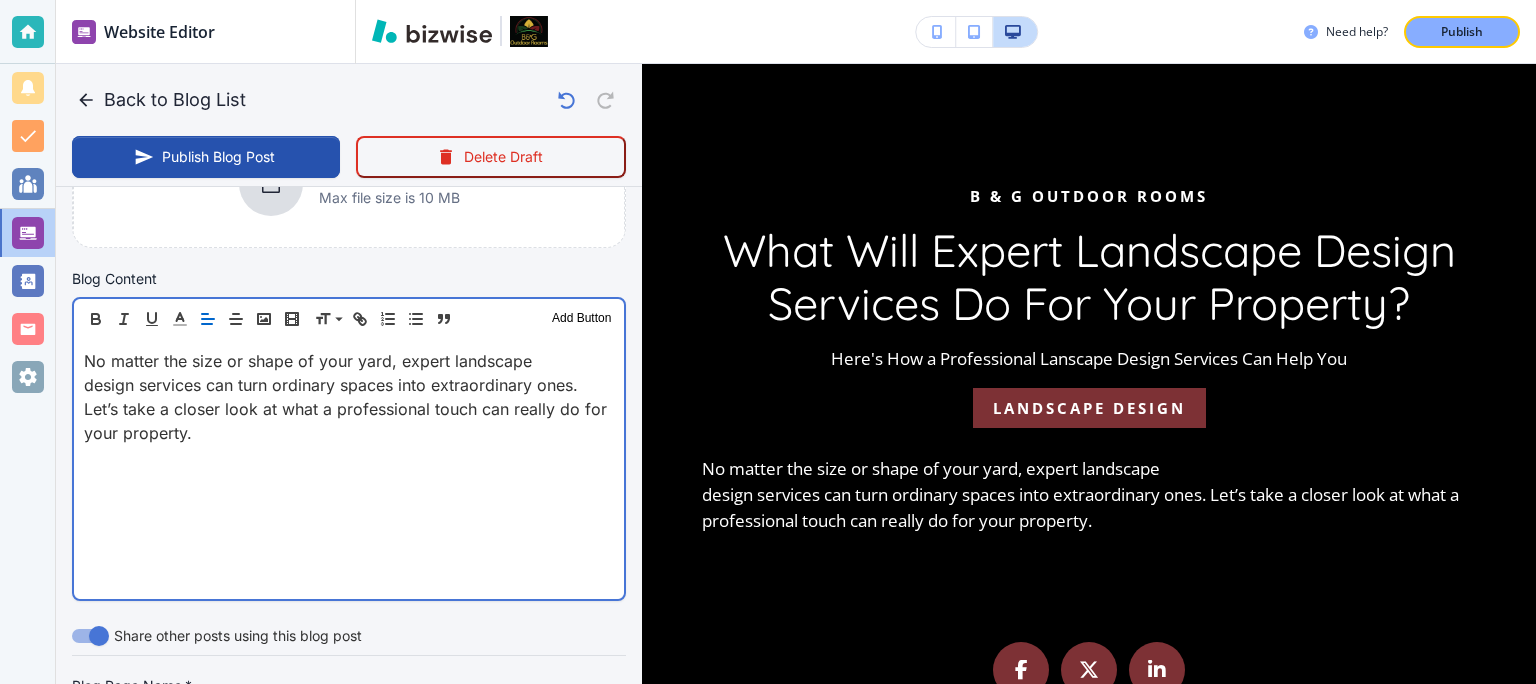 click on "No matter the size or shape of your yard, expert landscape design services can turn ordinary spaces into extraordinary ones. Let’s take a closer look at what a professional touch can really do for your property." at bounding box center (349, 469) 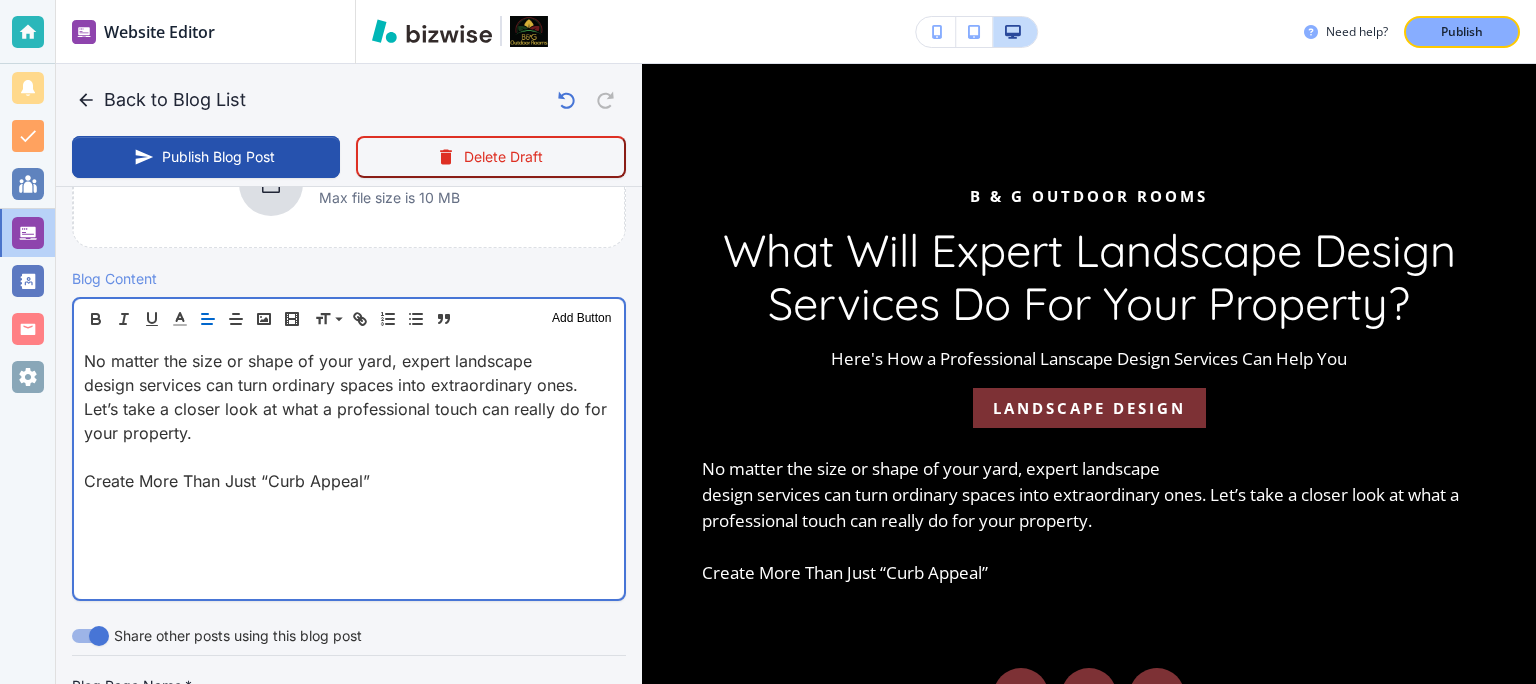 scroll, scrollTop: 0, scrollLeft: 0, axis: both 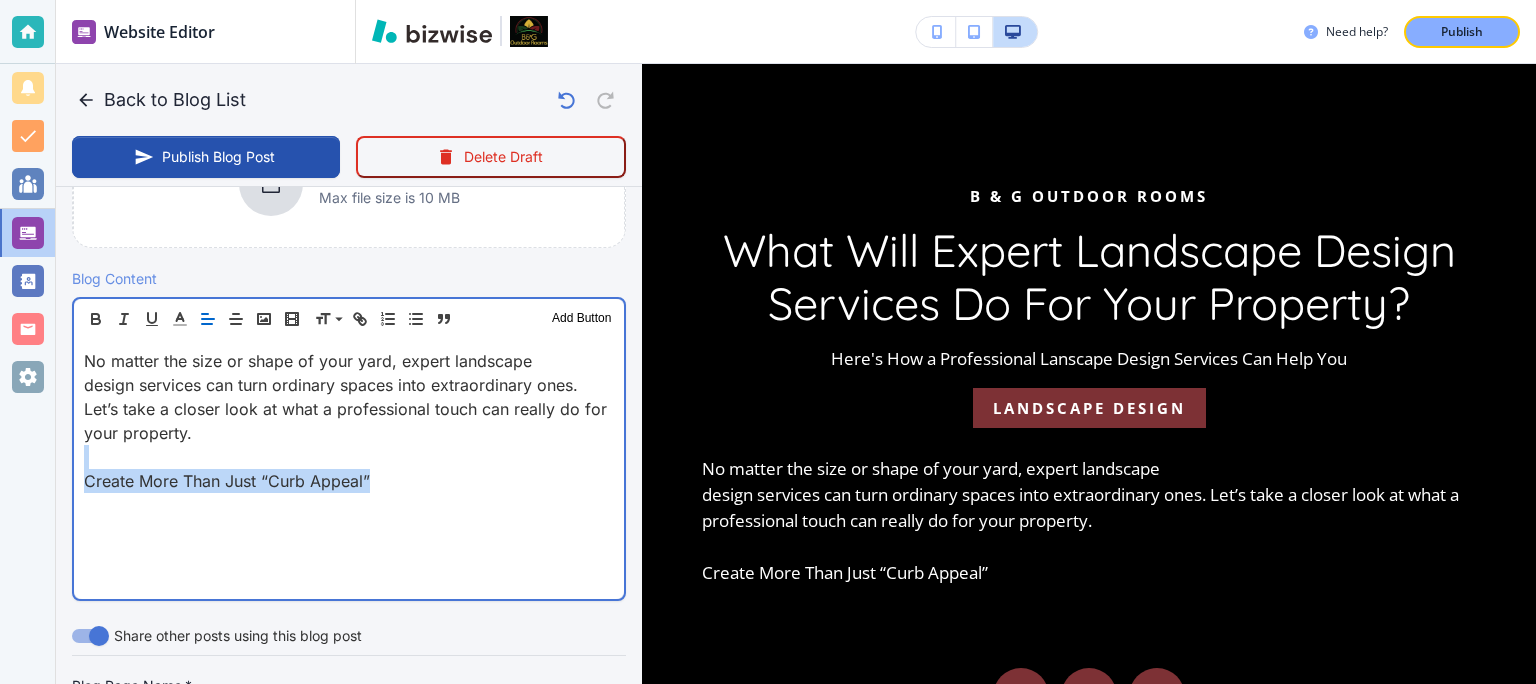drag, startPoint x: 433, startPoint y: 466, endPoint x: 60, endPoint y: 453, distance: 373.22647 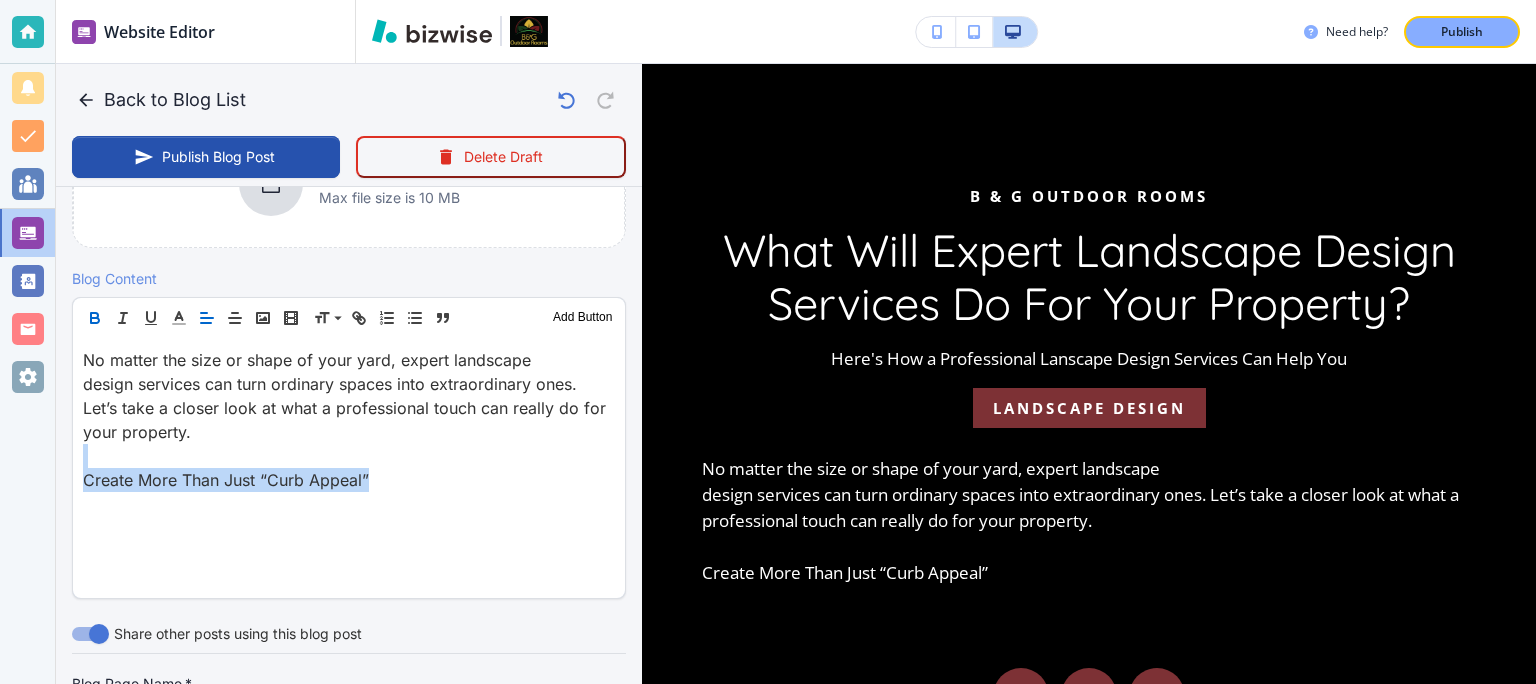 click 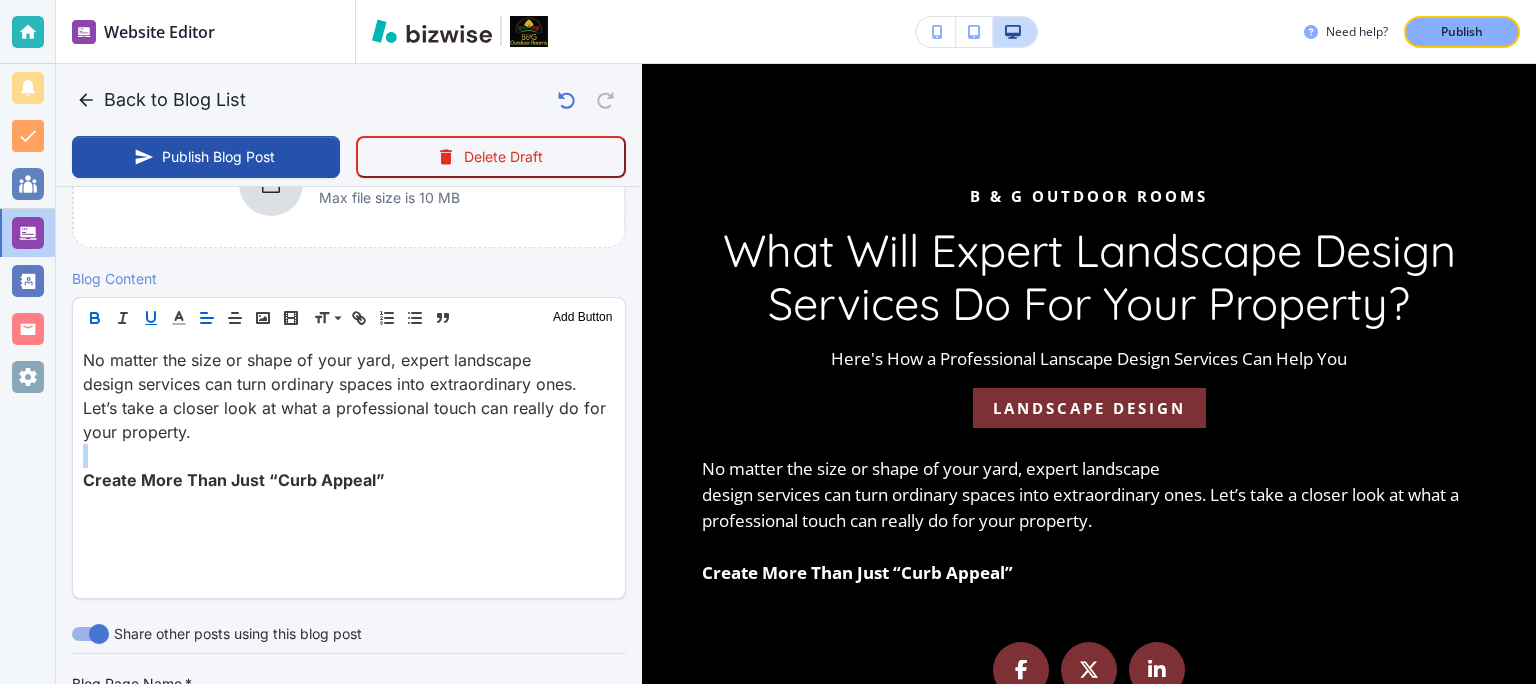 click 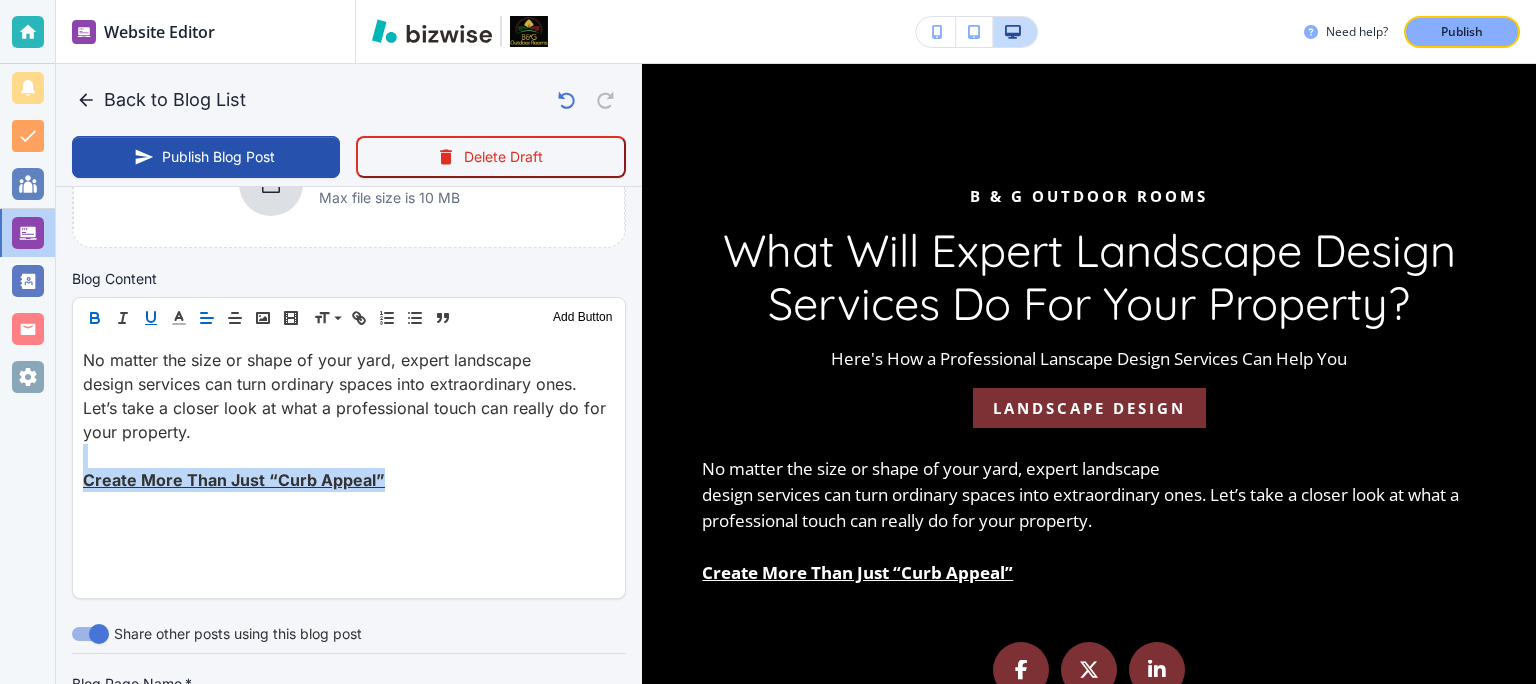click 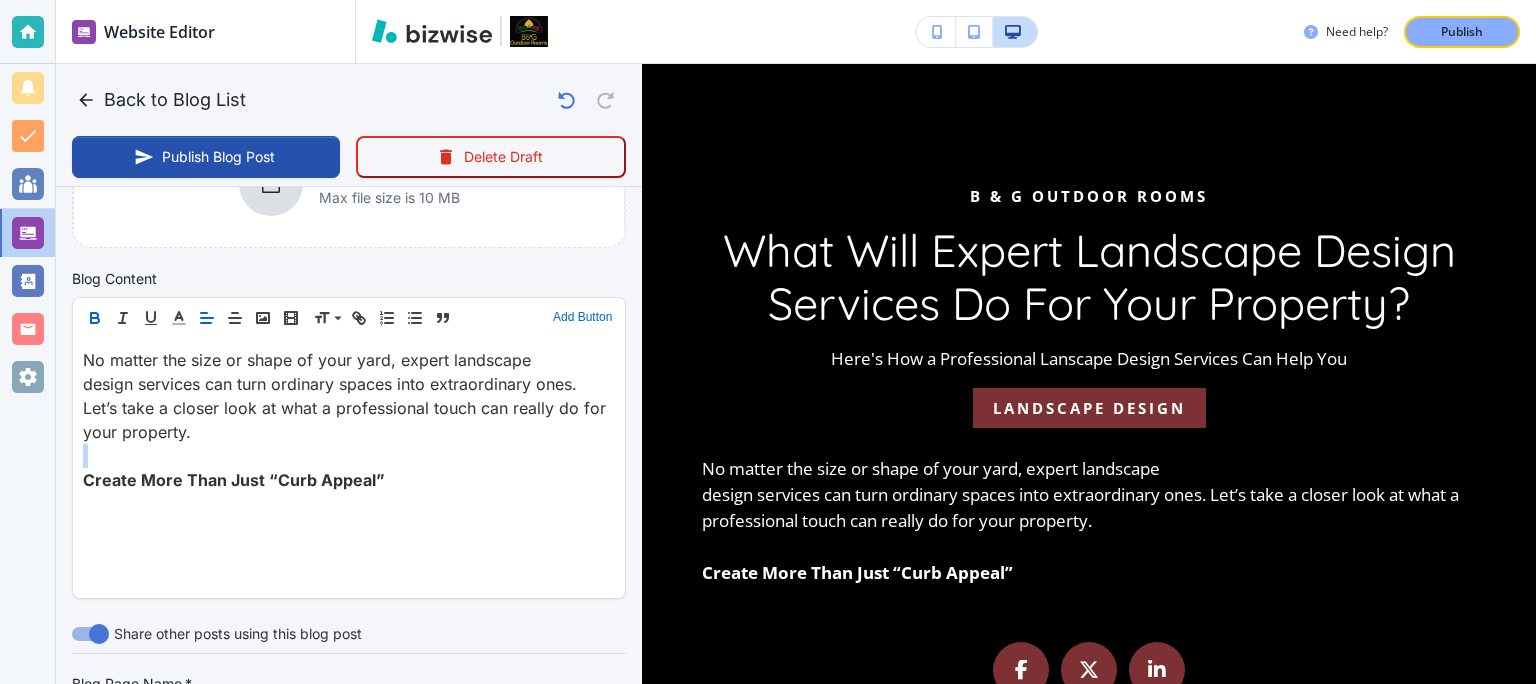 click on "Add Button" at bounding box center (582, 318) 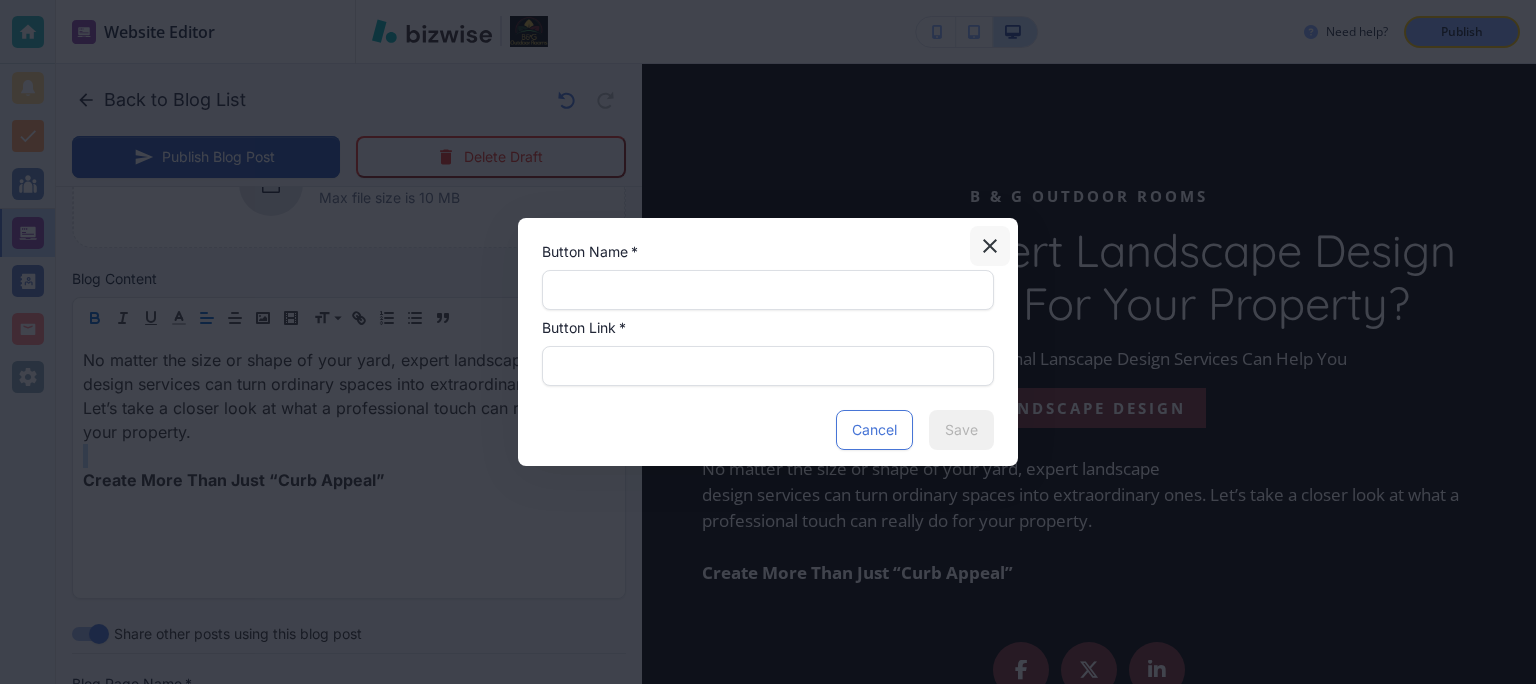 click 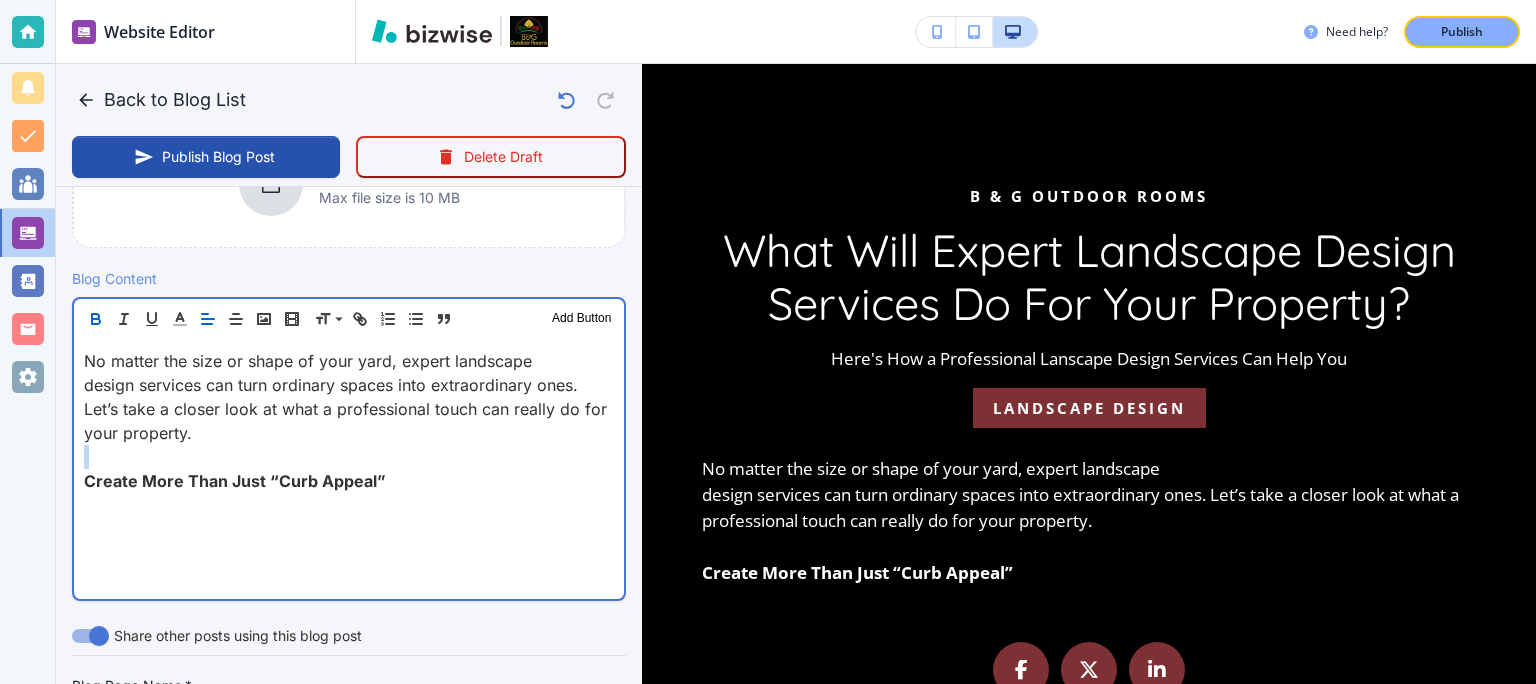 click on "No matter the size or shape of your yard, expert landscape design services can turn ordinary spaces into extraordinary ones. Let’s take a closer look at what a professional touch can really do for your property. Create More Than Just “Curb Appeal”" at bounding box center (349, 469) 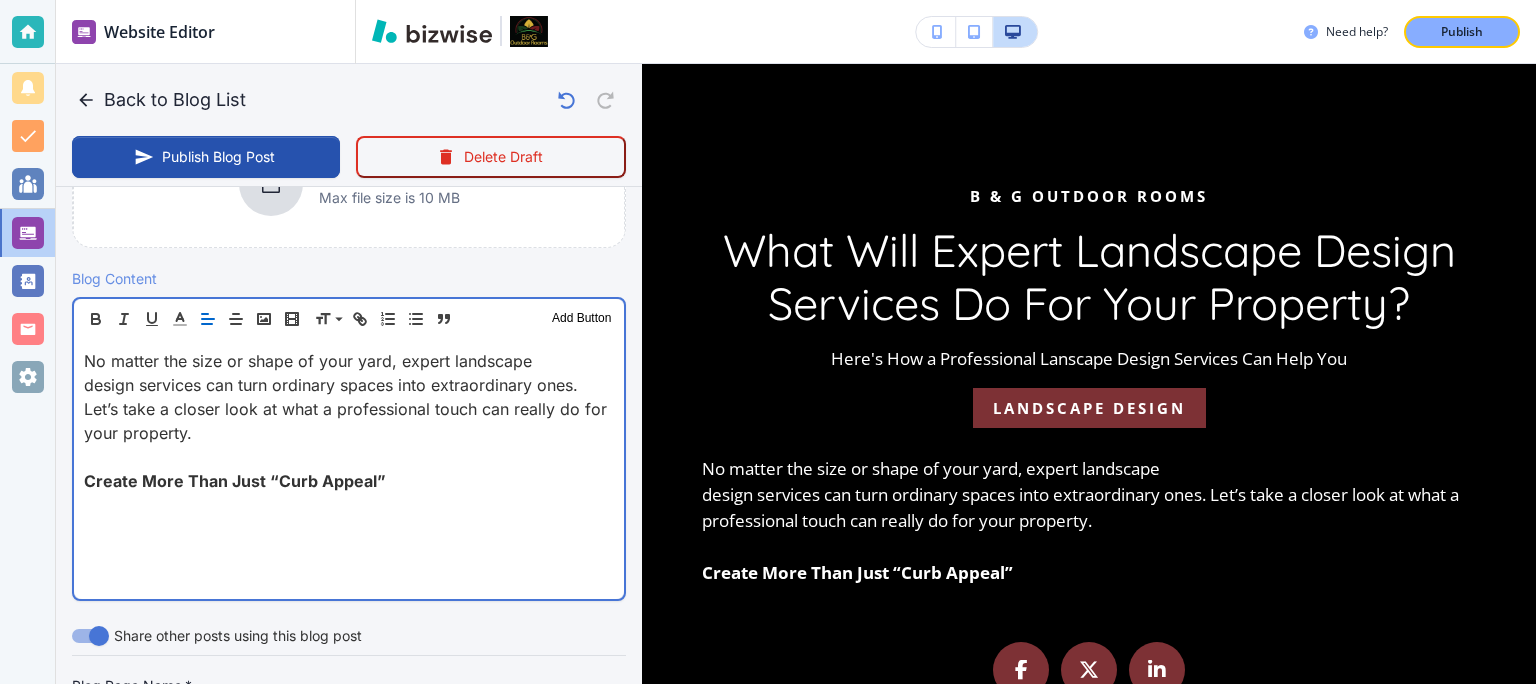 click on "Create More Than Just “Curb Appeal”" at bounding box center (349, 481) 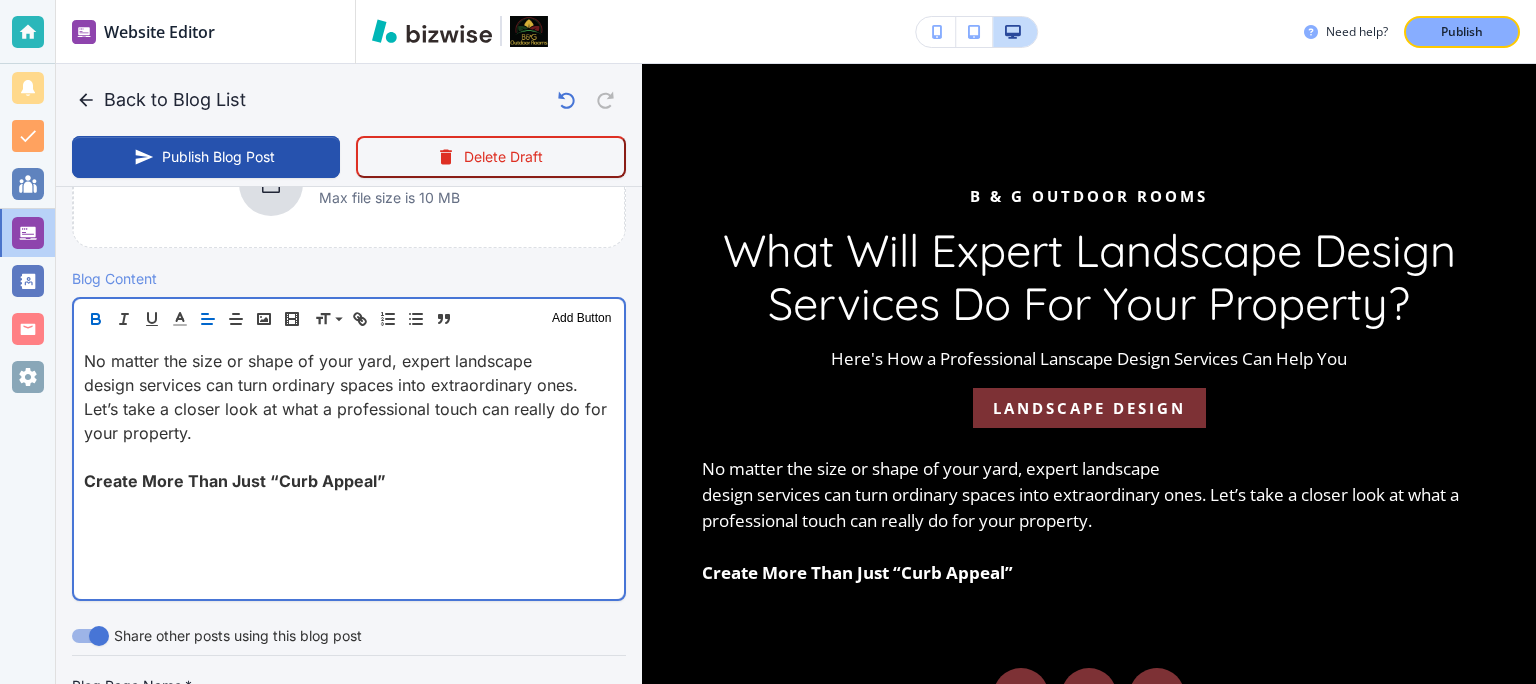 click on "No matter the size or shape of your yard, expert landscape design services can turn ordinary spaces into extraordinary ones. Let’s take a closer look at what a professional touch can really do for your property. Create More Than Just “Curb Appeal” ﻿" at bounding box center [349, 469] 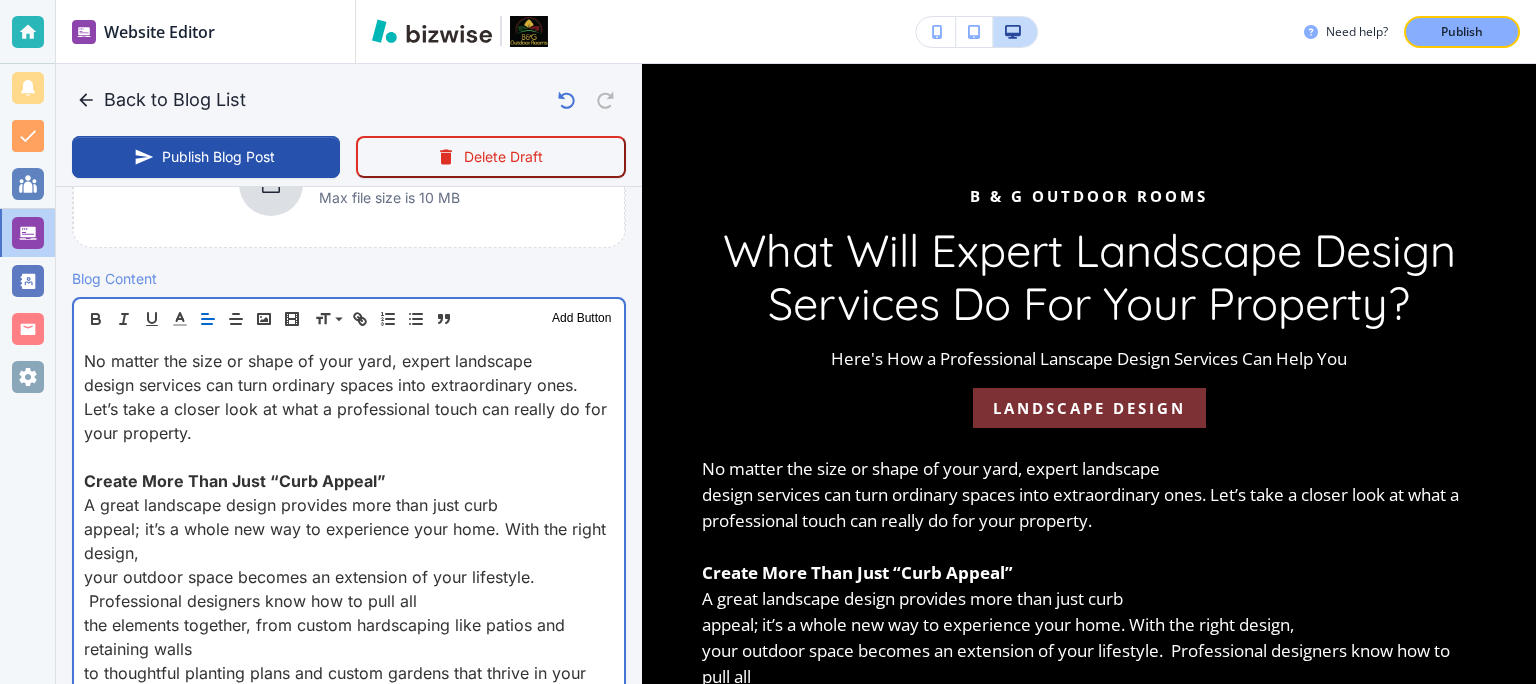 scroll, scrollTop: 0, scrollLeft: 0, axis: both 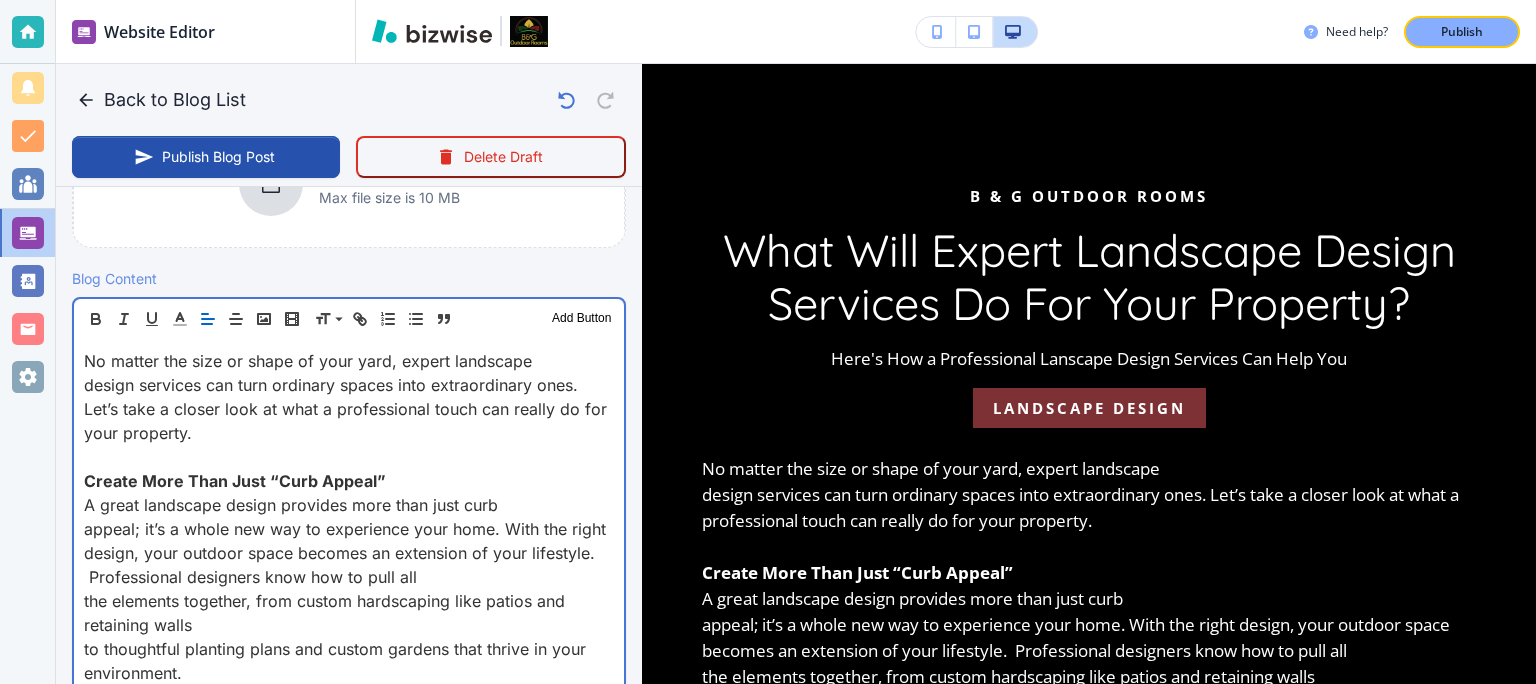 click on "No matter the size or shape of your yard, expert landscape design services can turn ordinary spaces into extraordinary ones. Let’s take a closer look at what a professional touch can really do for your property. Create More Than Just “Curb Appeal” ﻿A great landscape design provides more than just curb appeal; it’s a whole new way to experience your home. With the right design, your outdoor space becomes an extension of your lifestyle.  Professional designers know how to pull all the elements together, from custom hardscaping like patios and retaining walls to thoughtful planting plans and custom gardens that thrive in your environment." at bounding box center (349, 517) 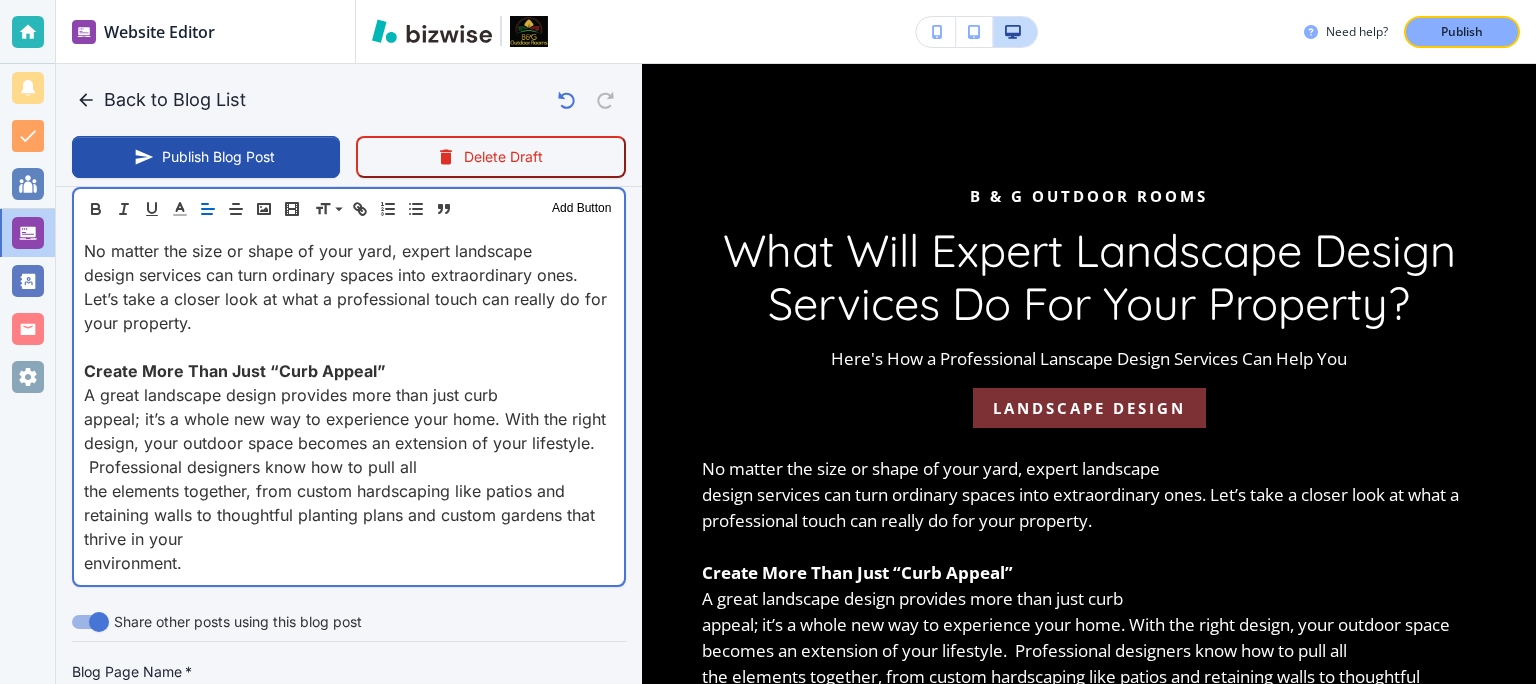 scroll, scrollTop: 720, scrollLeft: 0, axis: vertical 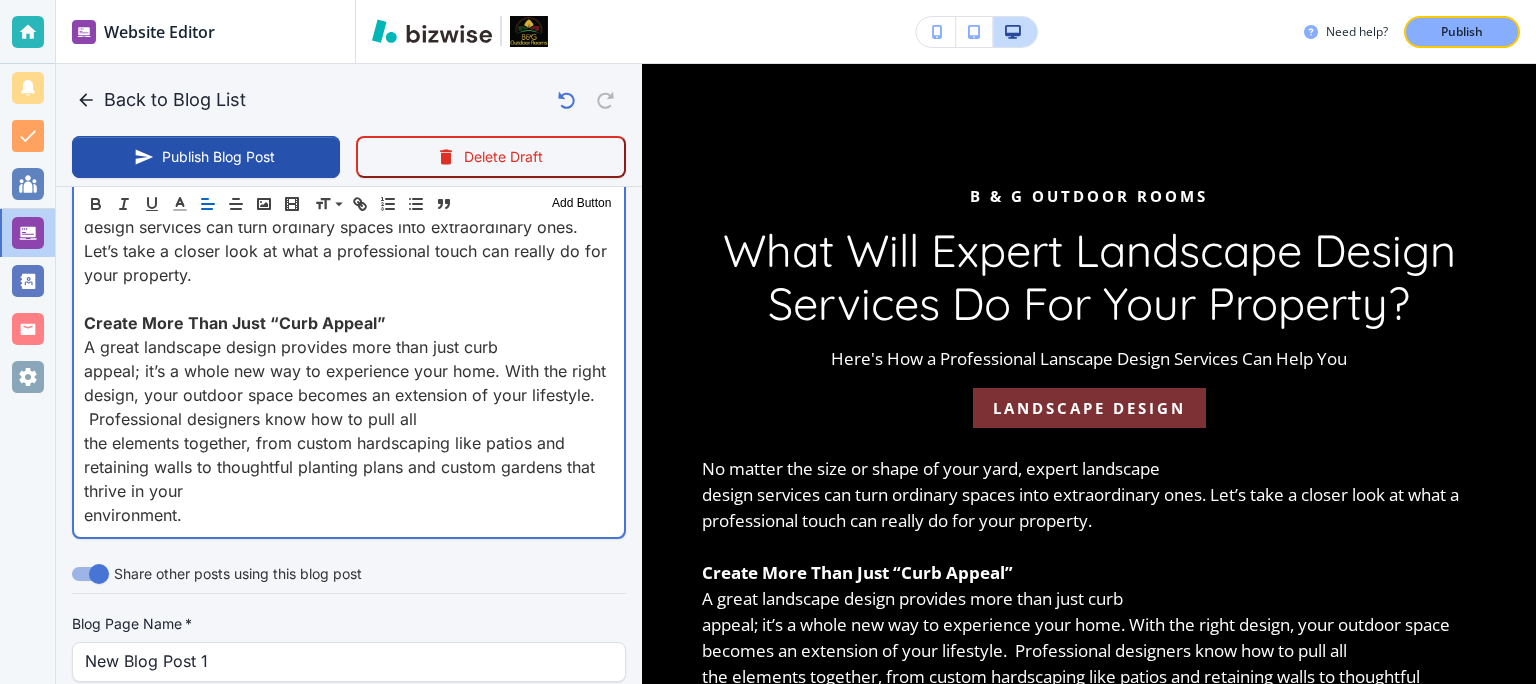 click on "Create More Than Just “Curb Appeal”" at bounding box center [349, 323] 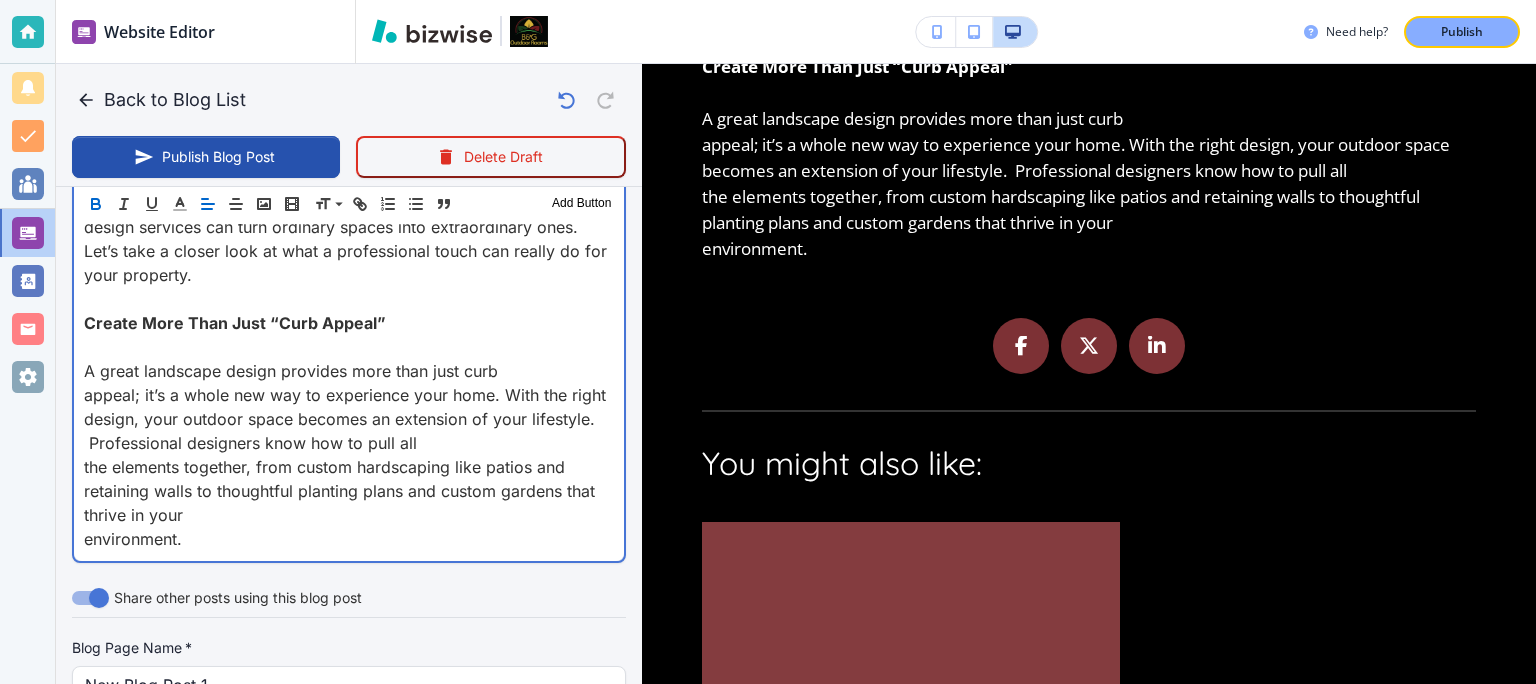 scroll, scrollTop: 577, scrollLeft: 0, axis: vertical 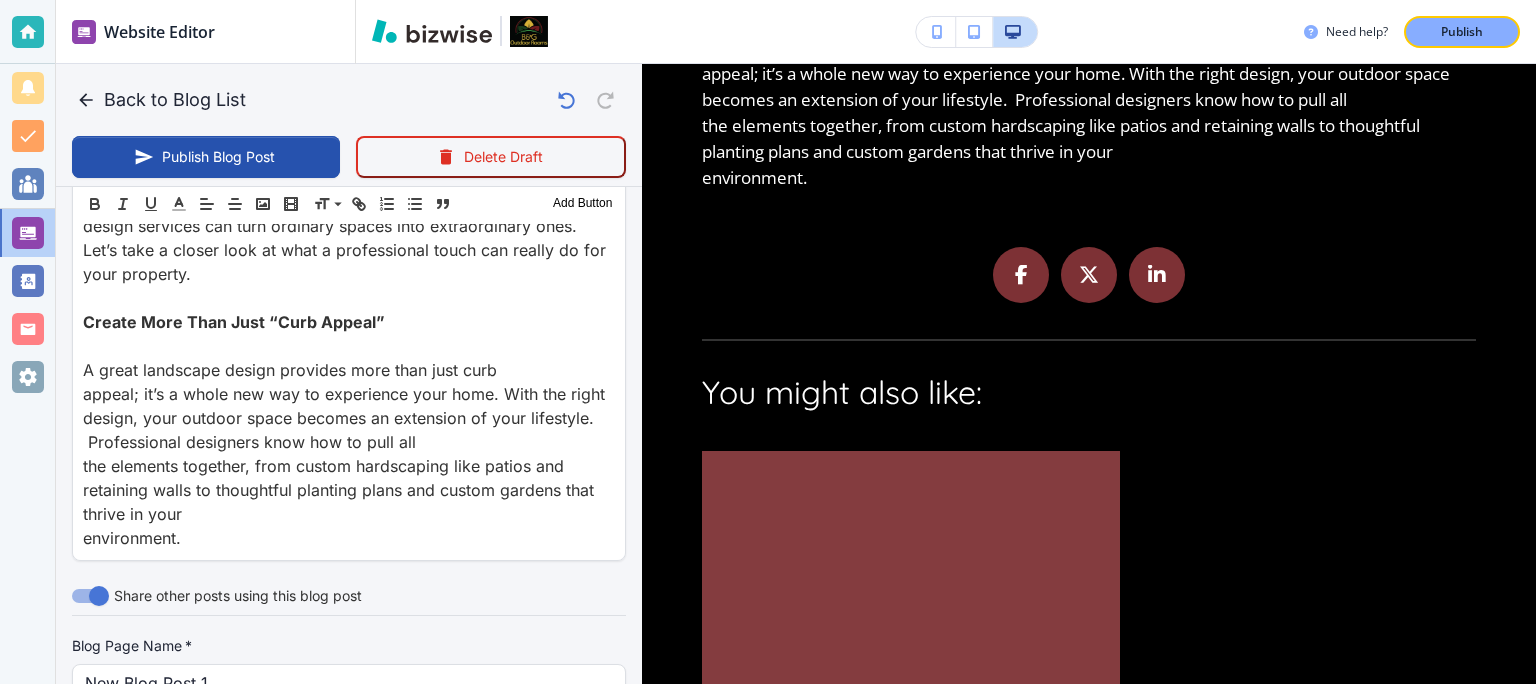 drag, startPoint x: 1518, startPoint y: 415, endPoint x: 1524, endPoint y: 337, distance: 78.23043 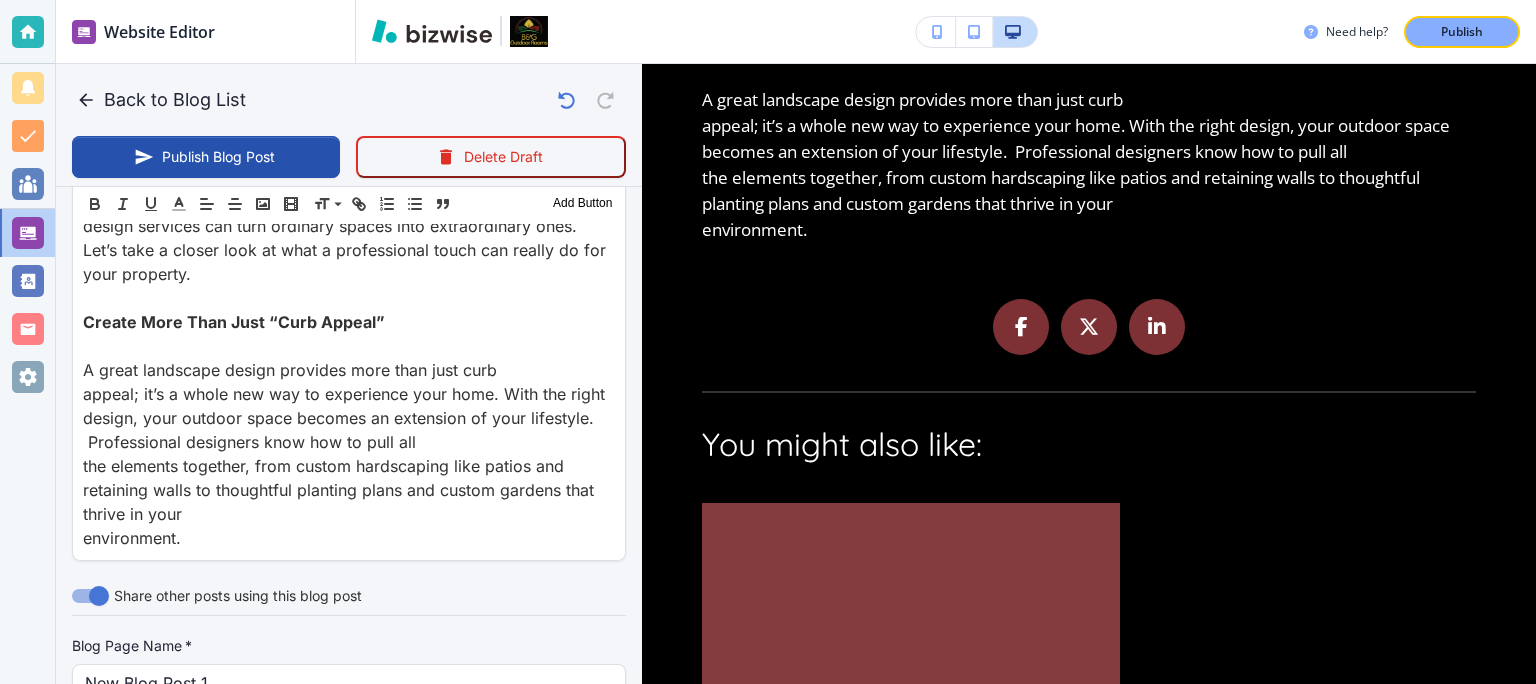 scroll, scrollTop: 373, scrollLeft: 0, axis: vertical 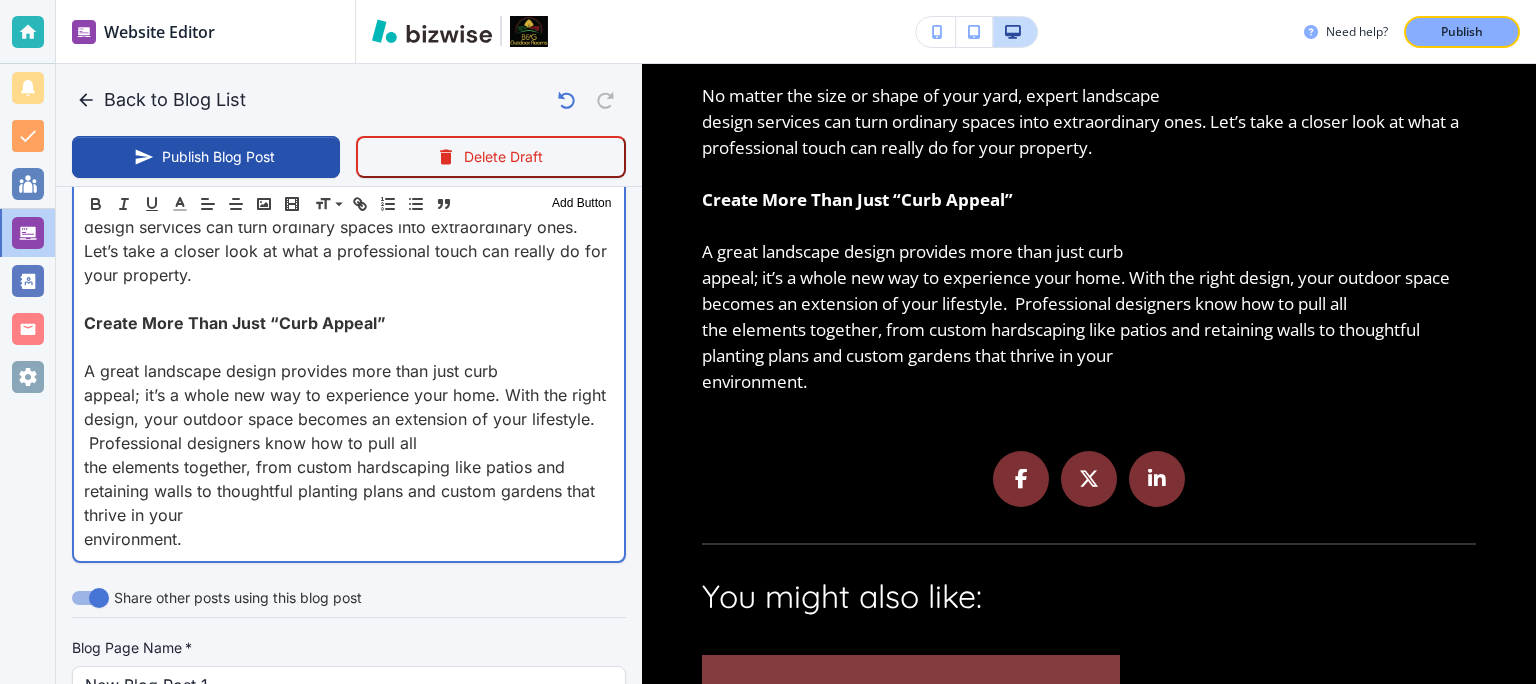 click on "appeal; it’s a whole new way to experience your home. With the right design, your outdoor space becomes an extension of your lifestyle.  Professional designers know how to pull all" at bounding box center [349, 419] 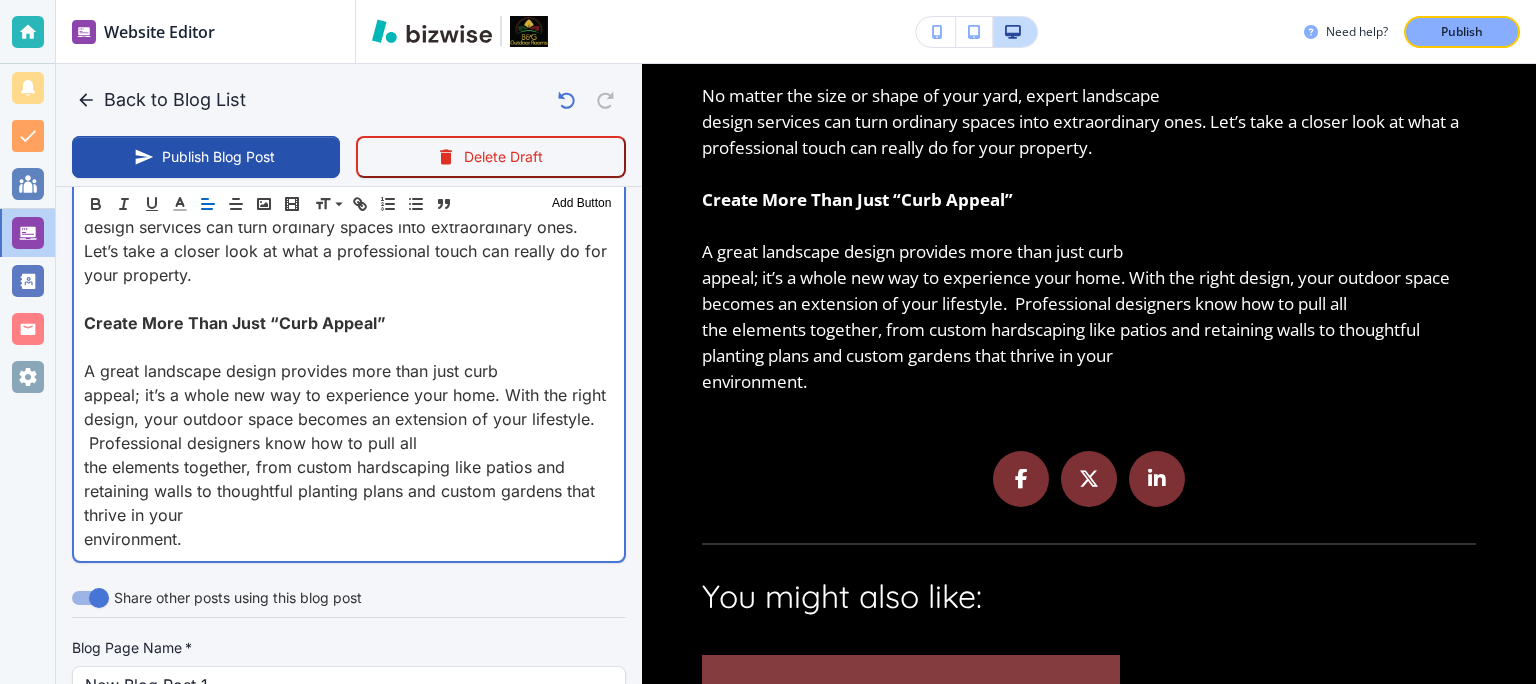 click on "No matter the size or shape of your yard, expert landscape design services can turn ordinary spaces into extraordinary ones. Let’s take a closer look at what a professional touch can really do for your property. Create More Than Just “Curb Appeal” ﻿A great landscape design provides more than just curb appeal; it’s a whole new way to experience your home. With the right design, your outdoor space becomes an extension of your lifestyle.  Professional designers know how to pull all the elements together, from custom hardscaping like patios and retaining walls to thoughtful planting plans and custom gardens that thrive in your environment." at bounding box center [349, 371] 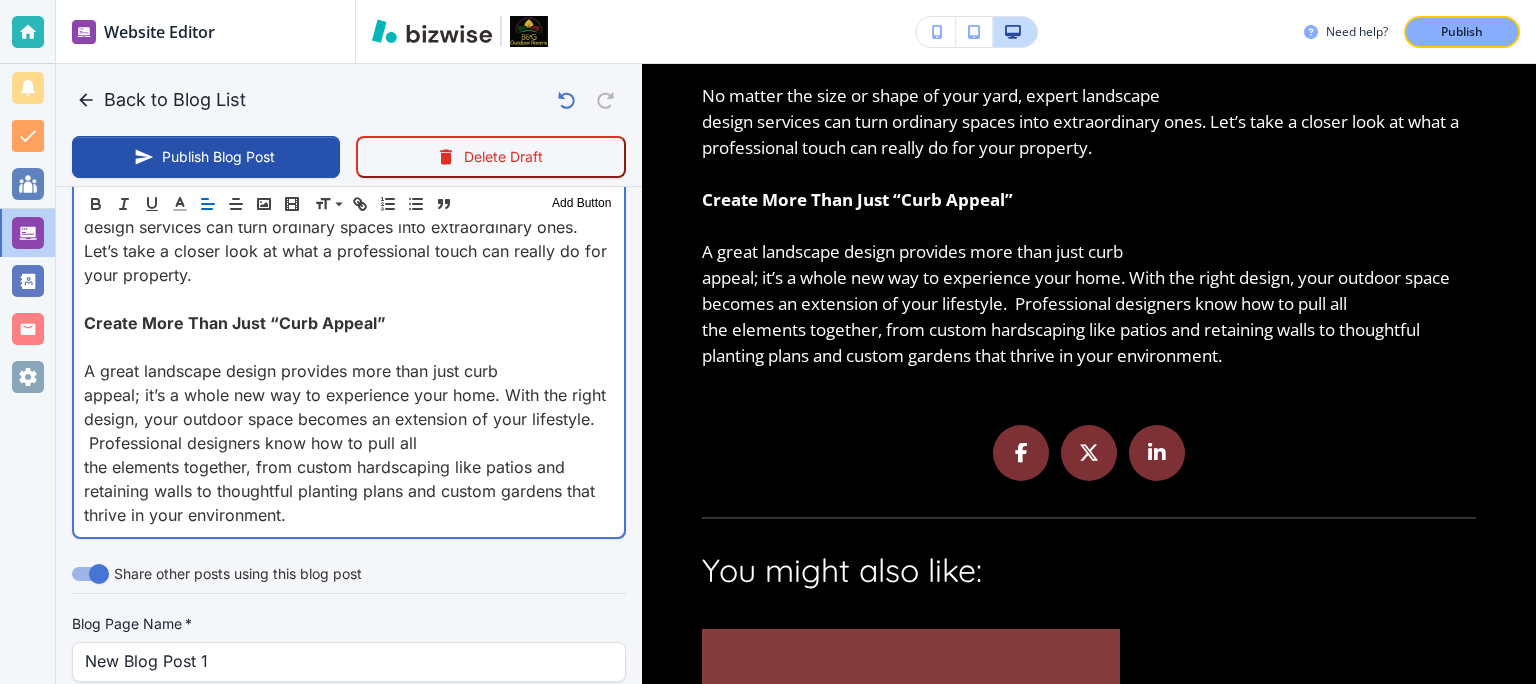 click on "the elements together, from custom hardscaping like patios and retaining walls to thoughtful planting plans and custom gardens that thrive in your environment." at bounding box center [349, 491] 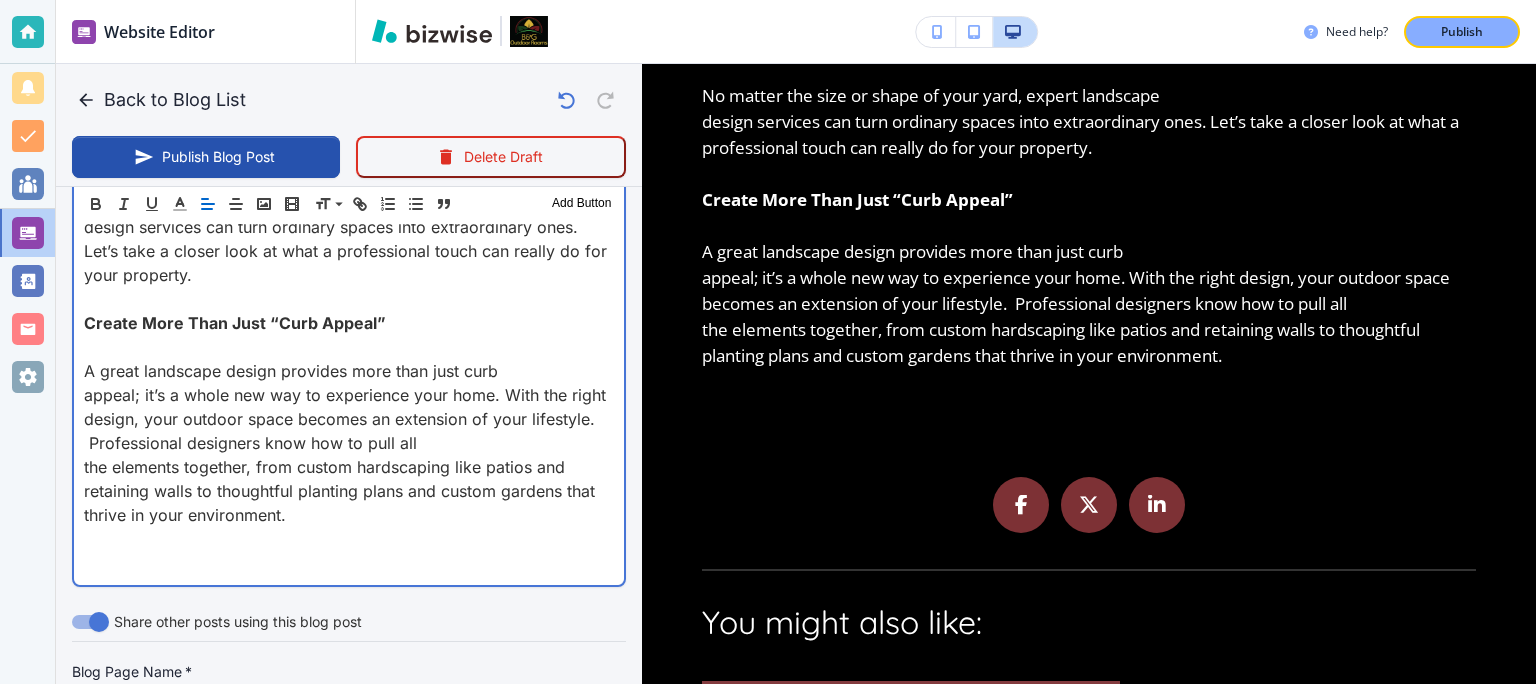 click at bounding box center (349, 563) 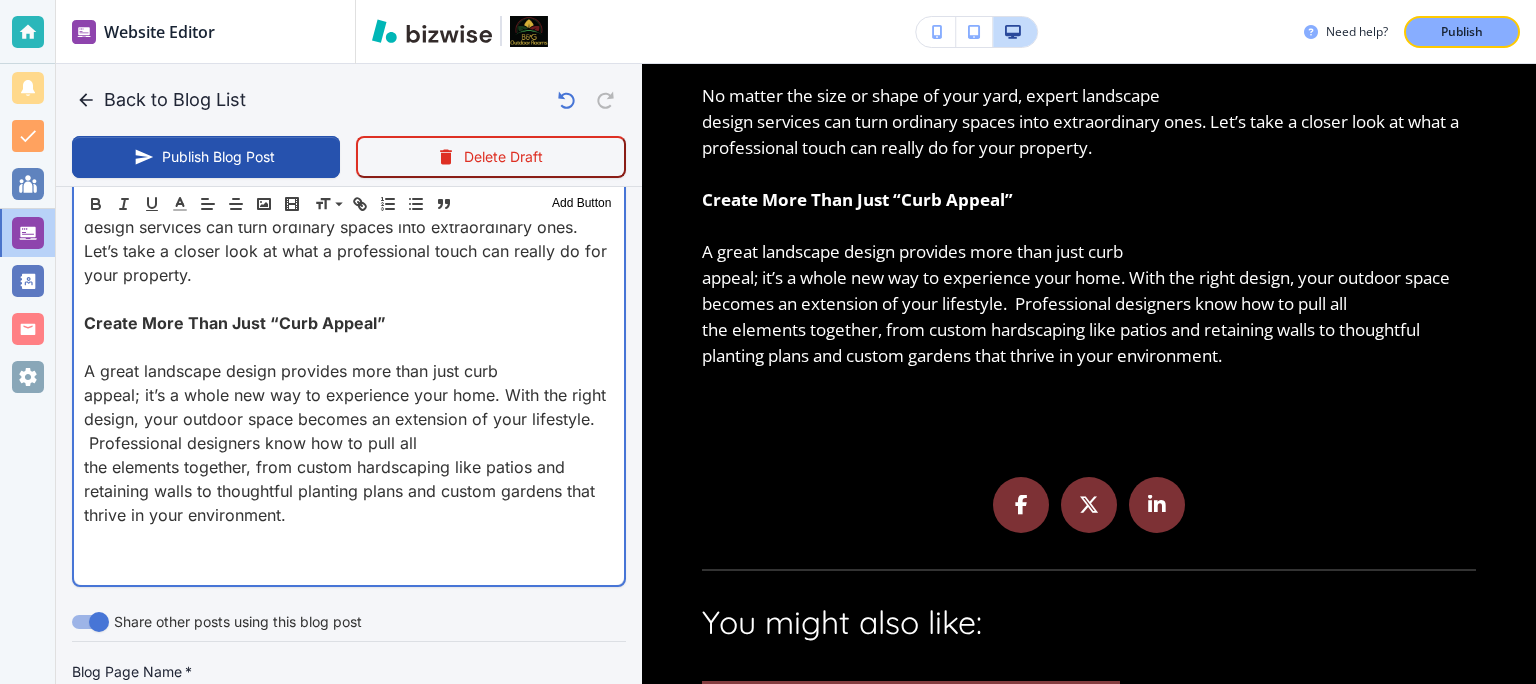 scroll, scrollTop: 0, scrollLeft: 0, axis: both 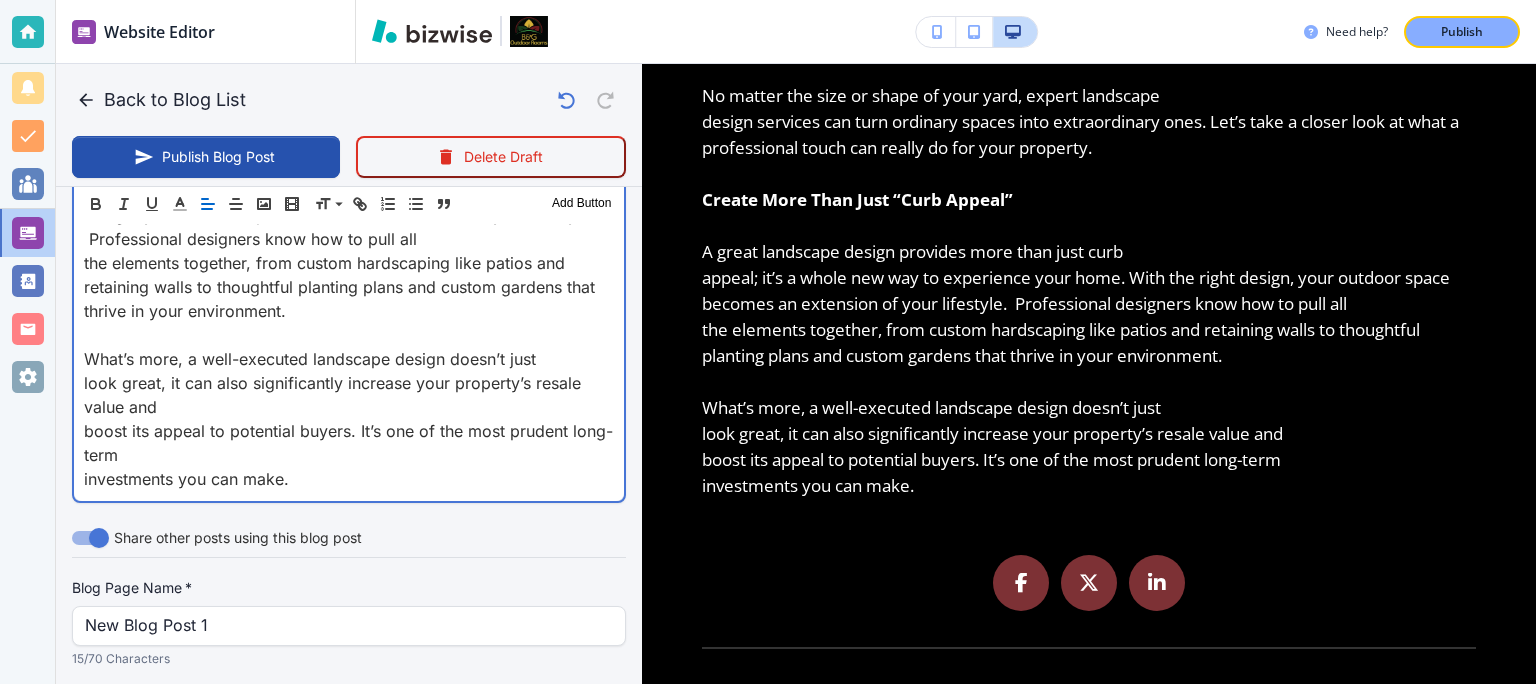 click on "boost its appeal to potential buyers. It’s one of the most prudent long-term" at bounding box center (349, 443) 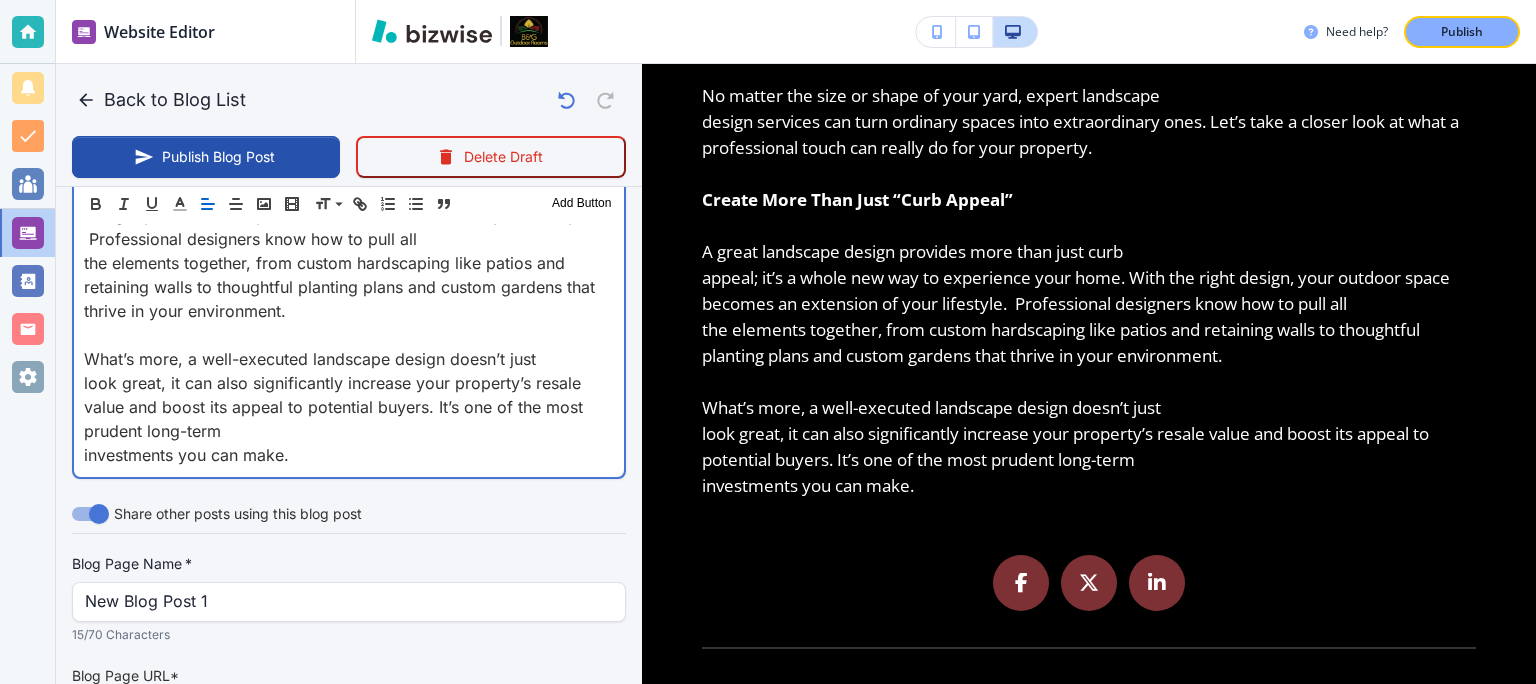 click on "No matter the size or shape of your yard, expert landscape design services can turn ordinary spaces into extraordinary ones. Let’s take a closer look at what a professional touch can really do for your property. Create More Than Just “Curb Appeal” ﻿A great landscape design provides more than just curb appeal; it’s a whole new way to experience your home. With the right design, your outdoor space becomes an extension of your lifestyle.  Professional designers know how to pull all the elements together, from custom hardscaping like patios and retaining walls to thoughtful planting plans and custom gardens that thrive in your environment. What’s more, a well-executed landscape design doesn’t just look great, it can also significantly increase your property’s resale value and boost its appeal to potential buyers. It’s one of the most prudent long-term investments you can make." at bounding box center [349, 227] 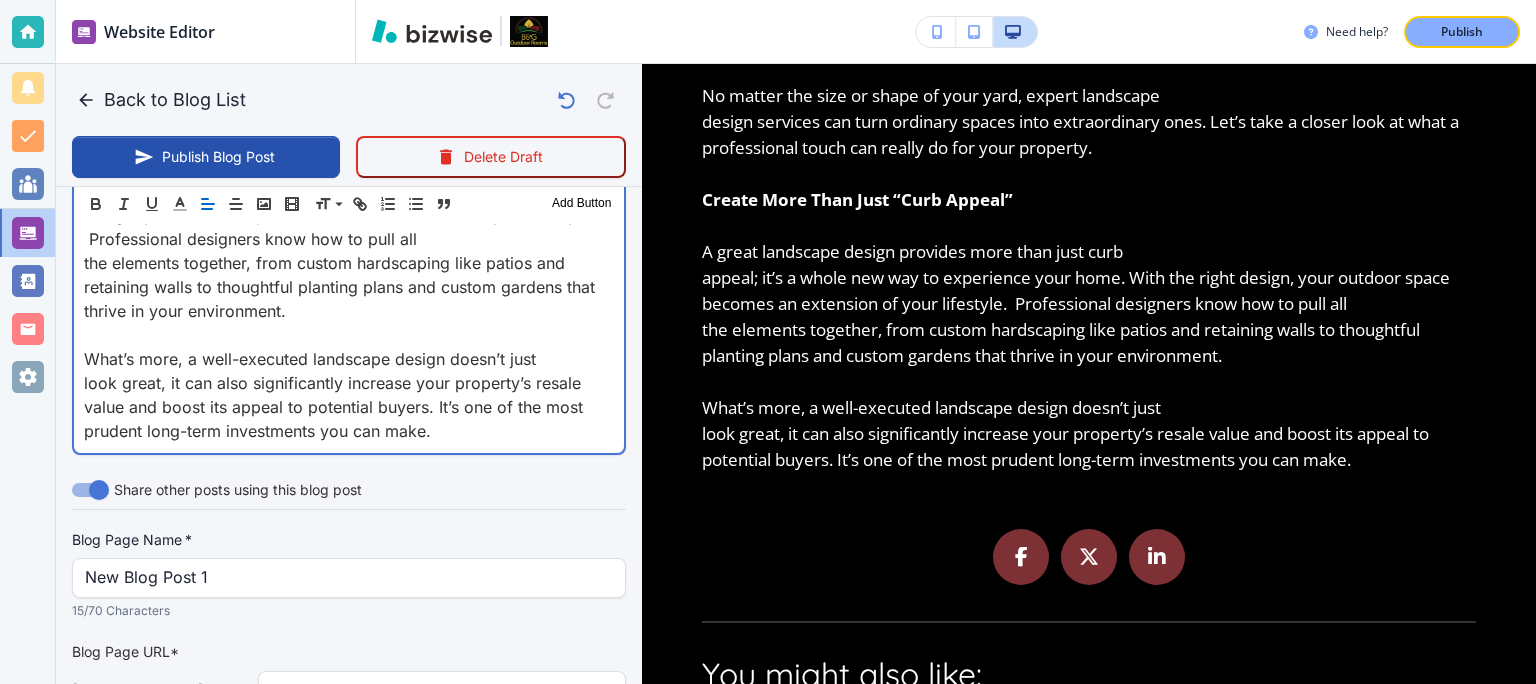 click on "look great, it can also significantly increase your property’s resale value and boost its appeal to potential buyers. It’s one of the most prudent long-term investments you can make." at bounding box center [349, 407] 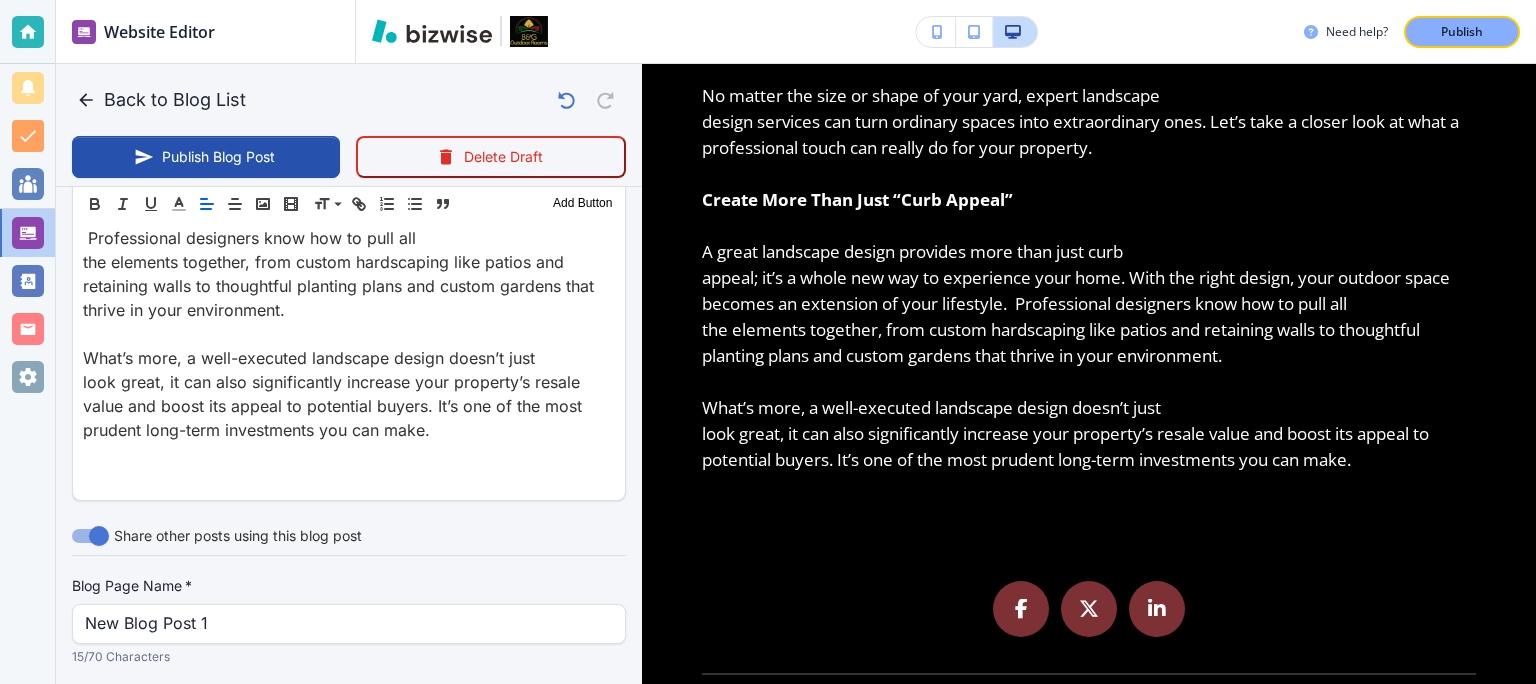 scroll, scrollTop: 923, scrollLeft: 0, axis: vertical 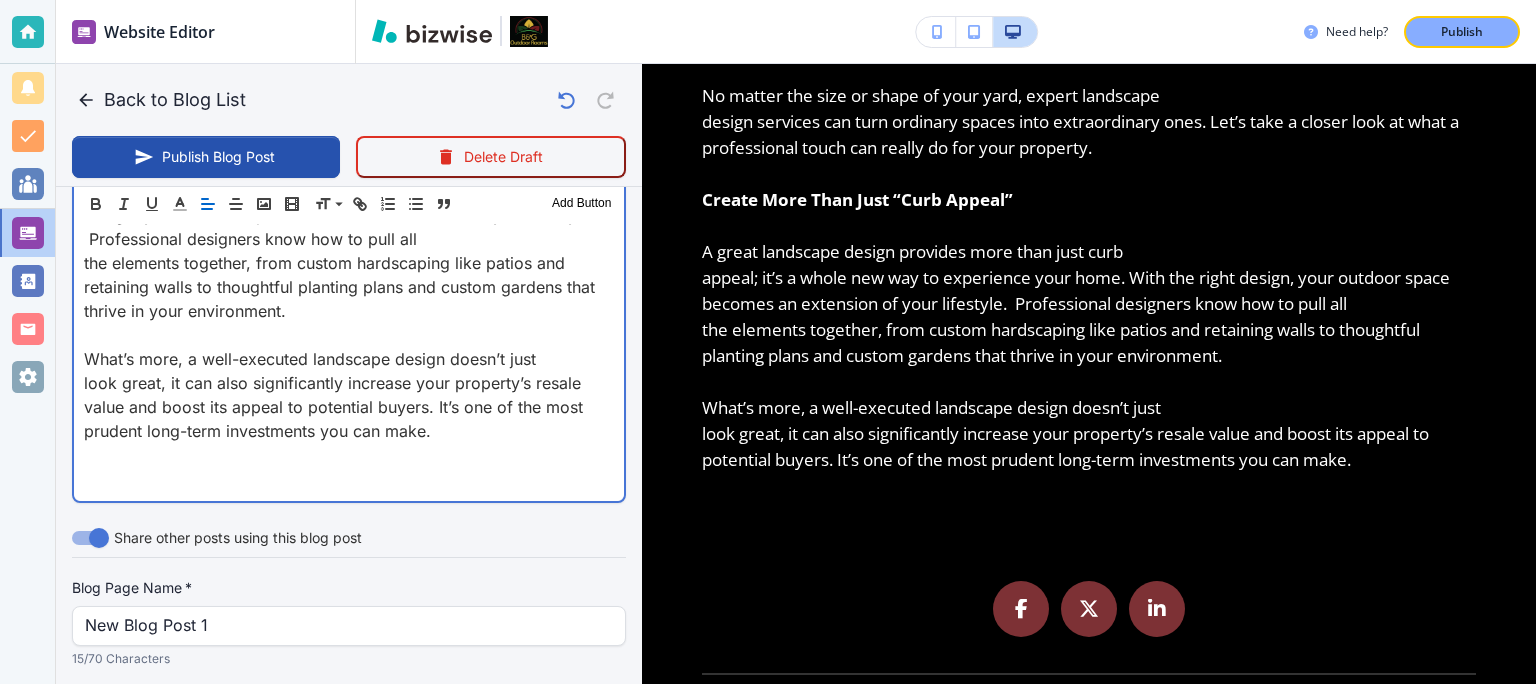 click at bounding box center [349, 455] 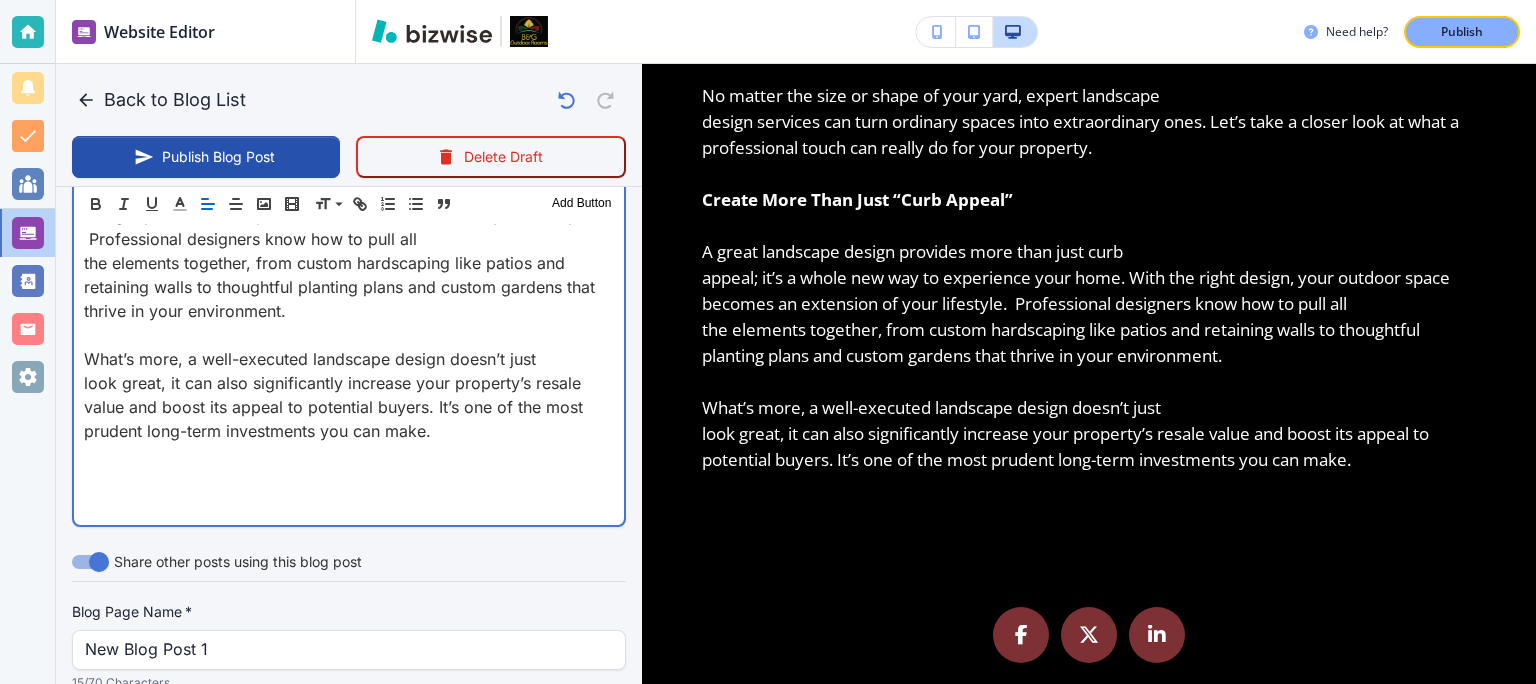 scroll, scrollTop: 924, scrollLeft: 0, axis: vertical 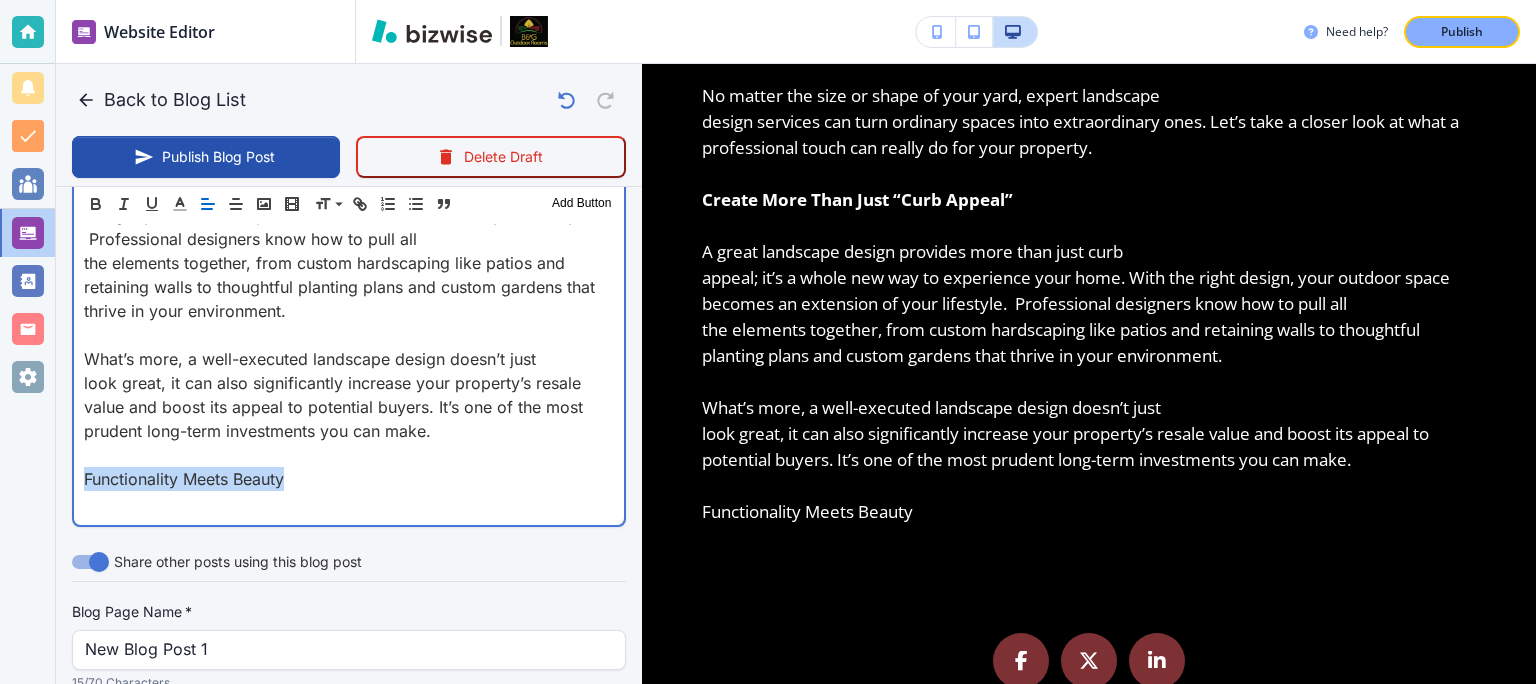 drag, startPoint x: 291, startPoint y: 477, endPoint x: 59, endPoint y: 475, distance: 232.00862 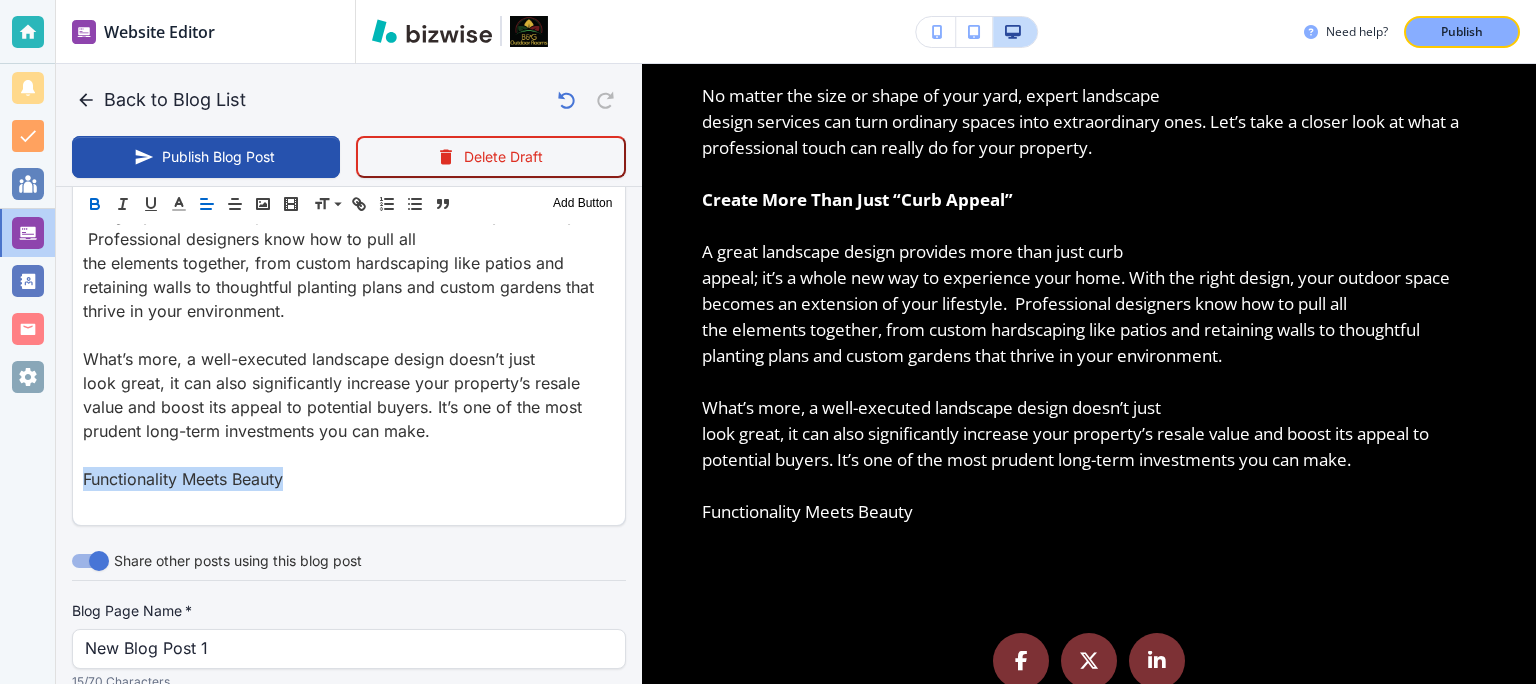 click 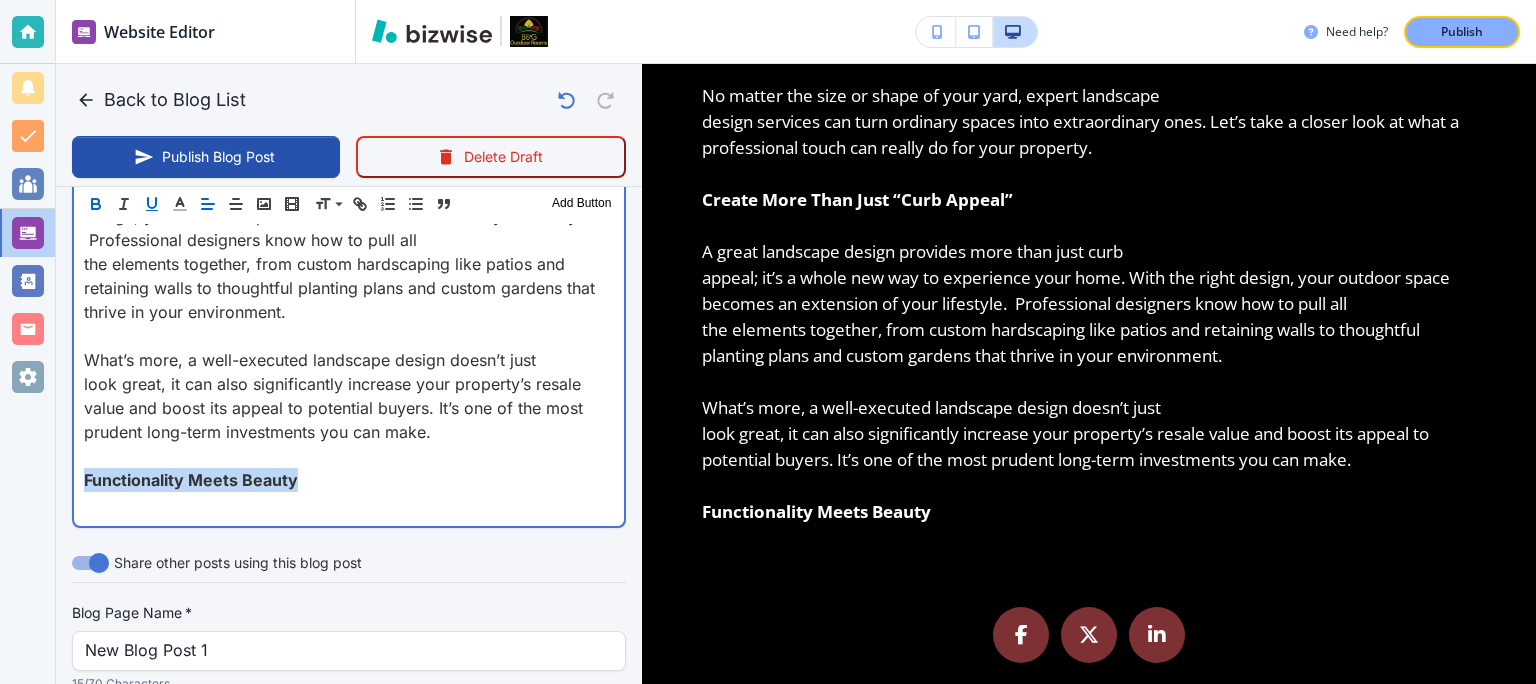scroll, scrollTop: 924, scrollLeft: 0, axis: vertical 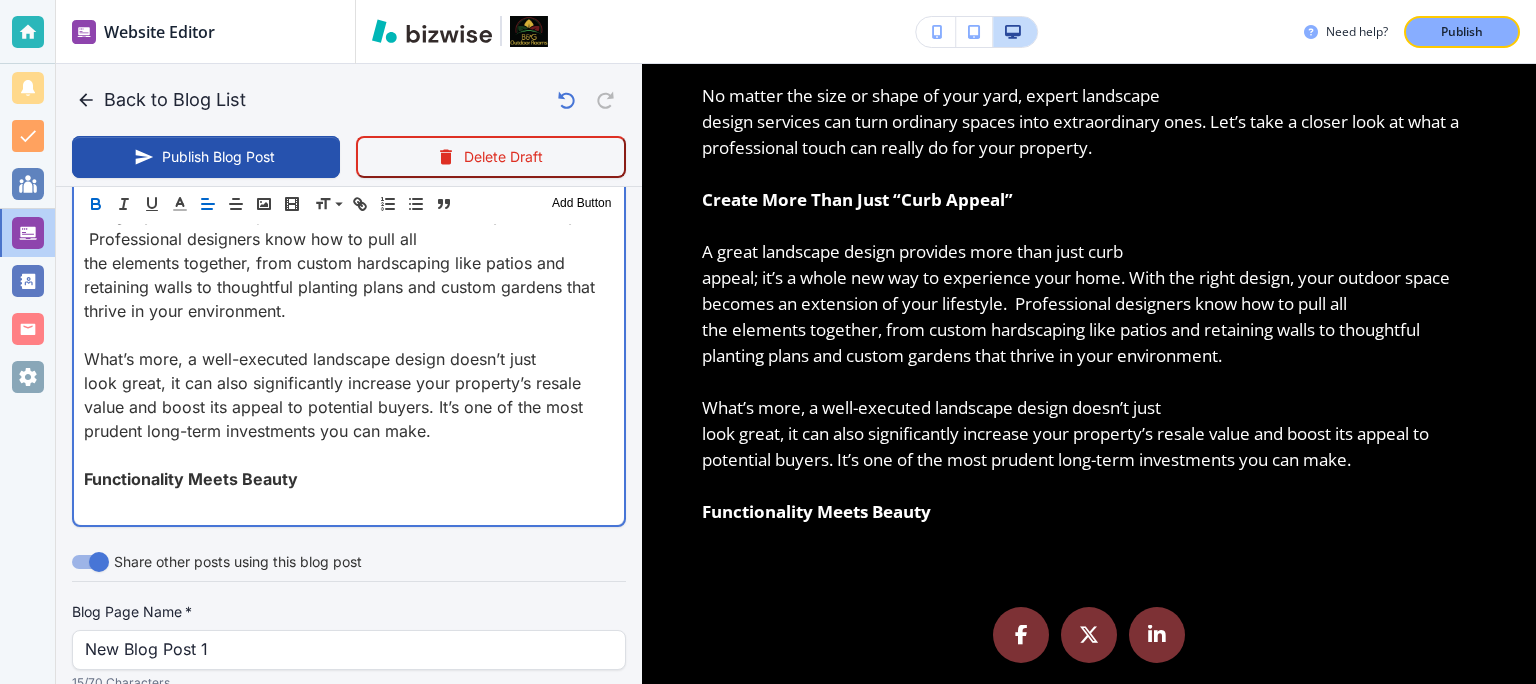 click on "Functionality Meets Beauty" at bounding box center [349, 479] 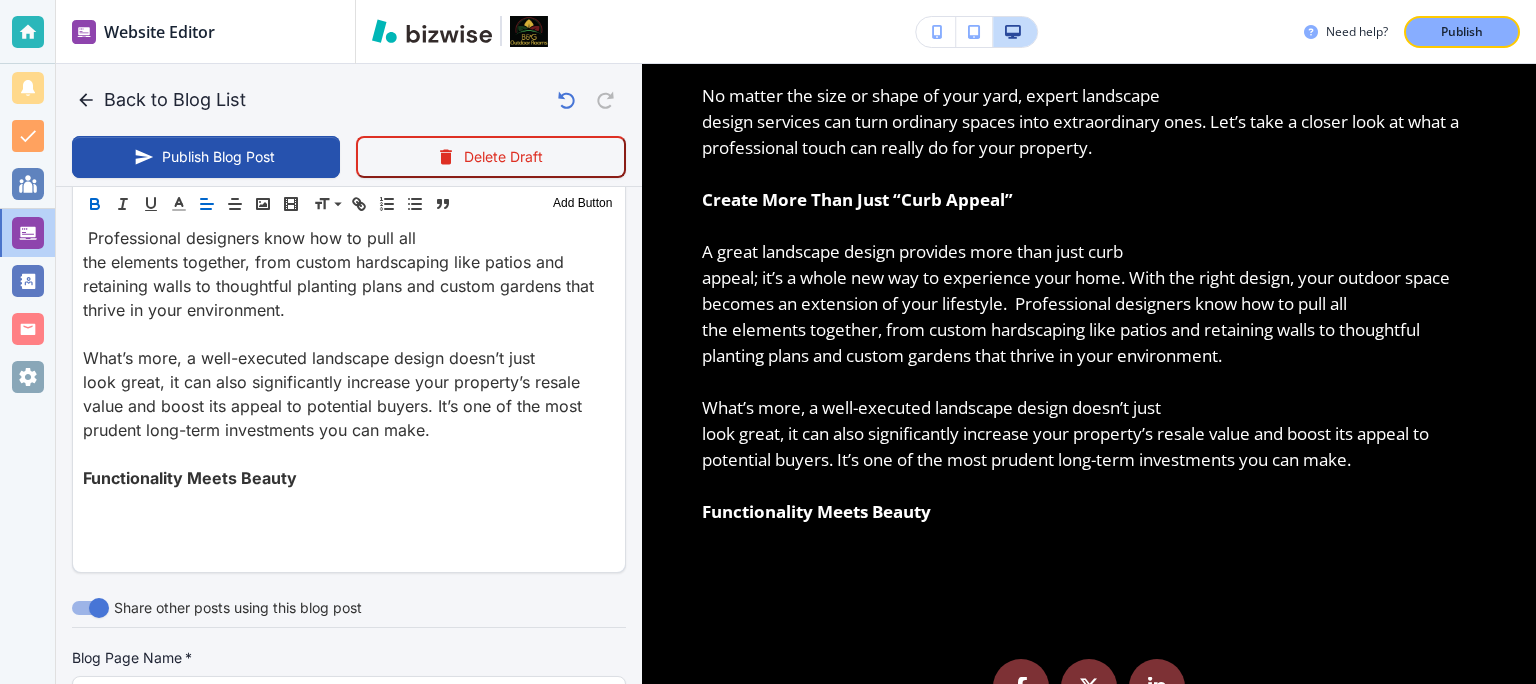 scroll, scrollTop: 923, scrollLeft: 0, axis: vertical 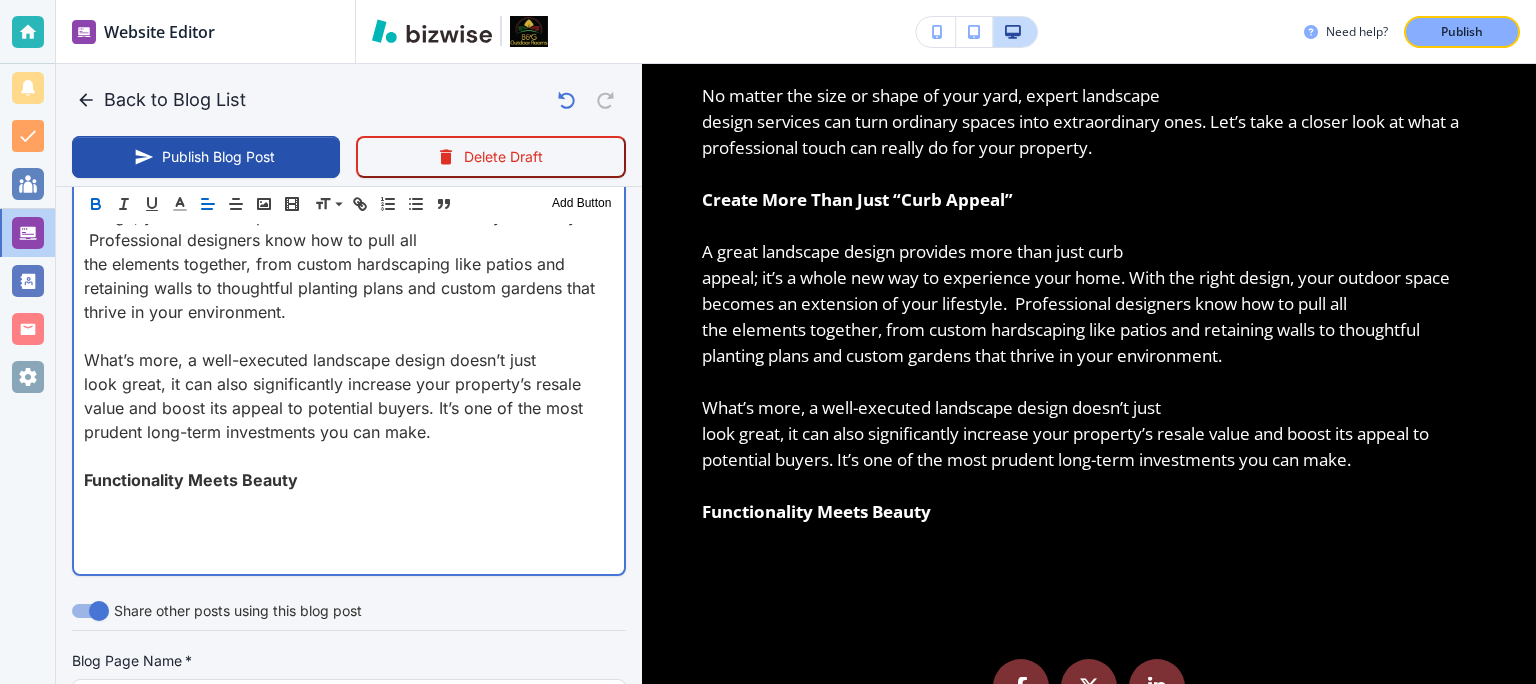 click at bounding box center (349, 552) 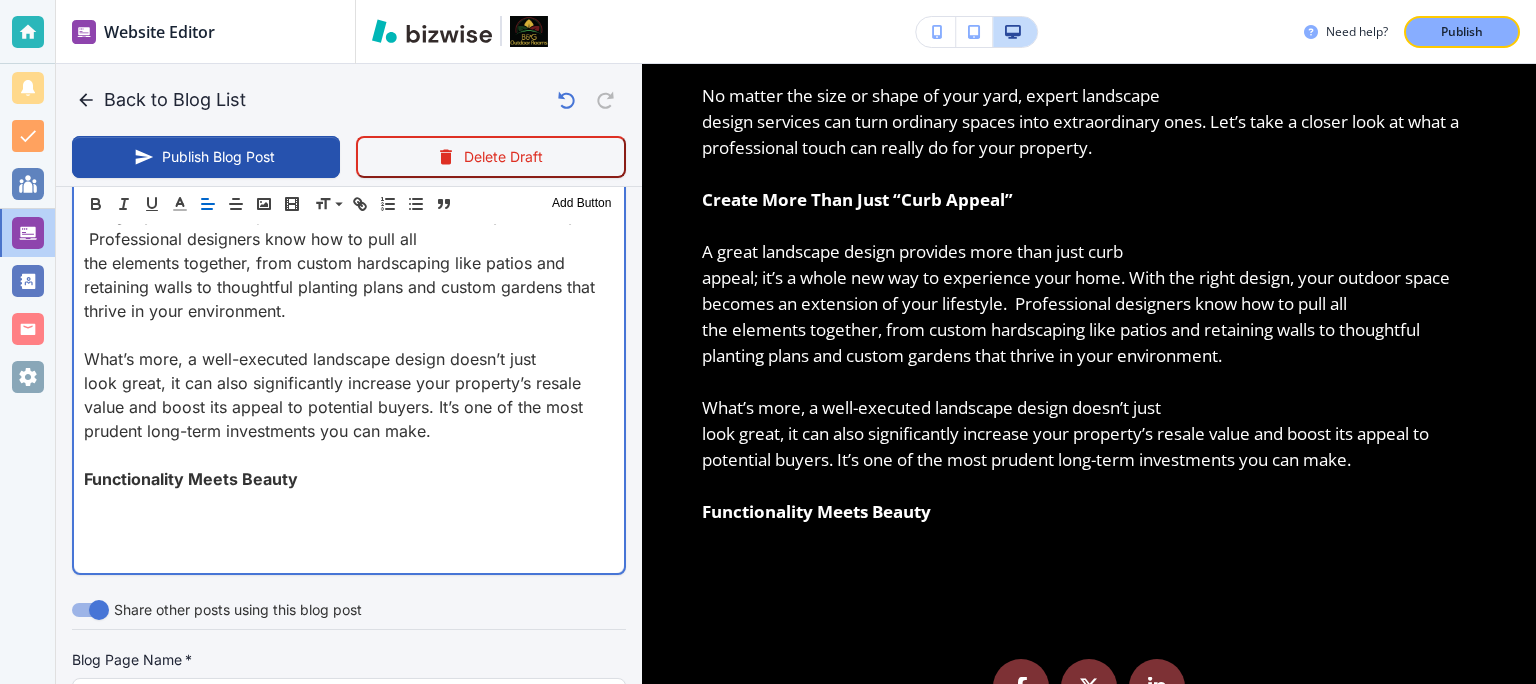 scroll, scrollTop: 924, scrollLeft: 0, axis: vertical 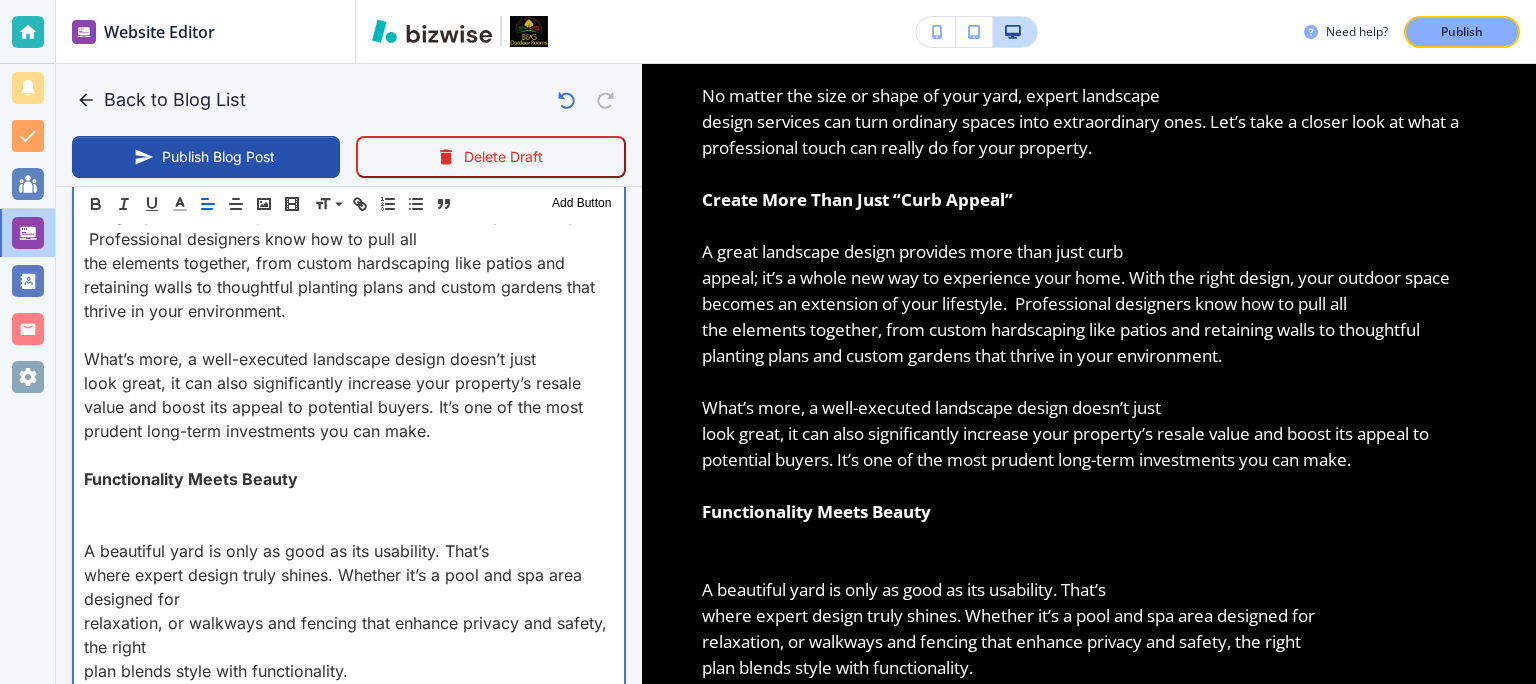 click at bounding box center (349, 503) 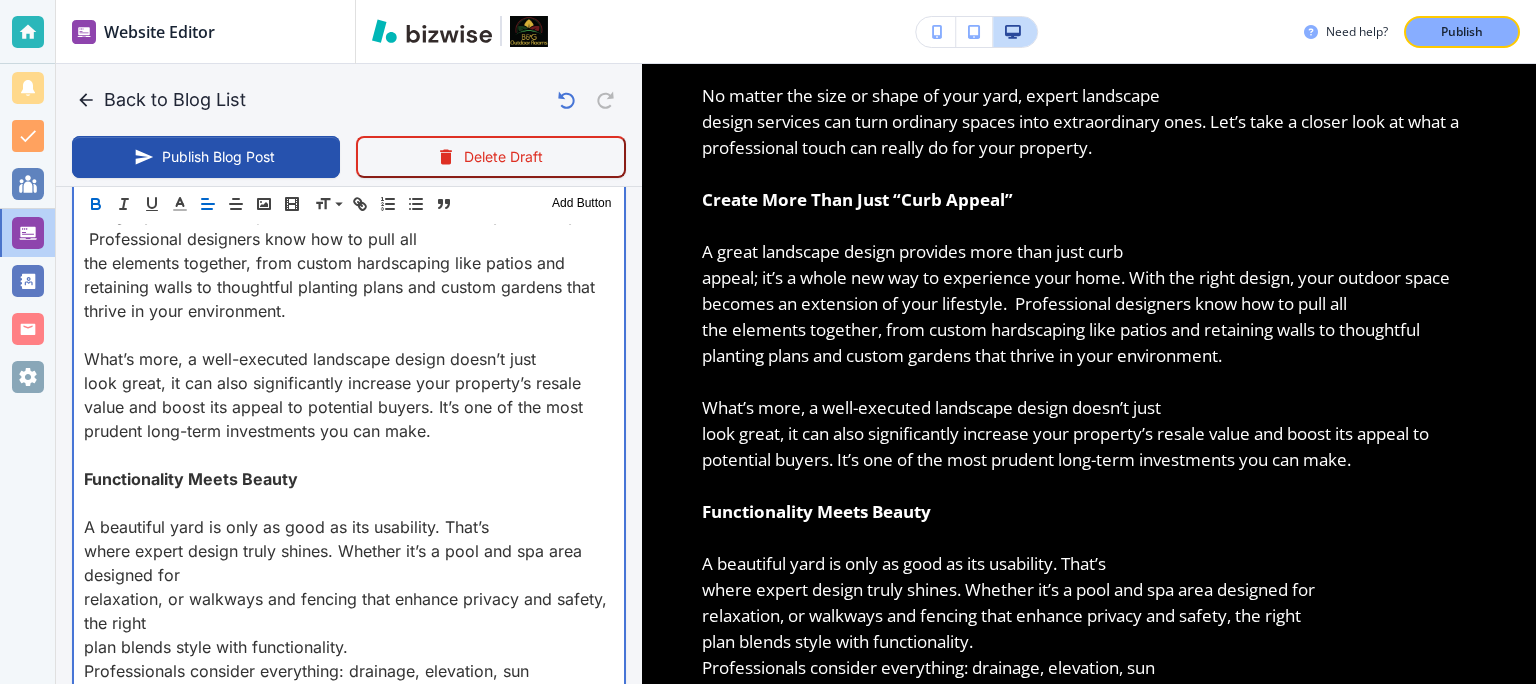 click on "relaxation, or walkways and fencing that enhance privacy and safety, the right" at bounding box center (349, 611) 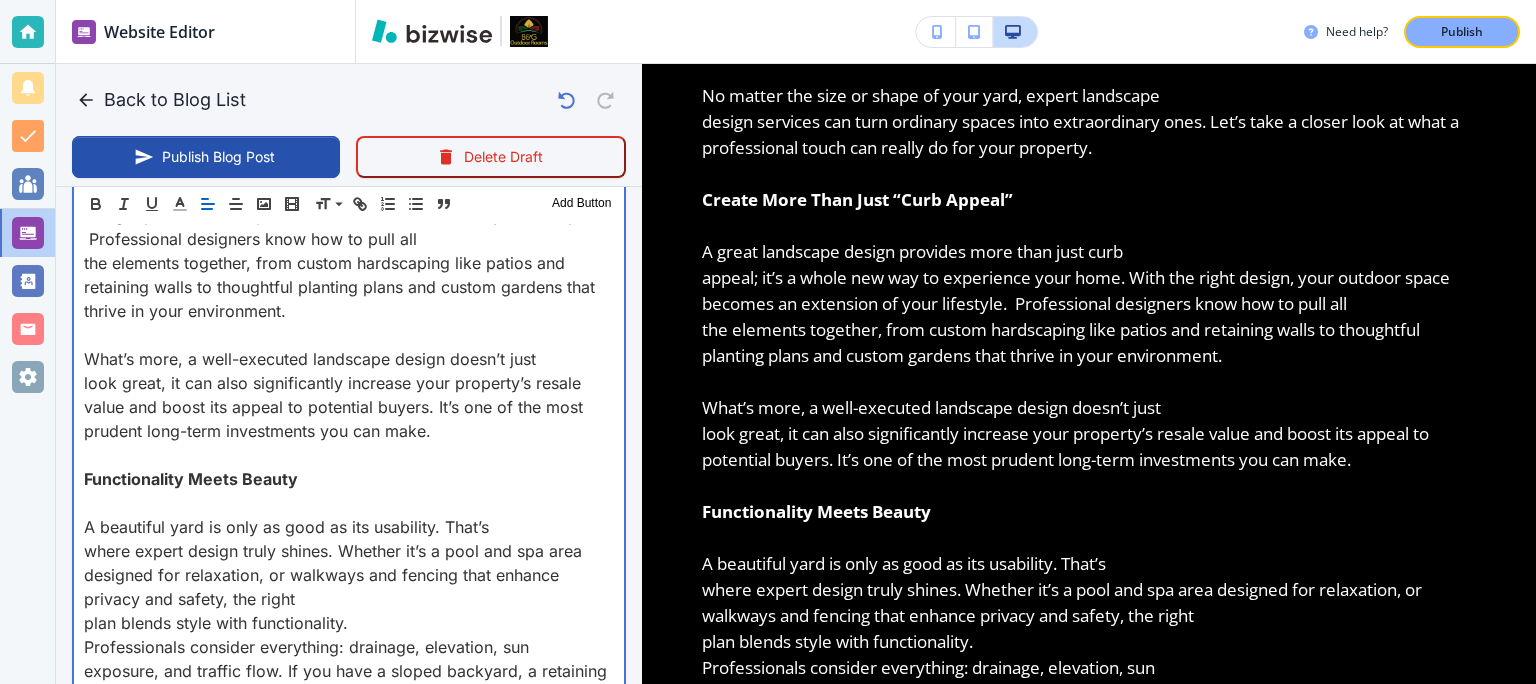 click on "plan blends style with functionality." at bounding box center (349, 623) 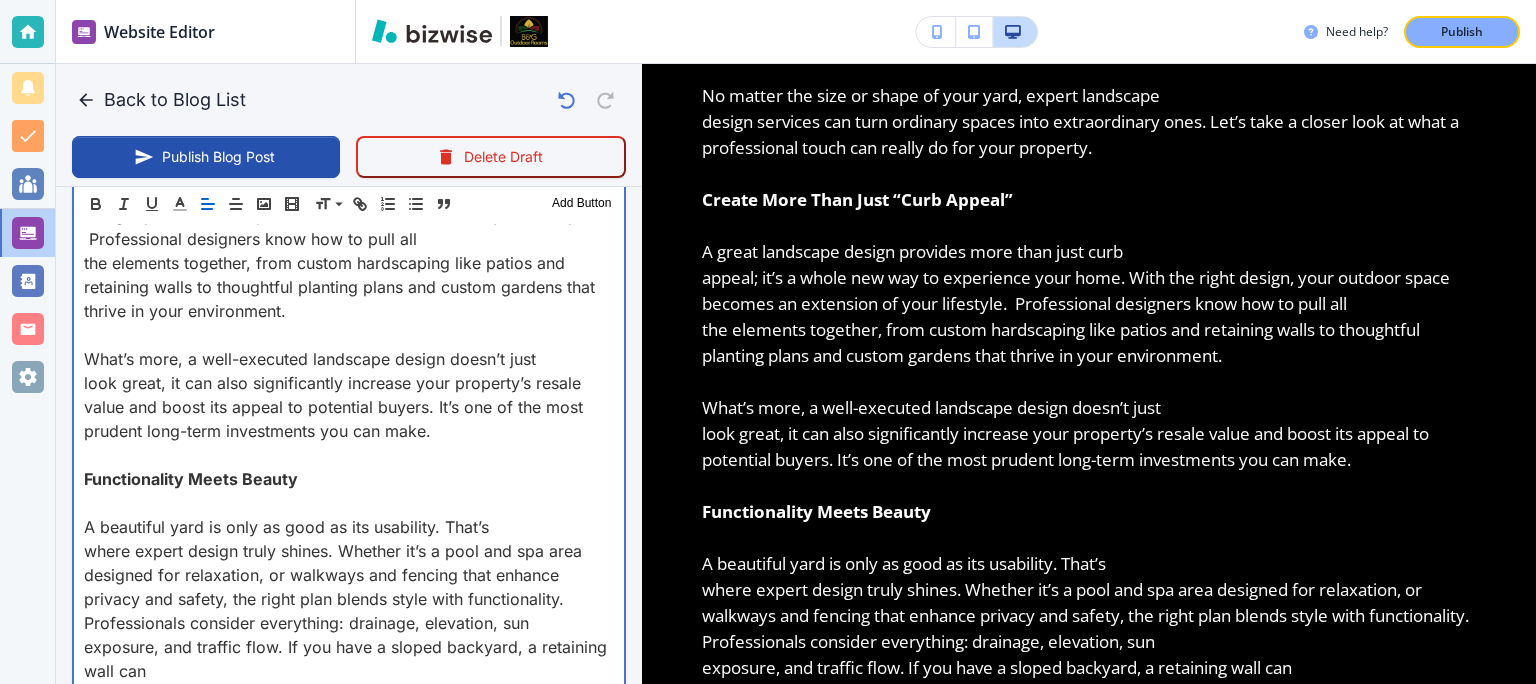 click on "where expert design truly shines. Whether it’s a pool and spa area designed for relaxation, or walkways and fencing that enhance privacy and safety, the right plan blends style with functionality." at bounding box center (349, 575) 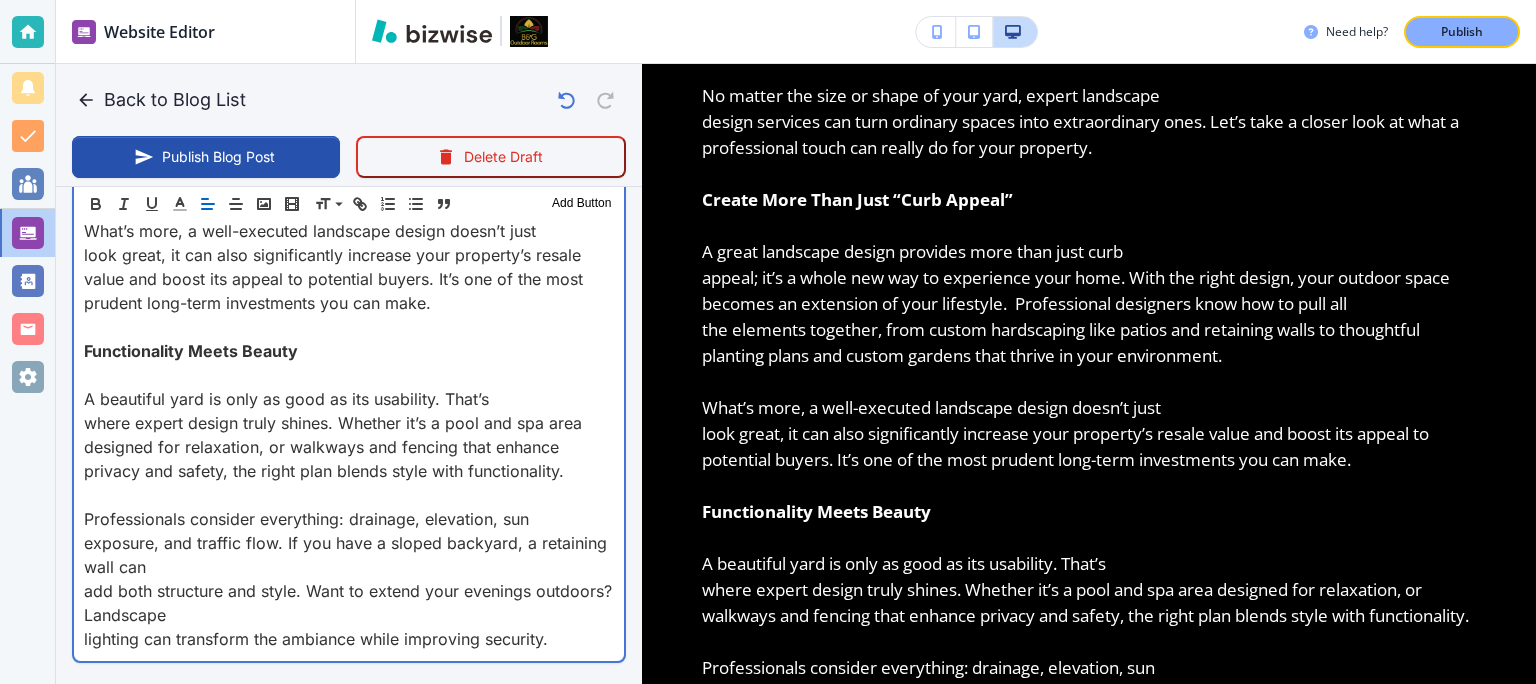 scroll, scrollTop: 1075, scrollLeft: 0, axis: vertical 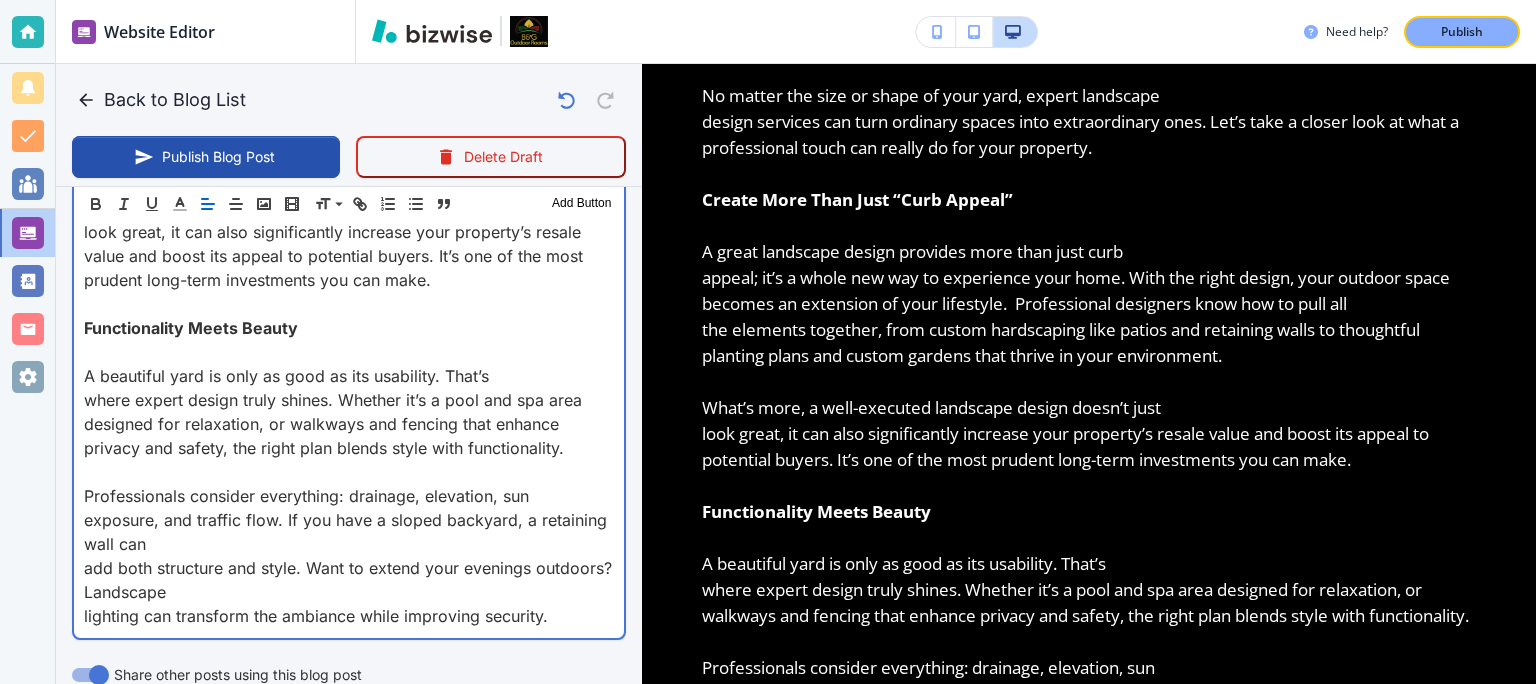 click on "No matter the size or shape of your yard, expert landscape design services can turn ordinary spaces into extraordinary ones. Let’s take a closer look at what a professional touch can really do for your property. Create More Than Just “Curb Appeal” ﻿A great landscape design provides more than just curb appeal; it’s a whole new way to experience your home. With the right design, your outdoor space becomes an extension of your lifestyle.  Professional designers know how to pull all the elements together, from custom hardscaping like patios and retaining walls to thoughtful planting plans and custom gardens that thrive in your environment. What’s more, a well-executed landscape design doesn’t just look great, it can also significantly increase your property’s resale value and boost its appeal to potential buyers. It’s one of the most prudent long-term investments you can make. Functionality Meets Beauty A beautiful yard is only as good as its usability. That’s" at bounding box center [349, 232] 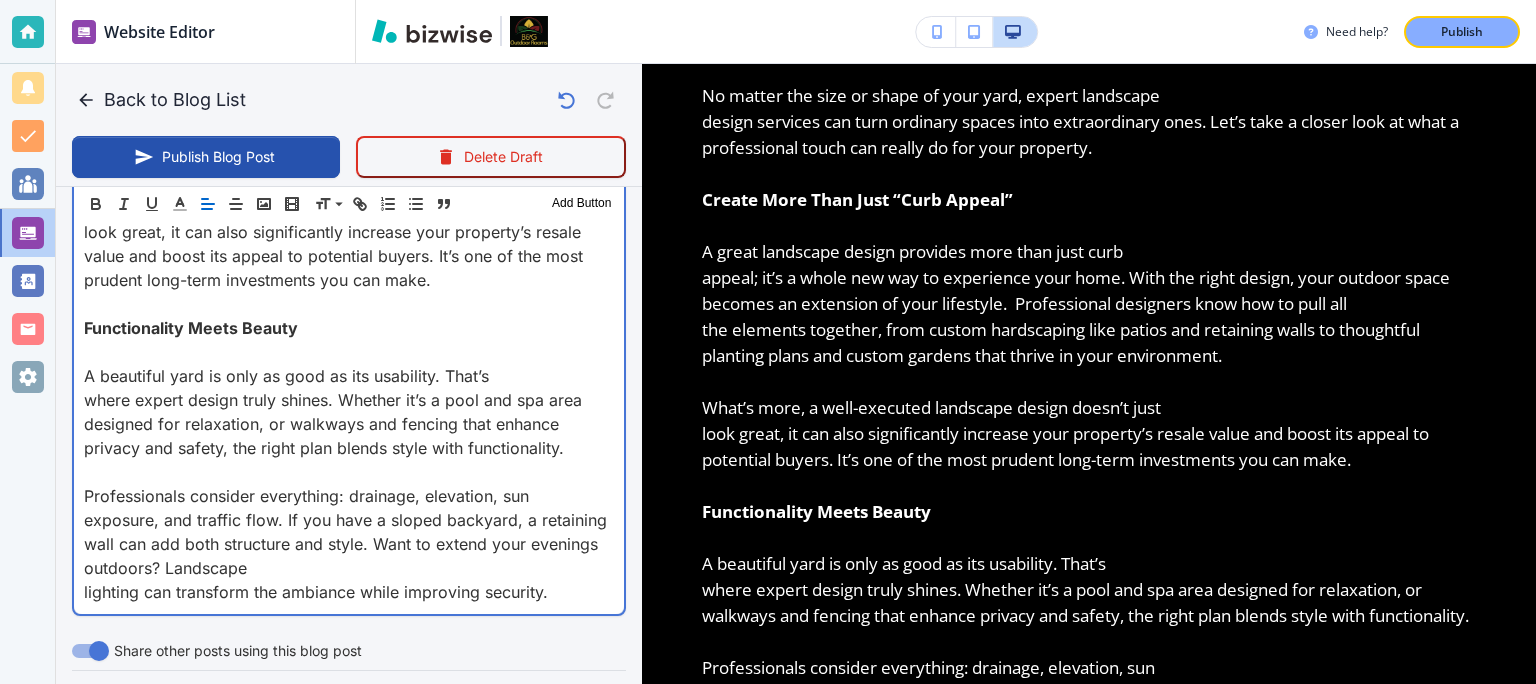 click on "No matter the size or shape of your yard, expert landscape design services can turn ordinary spaces into extraordinary ones. Let’s take a closer look at what a professional touch can really do for your property. Create More Than Just “Curb Appeal” ﻿A great landscape design provides more than just curb appeal; it’s a whole new way to experience your home. With the right design, your outdoor space becomes an extension of your lifestyle.  Professional designers know how to pull all the elements together, from custom hardscaping like patios and retaining walls to thoughtful planting plans and custom gardens that thrive in your environment. What’s more, a well-executed landscape design doesn’t just look great, it can also significantly increase your property’s resale value and boost its appeal to potential buyers. It’s one of the most prudent long-term investments you can make. Functionality Meets Beauty A beautiful yard is only as good as its usability. That’s" at bounding box center (349, 220) 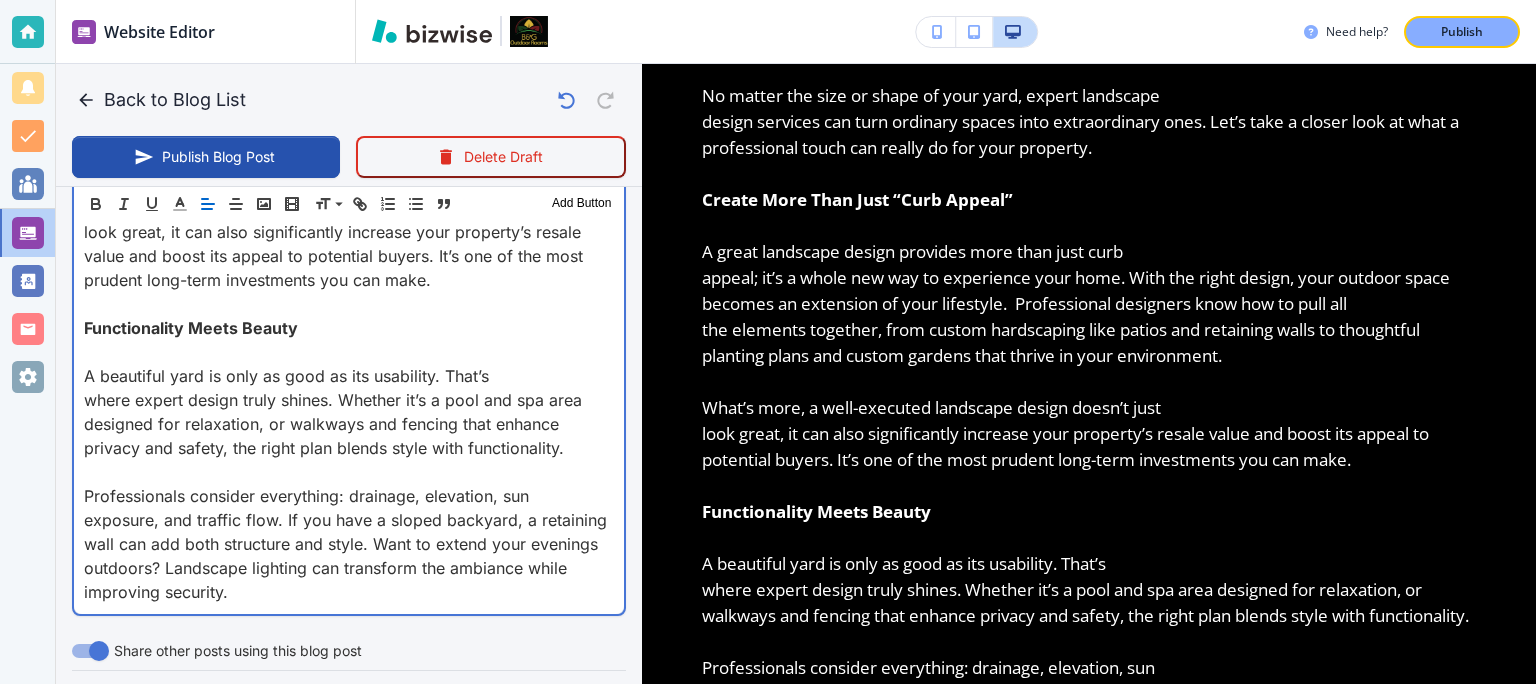 click on "exposure, and traffic flow. If you have a sloped backyard, a retaining wall can add both structure and style. Want to extend your evenings outdoors? Landscape lighting can transform the ambiance while improving security." at bounding box center (349, 556) 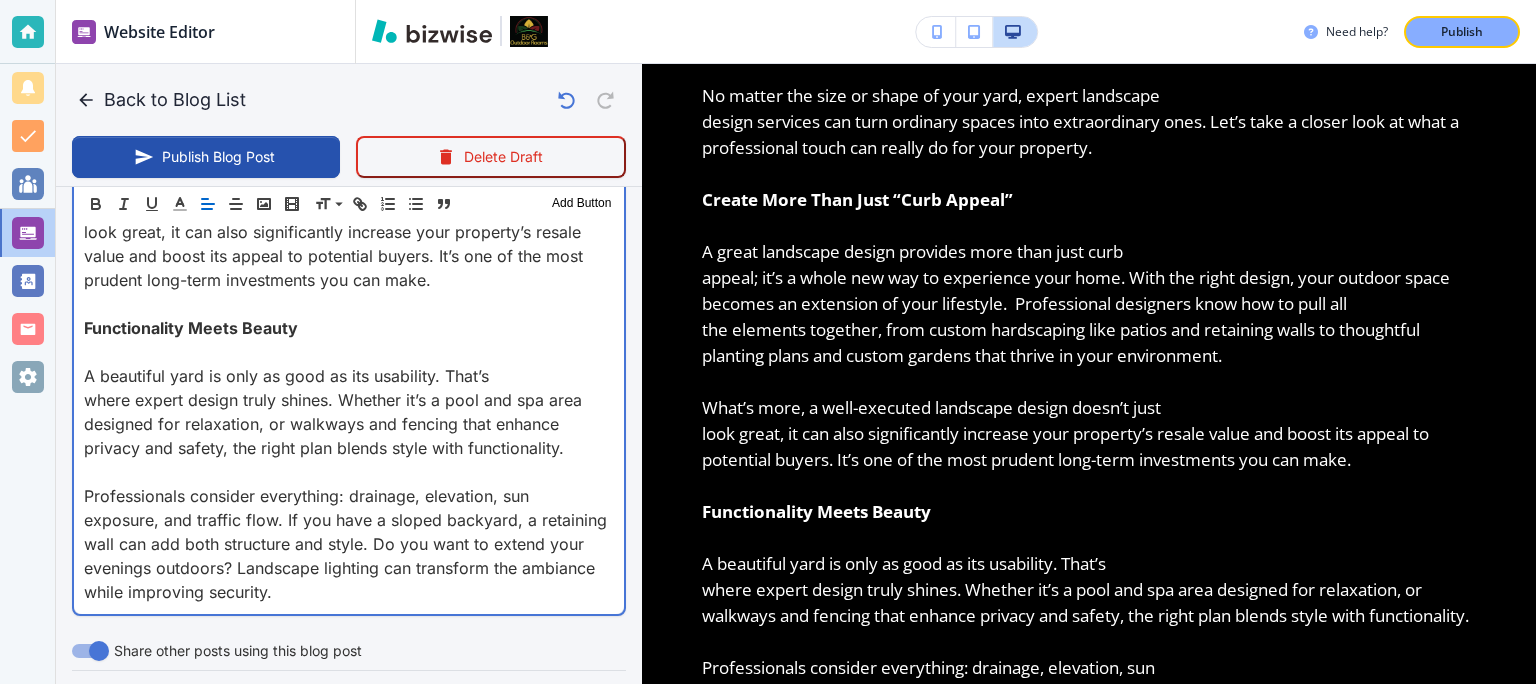 click on "exposure, and traffic flow. If you have a sloped backyard, a retaining wall can add both structure and style. Do you want to extend your evenings outdoors? Landscape lighting can transform the ambiance while improving security." at bounding box center [349, 556] 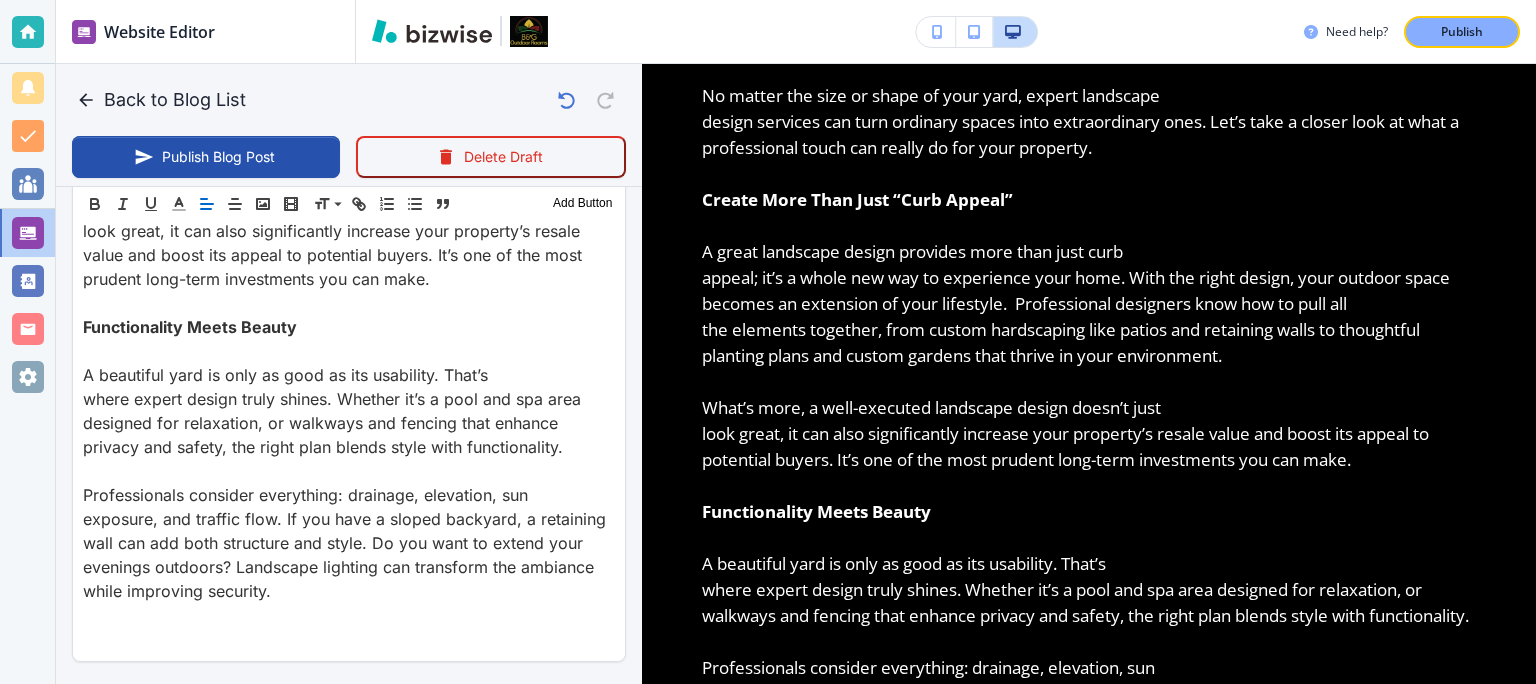scroll, scrollTop: 1074, scrollLeft: 0, axis: vertical 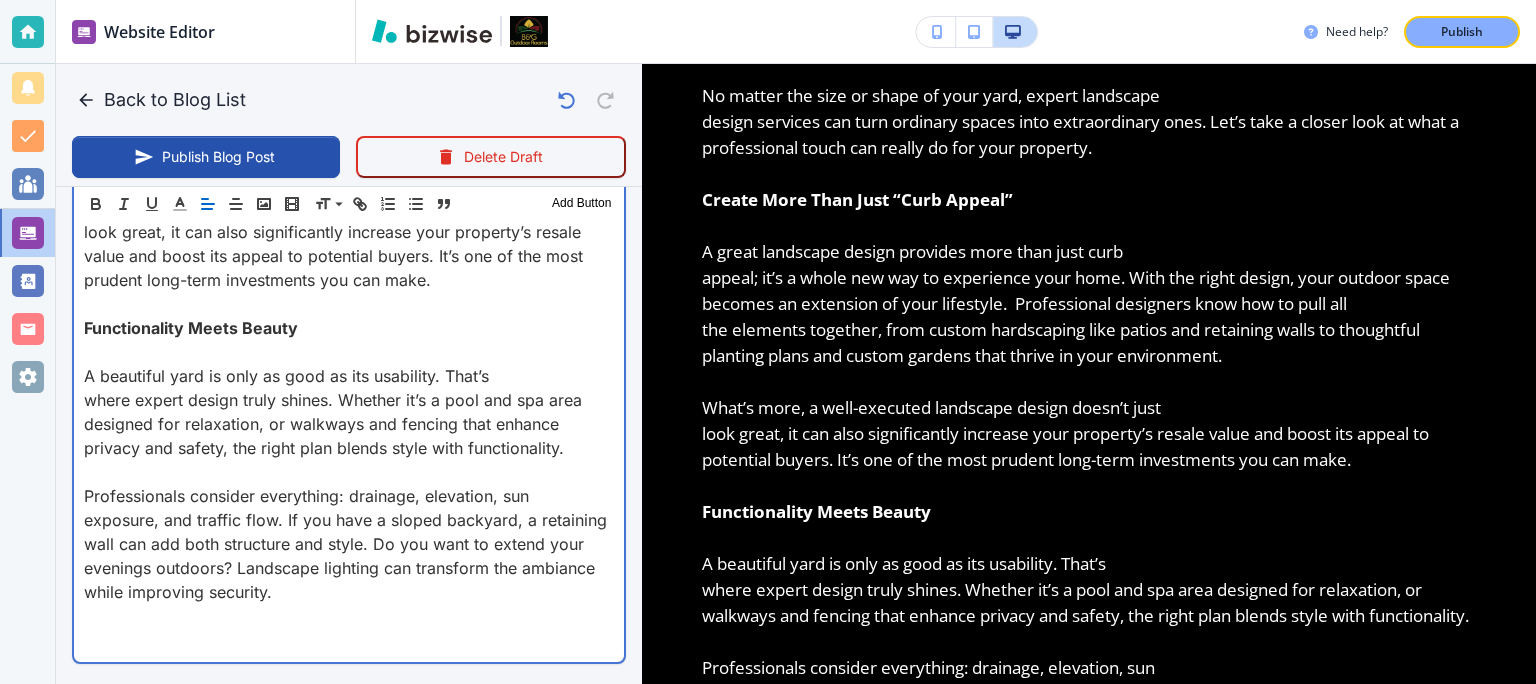click at bounding box center [349, 640] 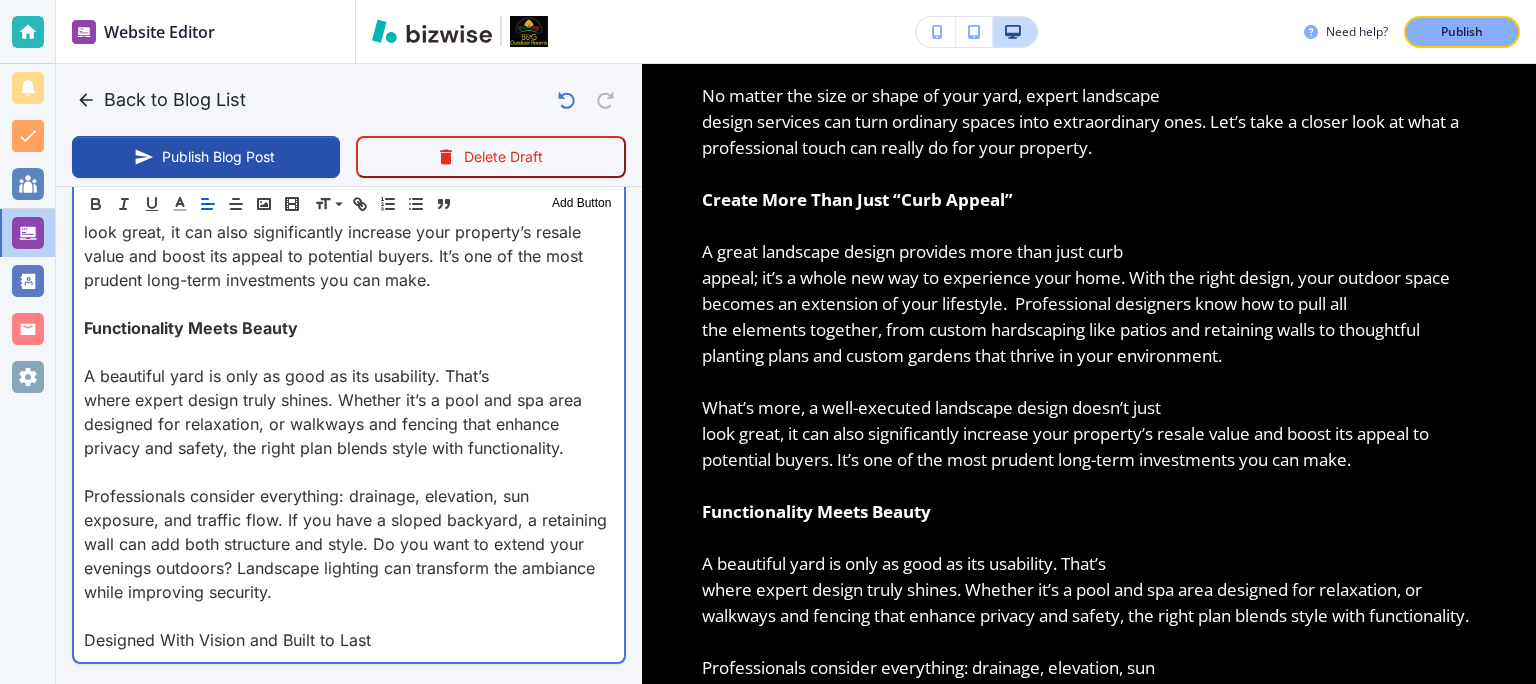 click on "Designed With Vision and Built to Last" at bounding box center (349, 640) 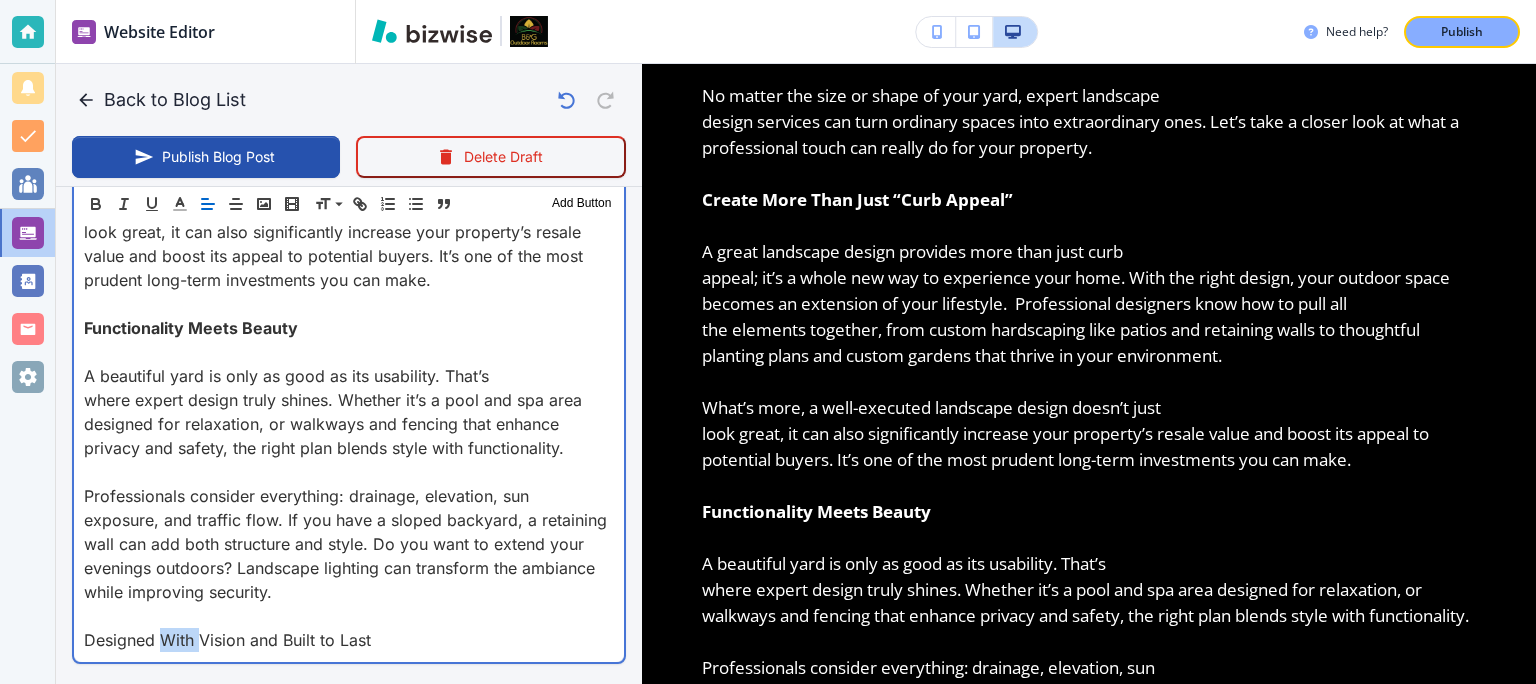 click on "Designed With Vision and Built to Last" at bounding box center (349, 640) 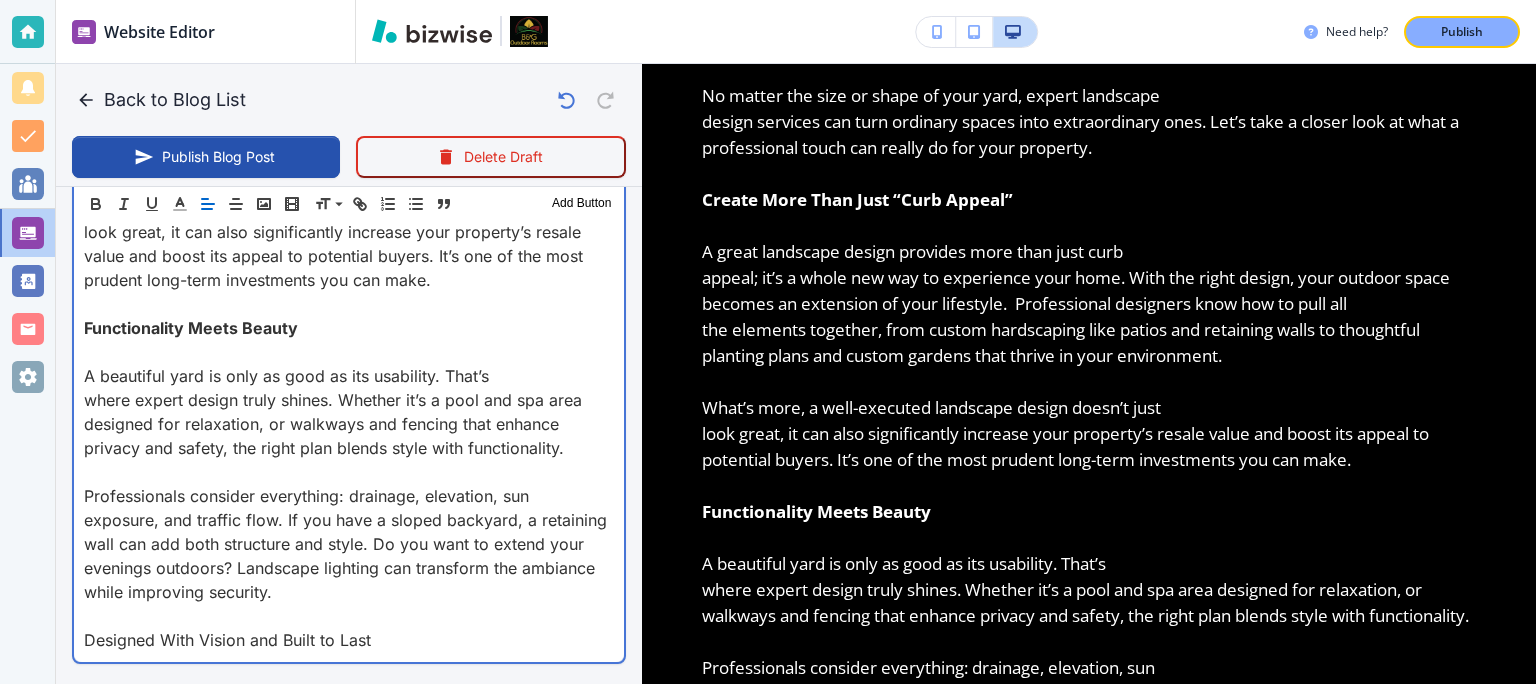 click on "Designed With Vision and Built to Last" at bounding box center (349, 640) 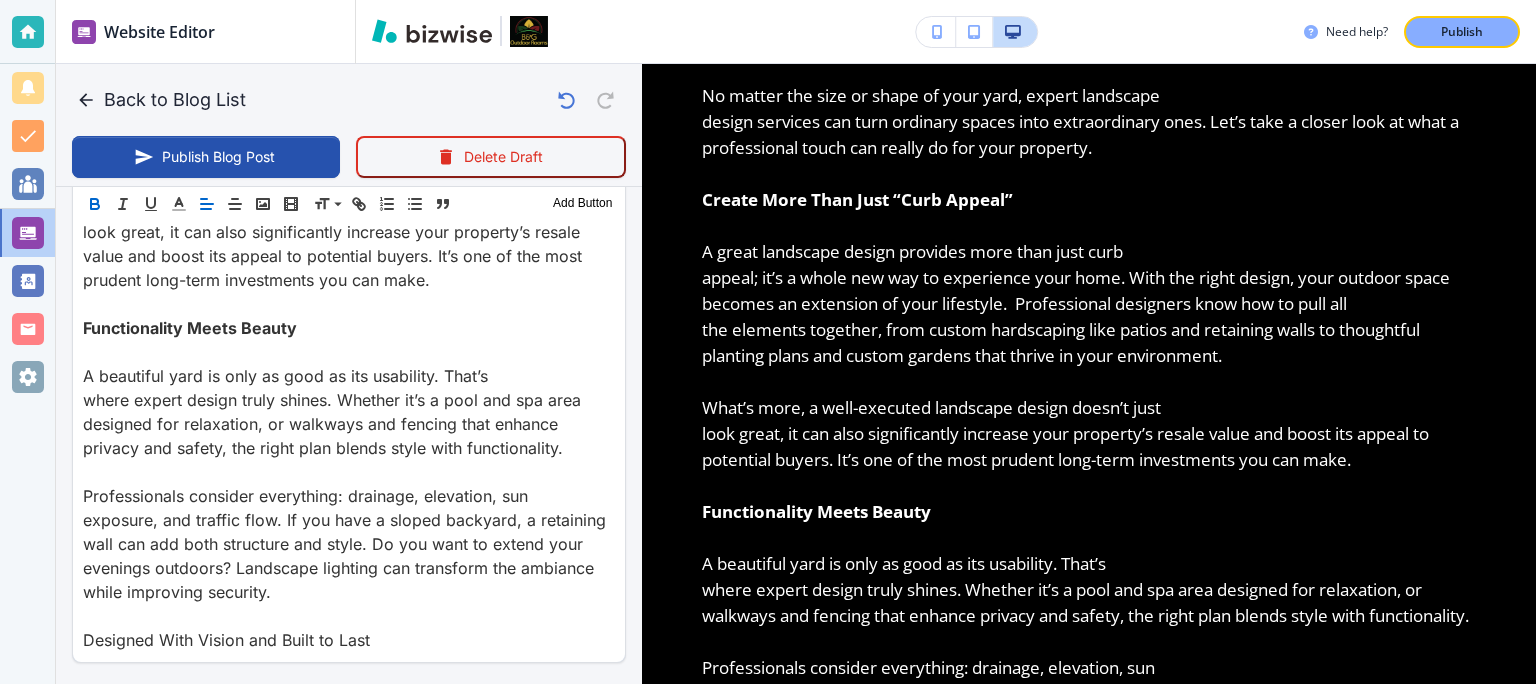 click 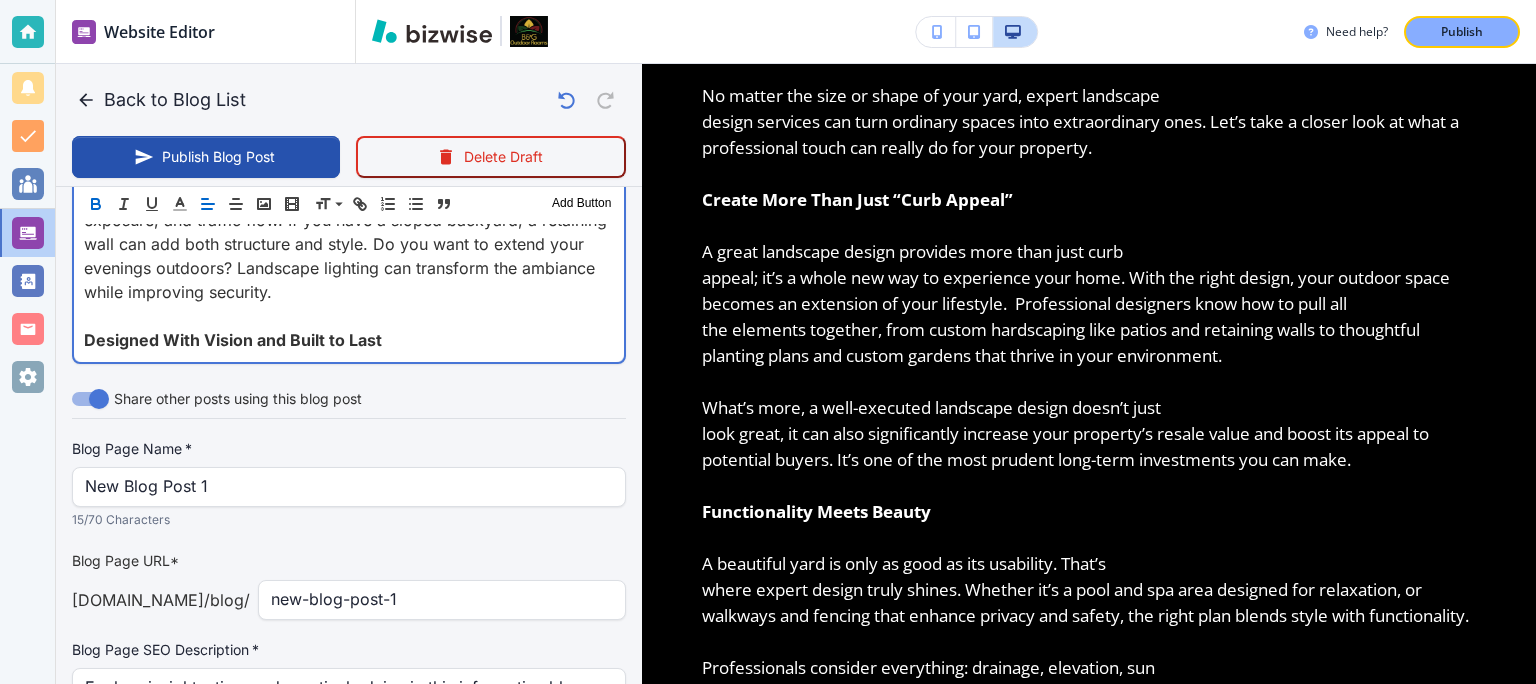 scroll, scrollTop: 1370, scrollLeft: 0, axis: vertical 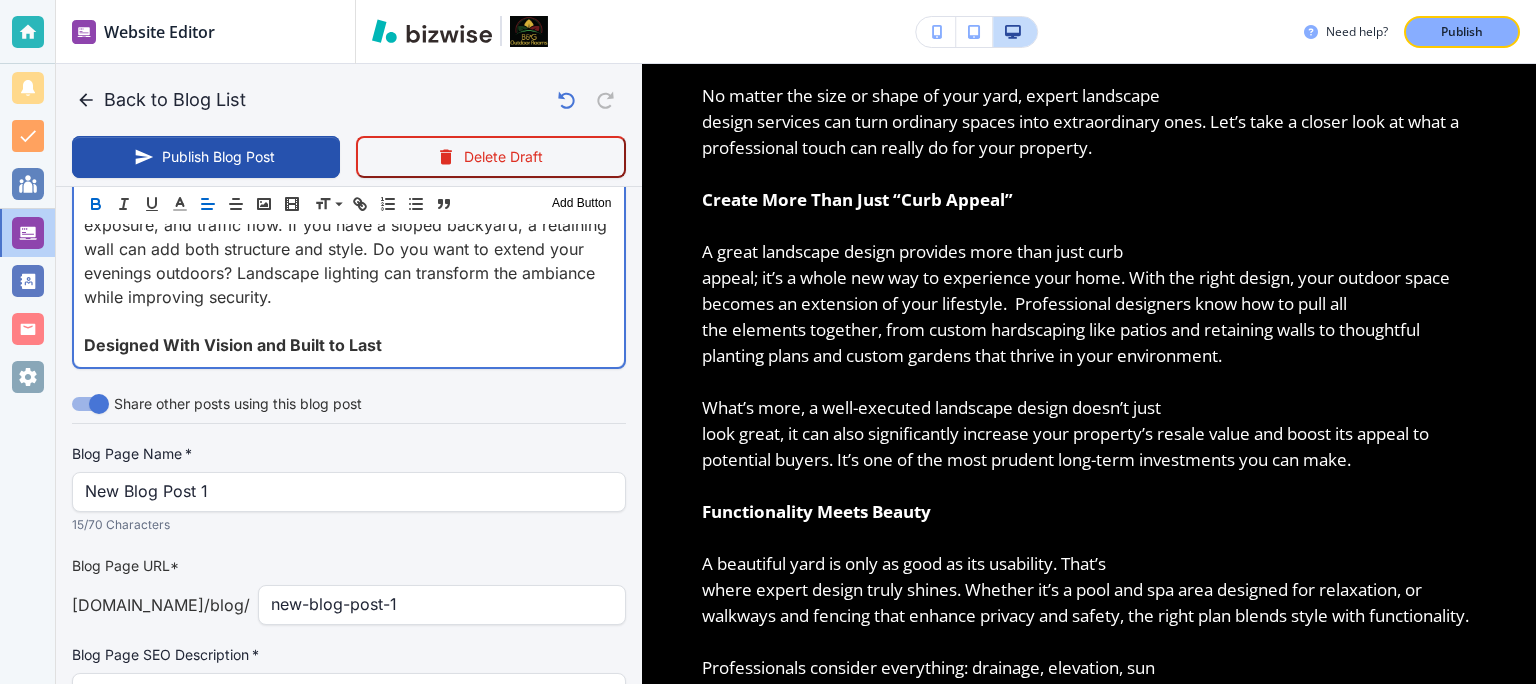 click on "Designed With Vision and Built to Last" at bounding box center (349, 345) 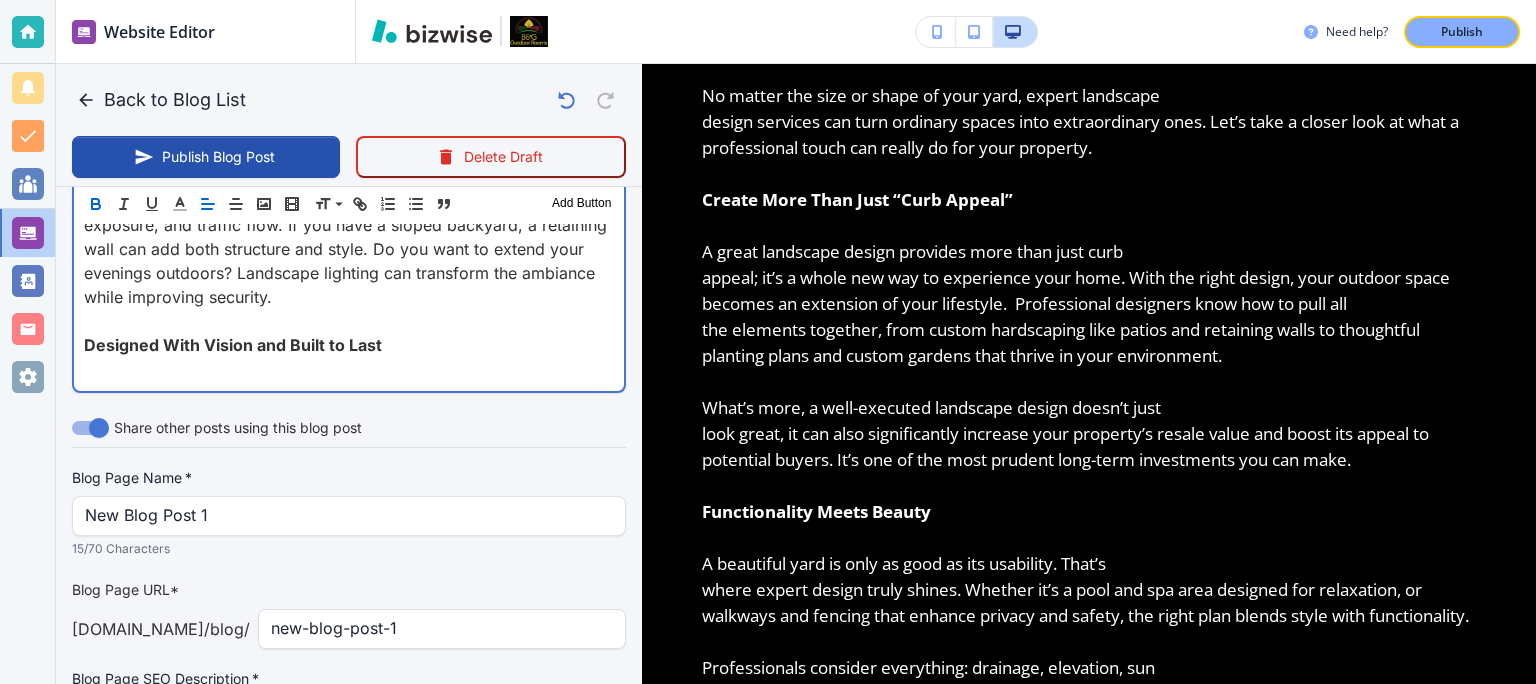 type on "[DATE] 02:42 PM" 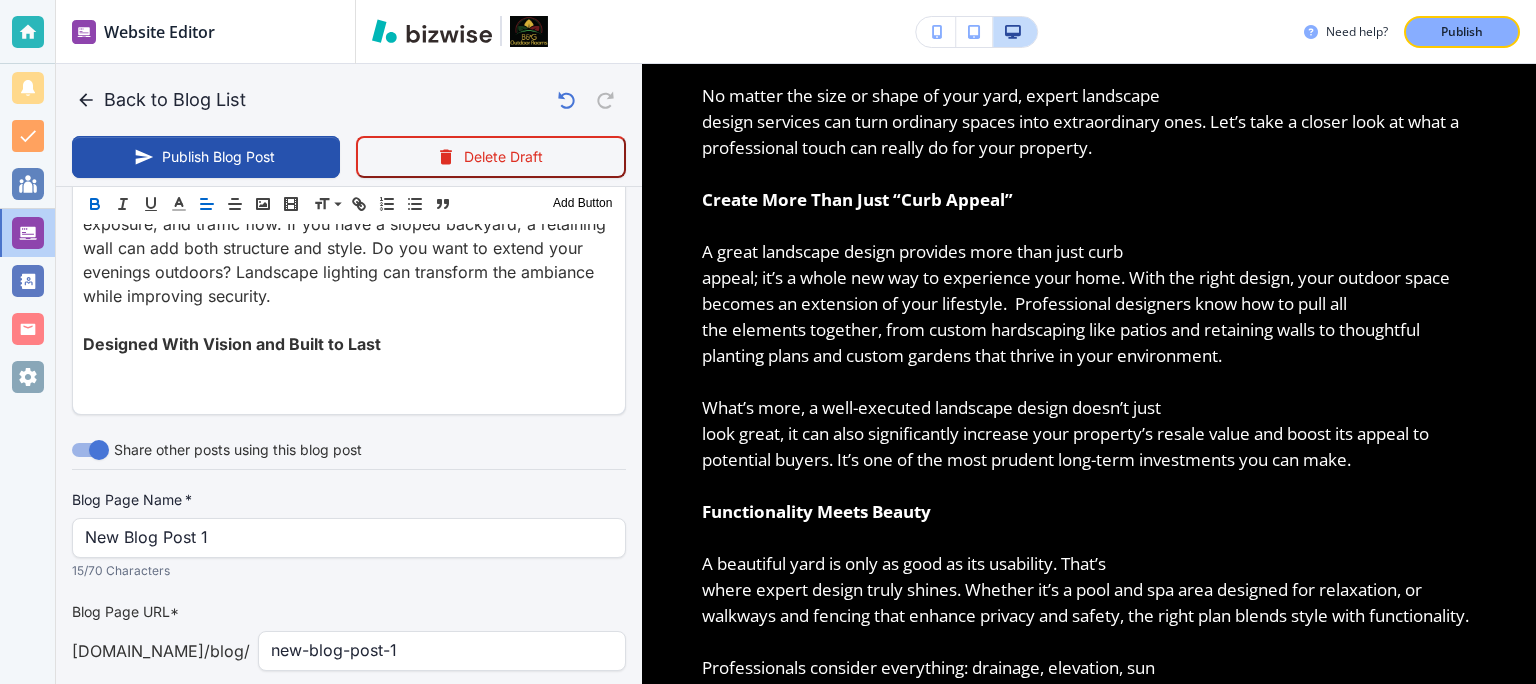 scroll, scrollTop: 1369, scrollLeft: 0, axis: vertical 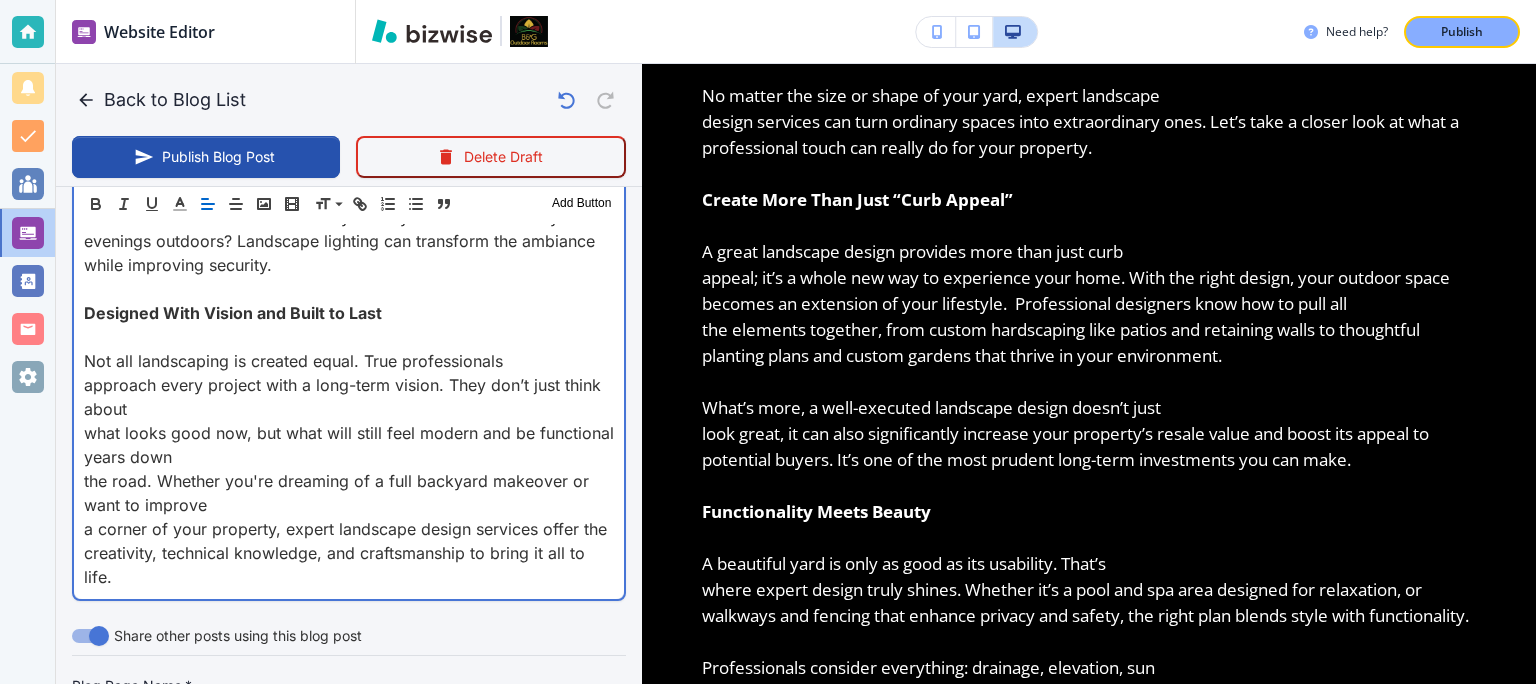 click on "what looks good now, but what will still feel modern and be functional years down" at bounding box center [349, 445] 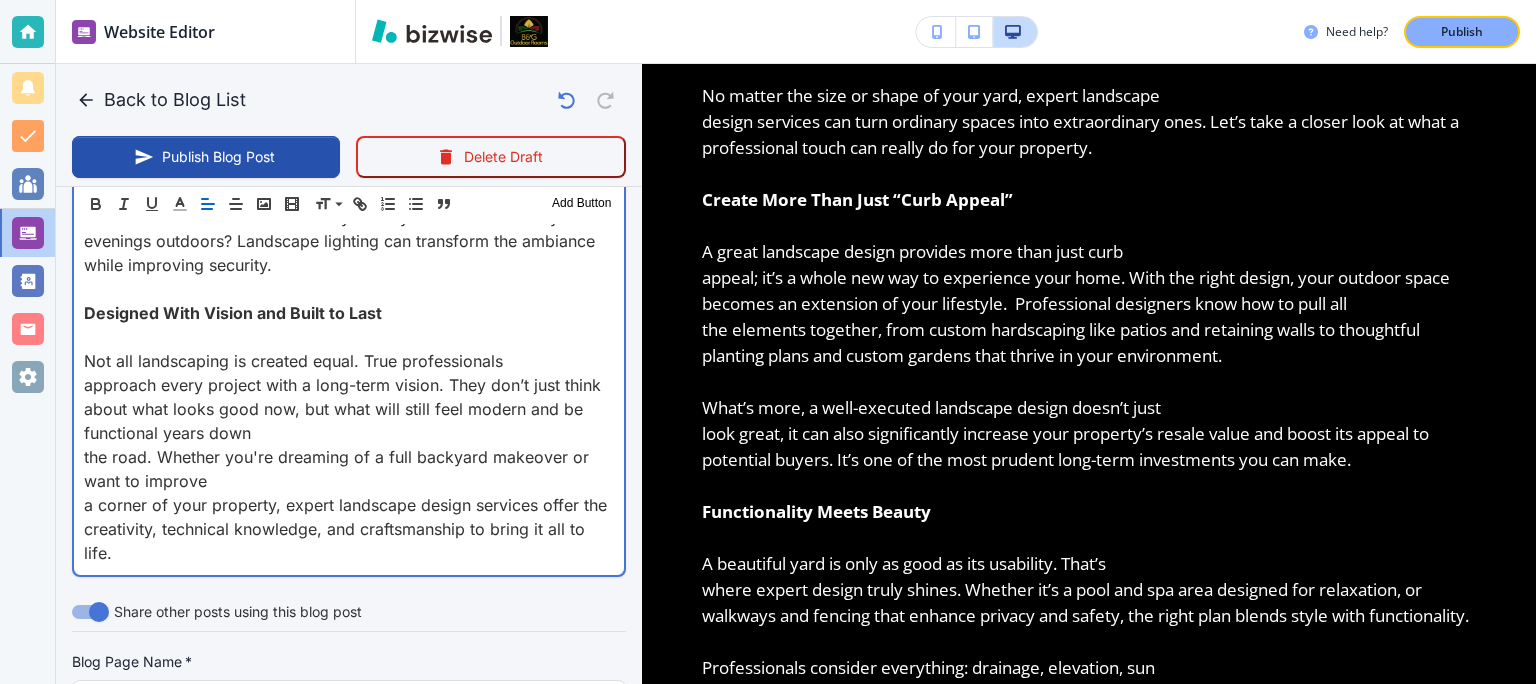 click on "No matter the size or shape of your yard, expert landscape design services can turn ordinary spaces into extraordinary ones. Let’s take a closer look at what a professional touch can really do for your property. Create More Than Just “Curb Appeal” ﻿A great landscape design provides more than just curb appeal; it’s a whole new way to experience your home. With the right design, your outdoor space becomes an extension of your lifestyle.  Professional designers know how to pull all the elements together, from custom hardscaping like patios and retaining walls to thoughtful planting plans and custom gardens that thrive in your environment. What’s more, a well-executed landscape design doesn’t just look great, it can also significantly increase your property’s resale value and boost its appeal to potential buyers. It’s one of the most prudent long-term investments you can make. Functionality Meets Beauty A beautiful yard is only as good as its usability. That’s" at bounding box center [349, 37] 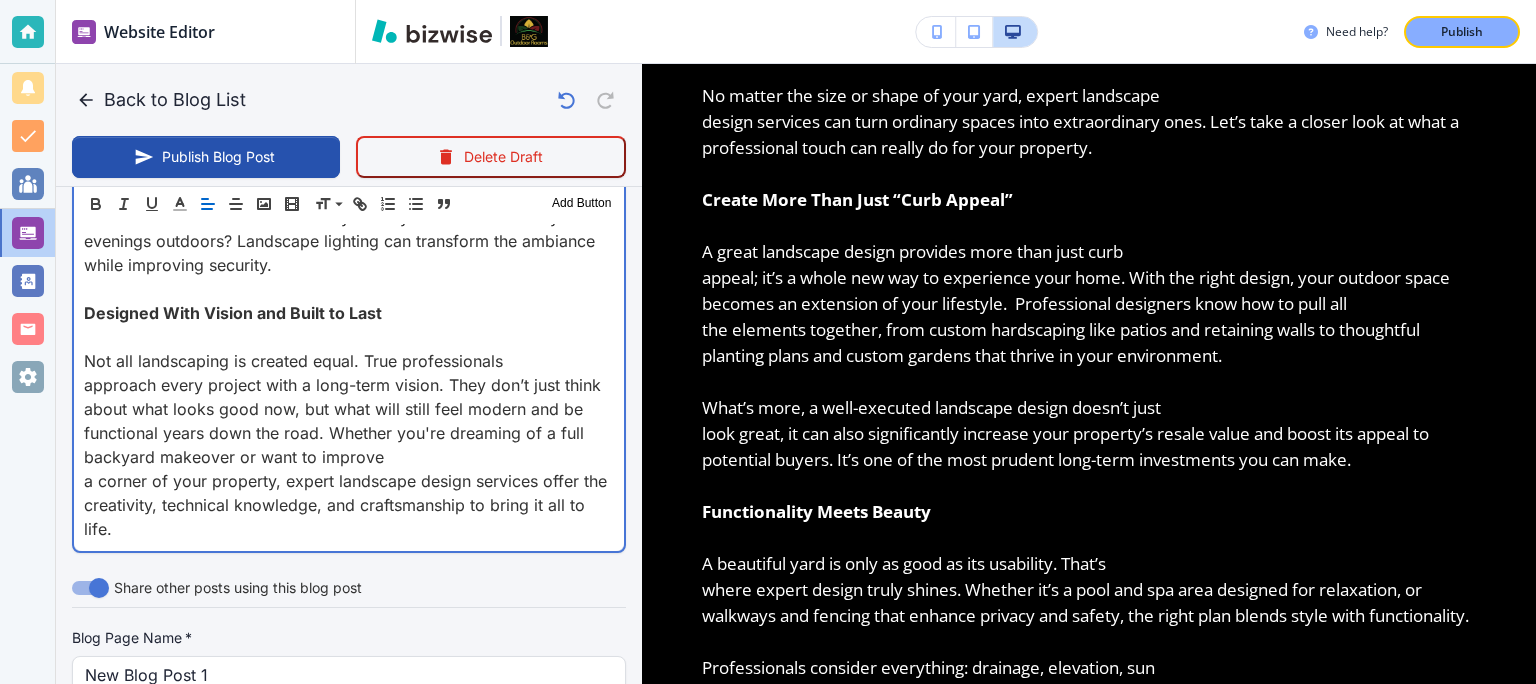 click on "No matter the size or shape of your yard, expert landscape design services can turn ordinary spaces into extraordinary ones. Let’s take a closer look at what a professional touch can really do for your property. Create More Than Just “Curb Appeal” ﻿A great landscape design provides more than just curb appeal; it’s a whole new way to experience your home. With the right design, your outdoor space becomes an extension of your lifestyle.  Professional designers know how to pull all the elements together, from custom hardscaping like patios and retaining walls to thoughtful planting plans and custom gardens that thrive in your environment. What’s more, a well-executed landscape design doesn’t just look great, it can also significantly increase your property’s resale value and boost its appeal to potential buyers. It’s one of the most prudent long-term investments you can make. Functionality Meets Beauty A beautiful yard is only as good as its usability. That’s" at bounding box center (349, 25) 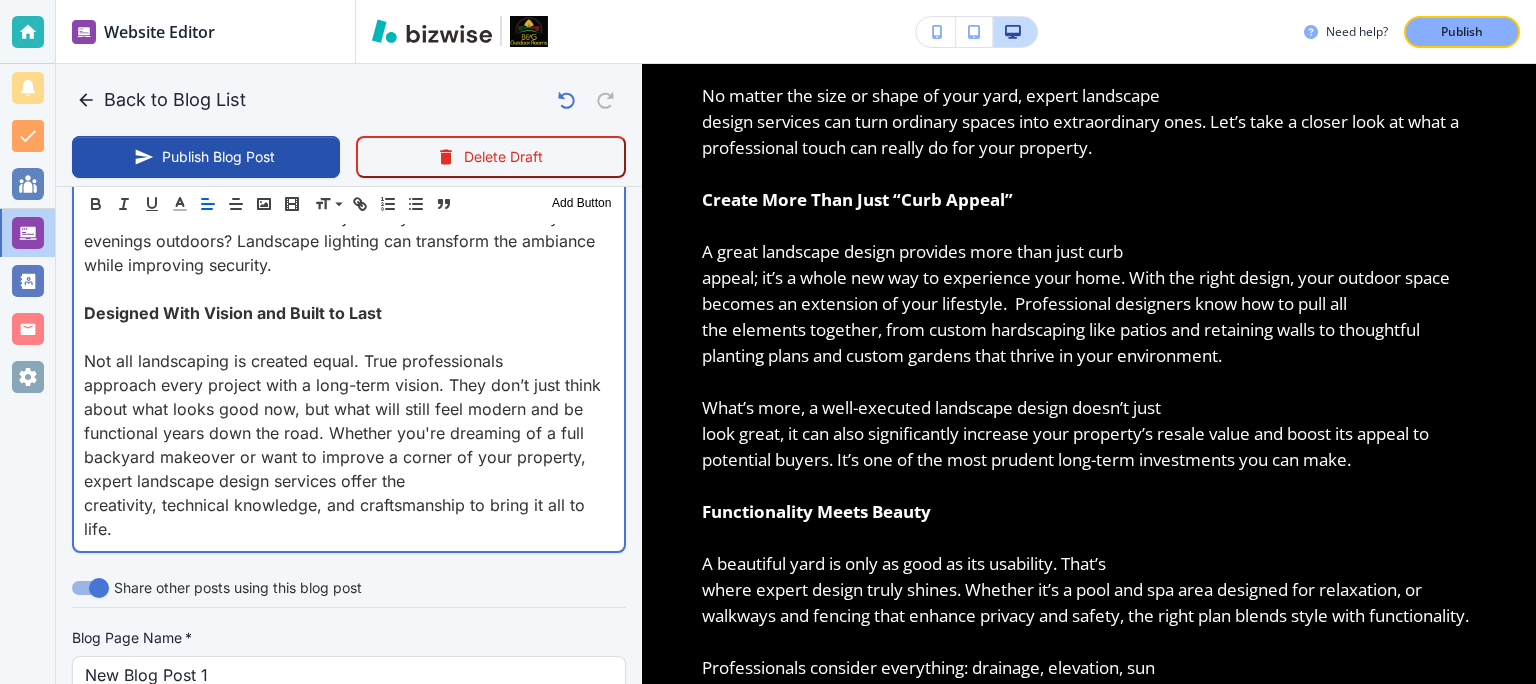 click on "creativity, technical knowledge, and craftsmanship to bring it all to life." at bounding box center (349, 517) 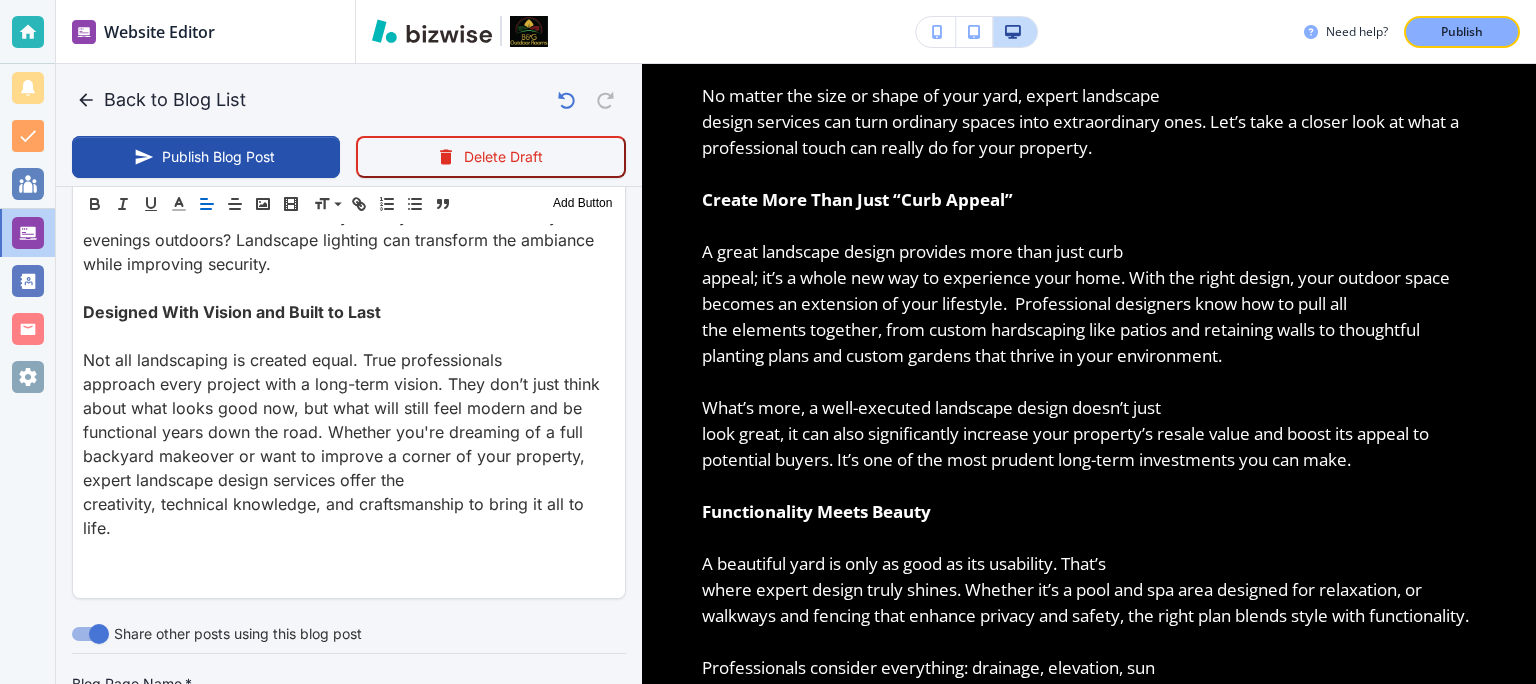 scroll, scrollTop: 1402, scrollLeft: 0, axis: vertical 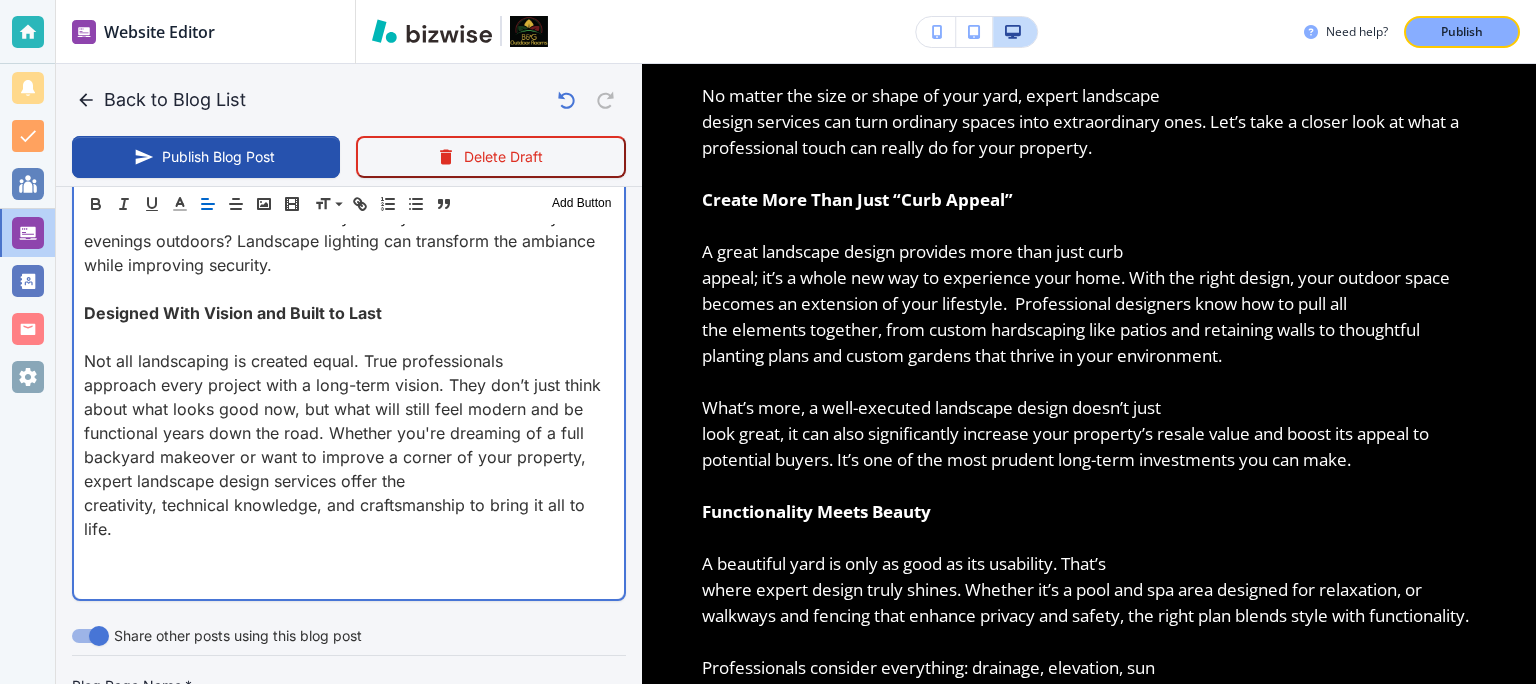 click at bounding box center [349, 553] 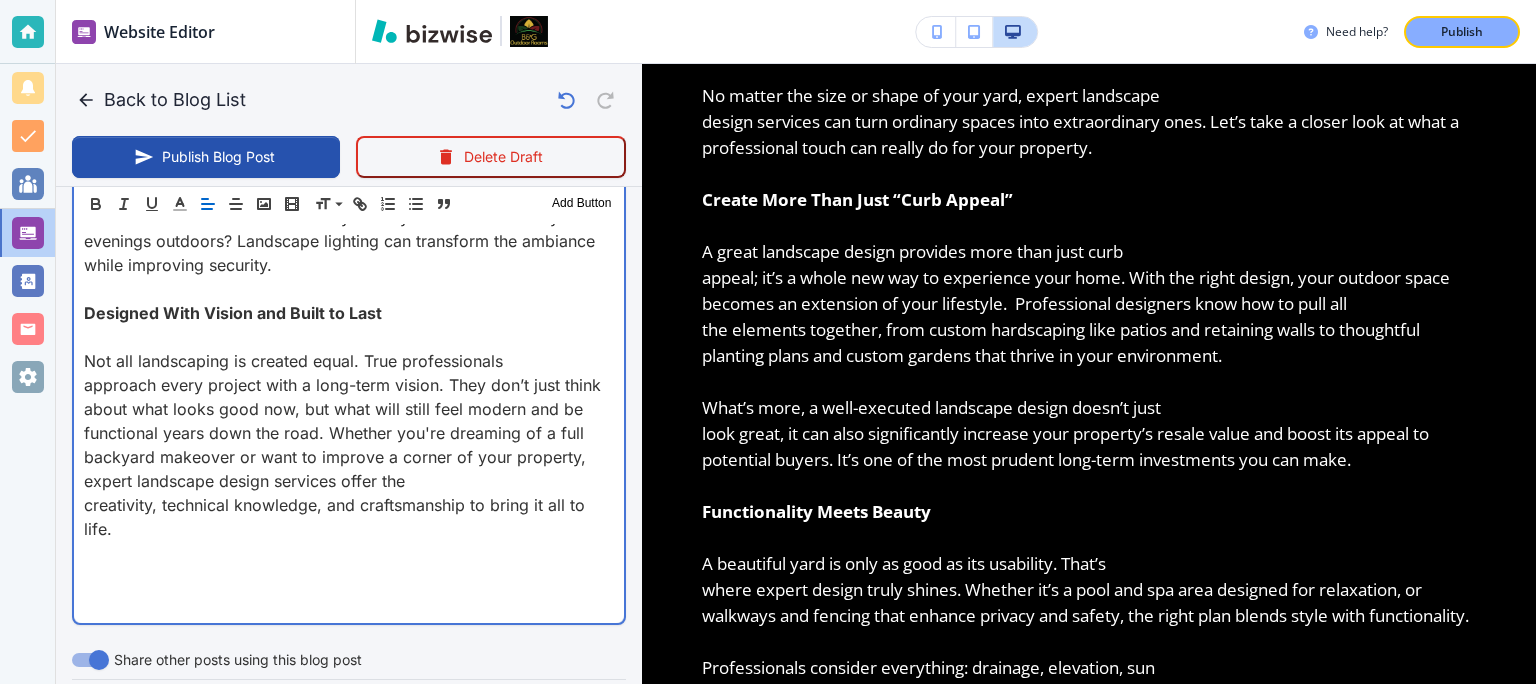 scroll, scrollTop: 1086, scrollLeft: 0, axis: vertical 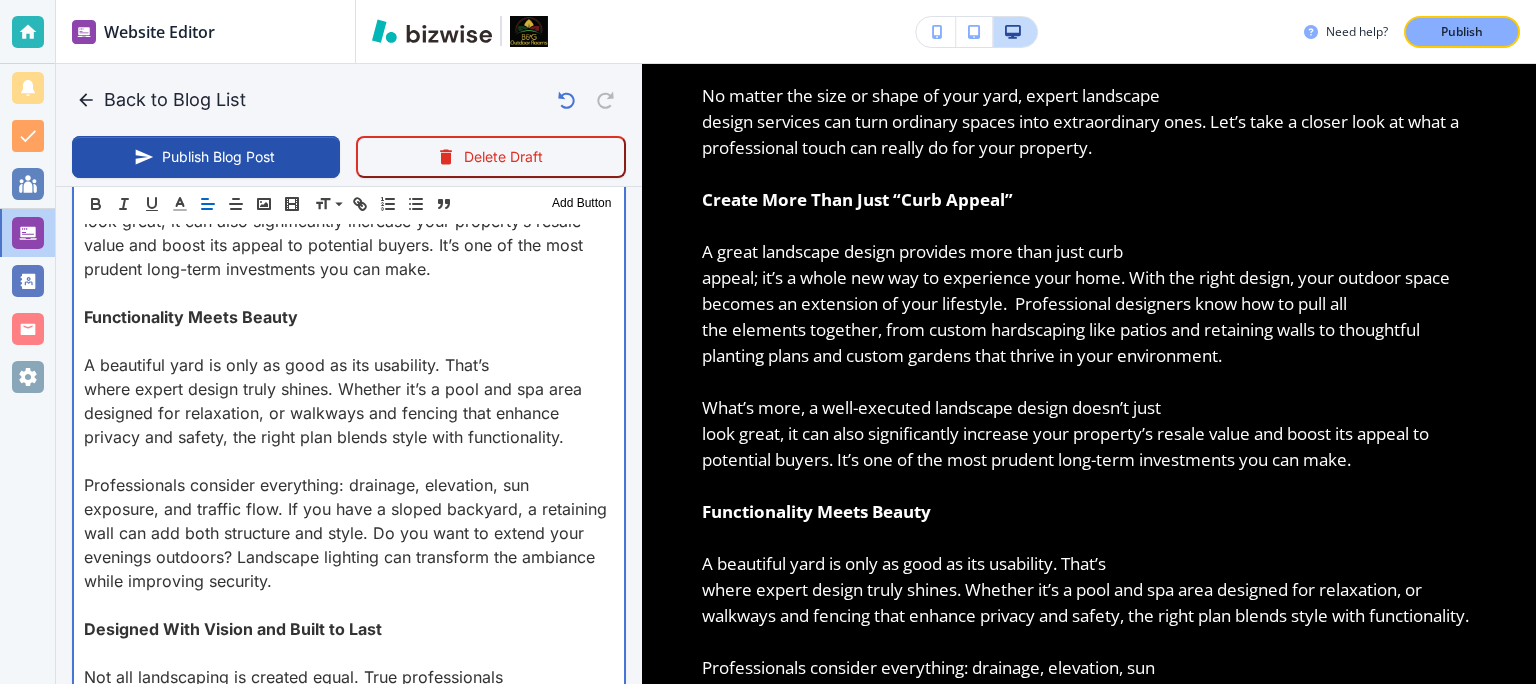 click on "exposure, and traffic flow. If you have a sloped backyard, a retaining wall can add both structure and style. Do you want to extend your evenings outdoors? Landscape lighting can transform the ambiance while improving security." at bounding box center [349, 545] 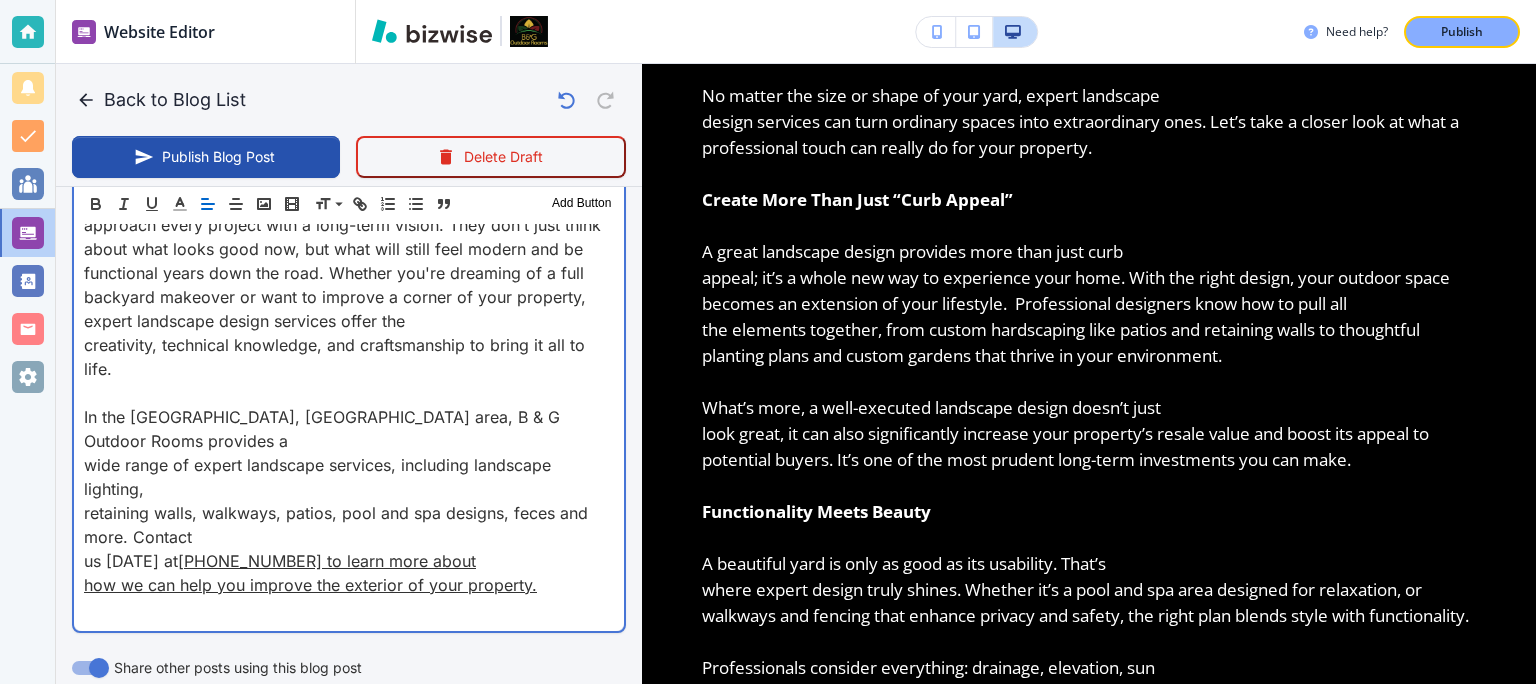 scroll, scrollTop: 1566, scrollLeft: 0, axis: vertical 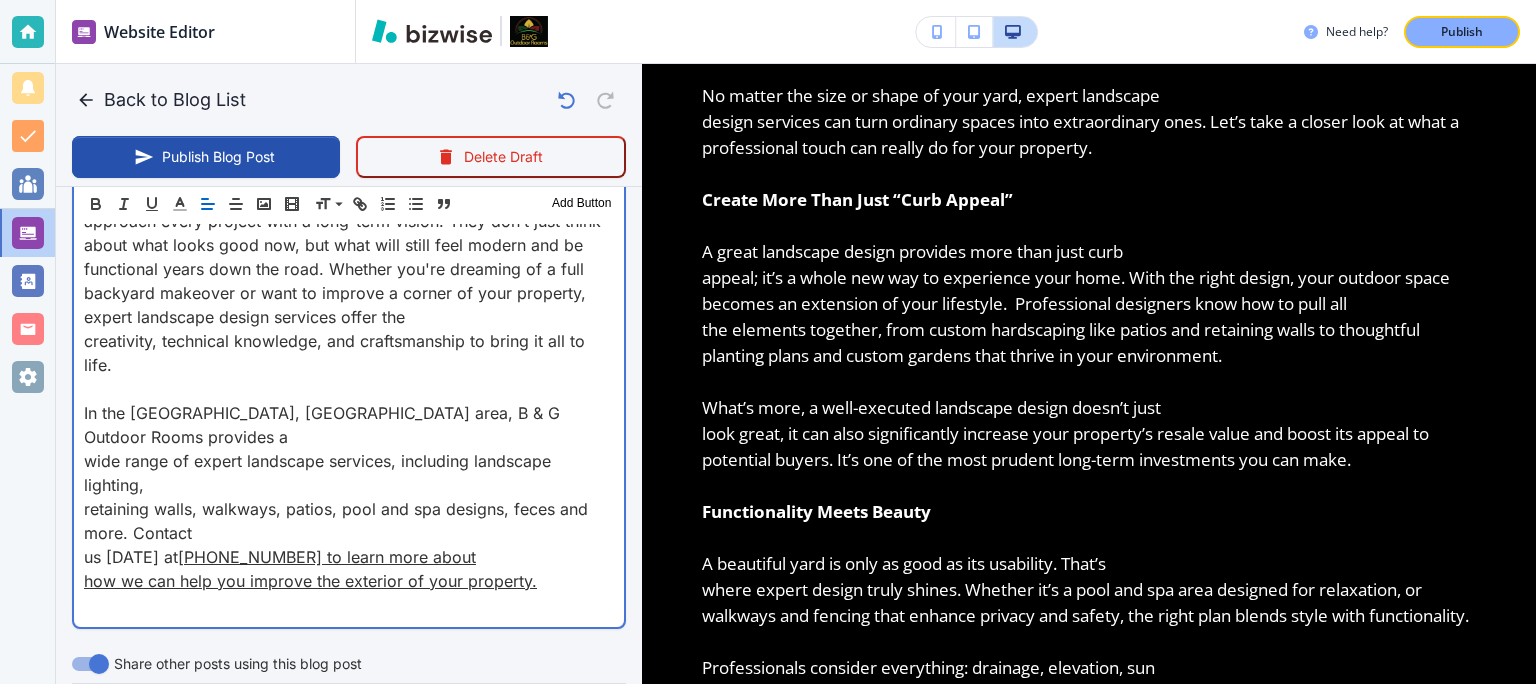 click on "No matter the size or shape of your yard, expert landscape design services can turn ordinary spaces into extraordinary ones. Let’s take a closer look at what a professional touch can really do for your property. Create More Than Just “Curb Appeal” ﻿A great landscape design provides more than just curb appeal; it’s a whole new way to experience your home. With the right design, your outdoor space becomes an extension of your lifestyle.  Professional designers know how to pull all the elements together, from custom hardscaping like patios and retaining walls to thoughtful planting plans and custom gardens that thrive in your environment. What’s more, a well-executed landscape design doesn’t just look great, it can also significantly increase your property’s resale value and boost its appeal to potential buyers. It’s one of the most prudent long-term investments you can make. Functionality Meets Beauty A beautiful yard is only as good as its usability. That’s us [DATE] at  [PHONE_NUMBER]" at bounding box center [349, -19] 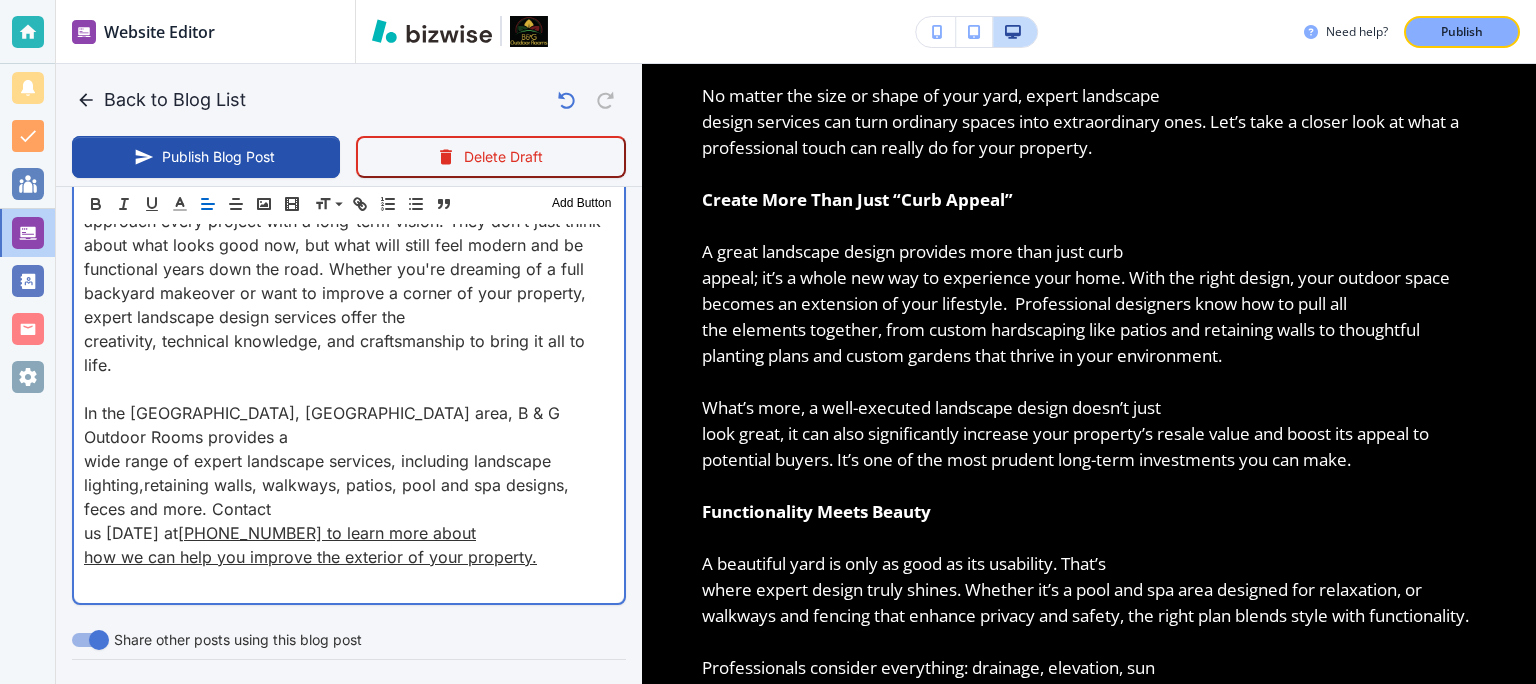 click on "us [DATE] at  [PHONE_NUMBER]   to learn more about" at bounding box center (349, 533) 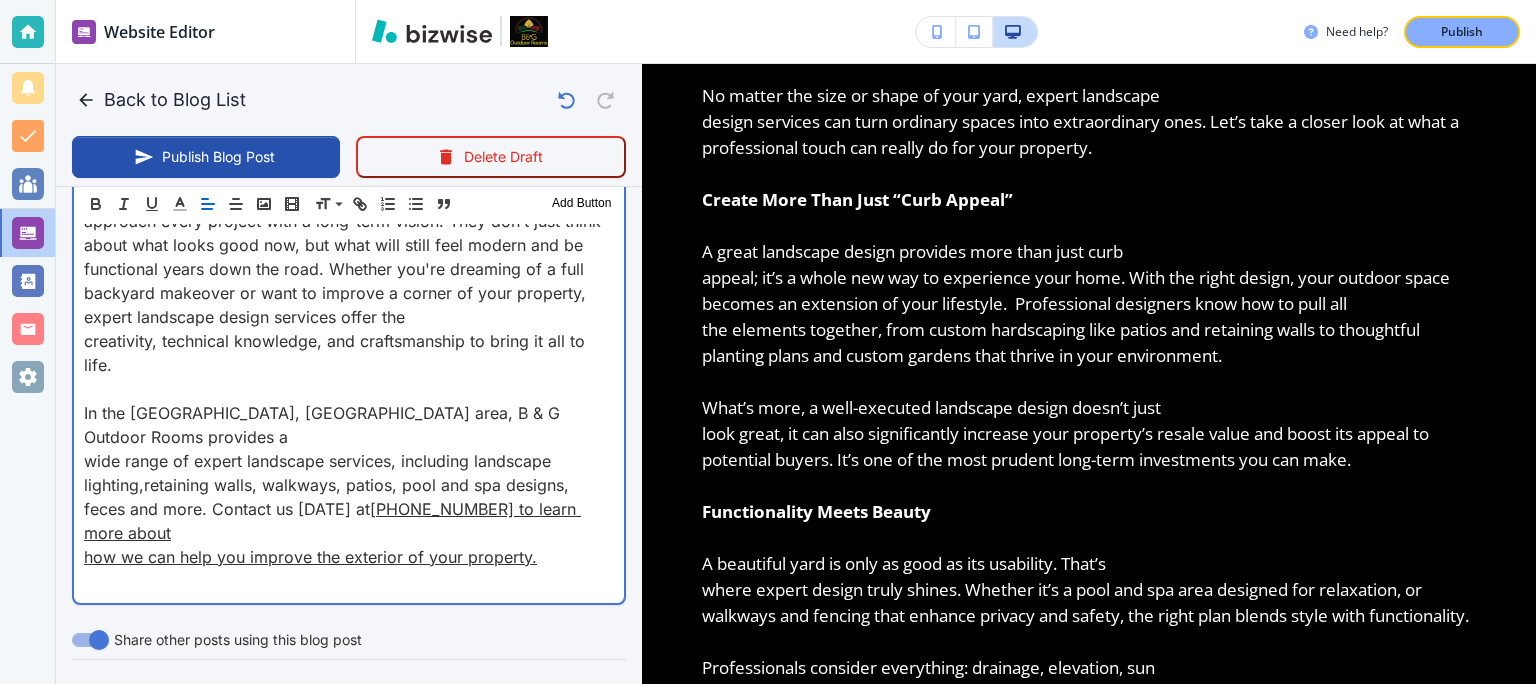 click on "No matter the size or shape of your yard, expert landscape design services can turn ordinary spaces into extraordinary ones. Let’s take a closer look at what a professional touch can really do for your property. Create More Than Just “Curb Appeal” ﻿A great landscape design provides more than just curb appeal; it’s a whole new way to experience your home. With the right design, your outdoor space becomes an extension of your lifestyle.  Professional designers know how to pull all the elements together, from custom hardscaping like patios and retaining walls to thoughtful planting plans and custom gardens that thrive in your environment. What’s more, a well-executed landscape design doesn’t just look great, it can also significantly increase your property’s resale value and boost its appeal to potential buyers. It’s one of the most prudent long-term investments you can make. Functionality Meets Beauty A beautiful yard is only as good as its usability. That’s [PHONE_NUMBER]   ." at bounding box center [349, -31] 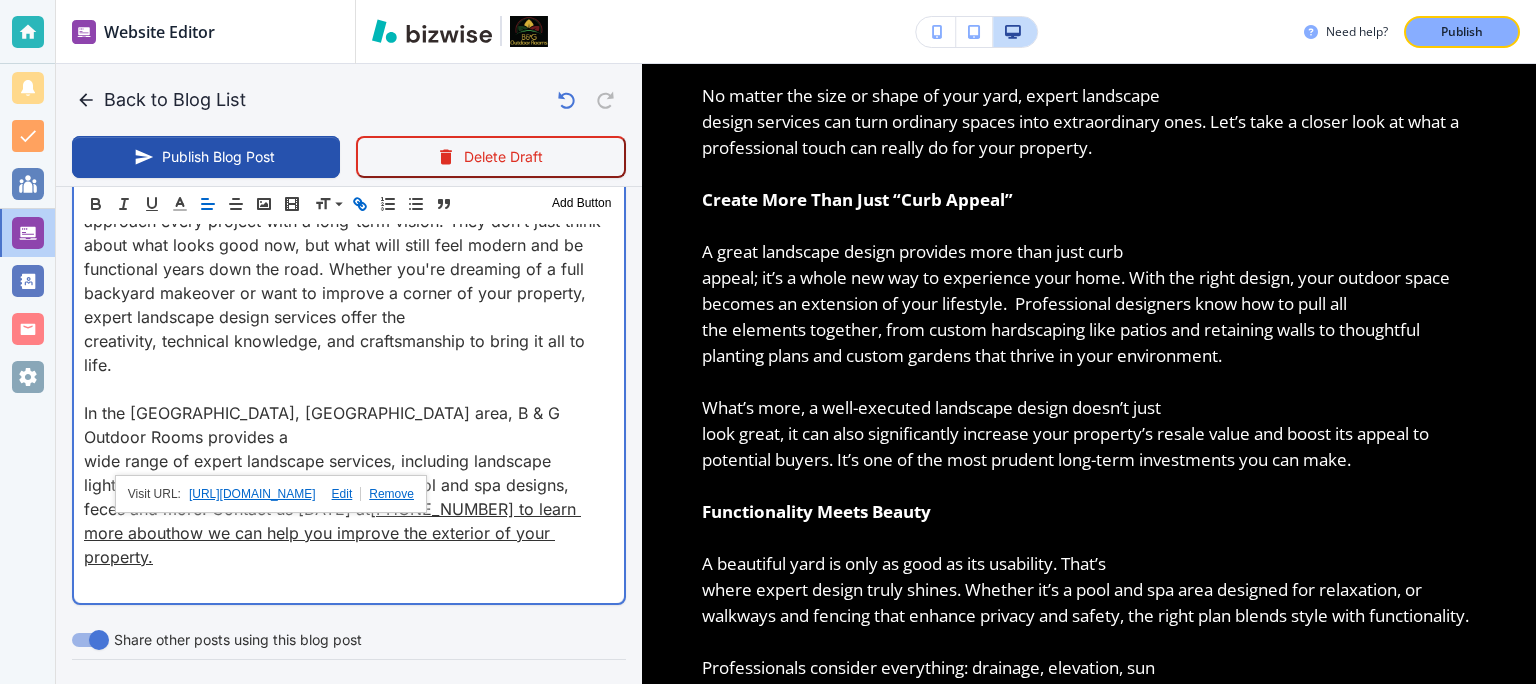 click on "In the [GEOGRAPHIC_DATA], [GEOGRAPHIC_DATA] area, B & G Outdoor Rooms provides a" at bounding box center (349, 425) 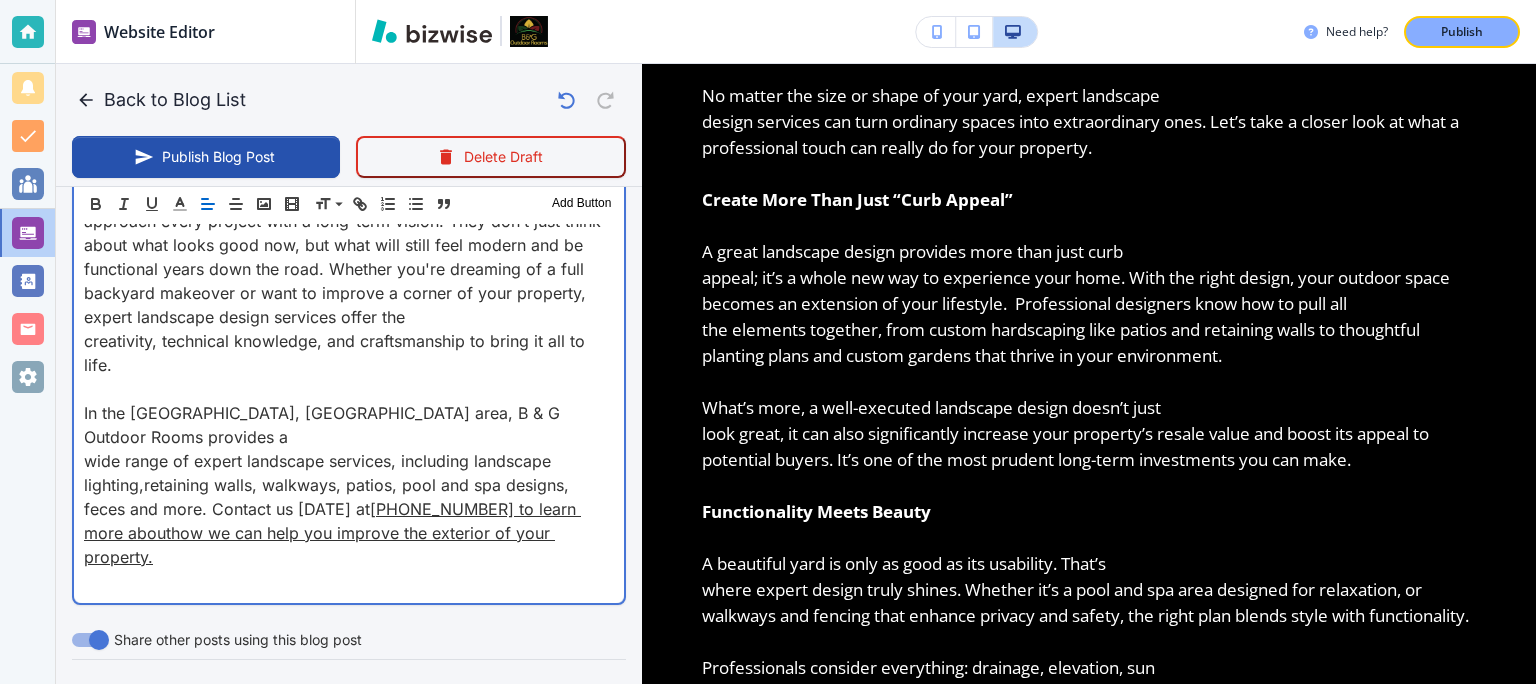 click on "to learn more abouthow we can help you improve the exterior of your property" at bounding box center [332, 533] 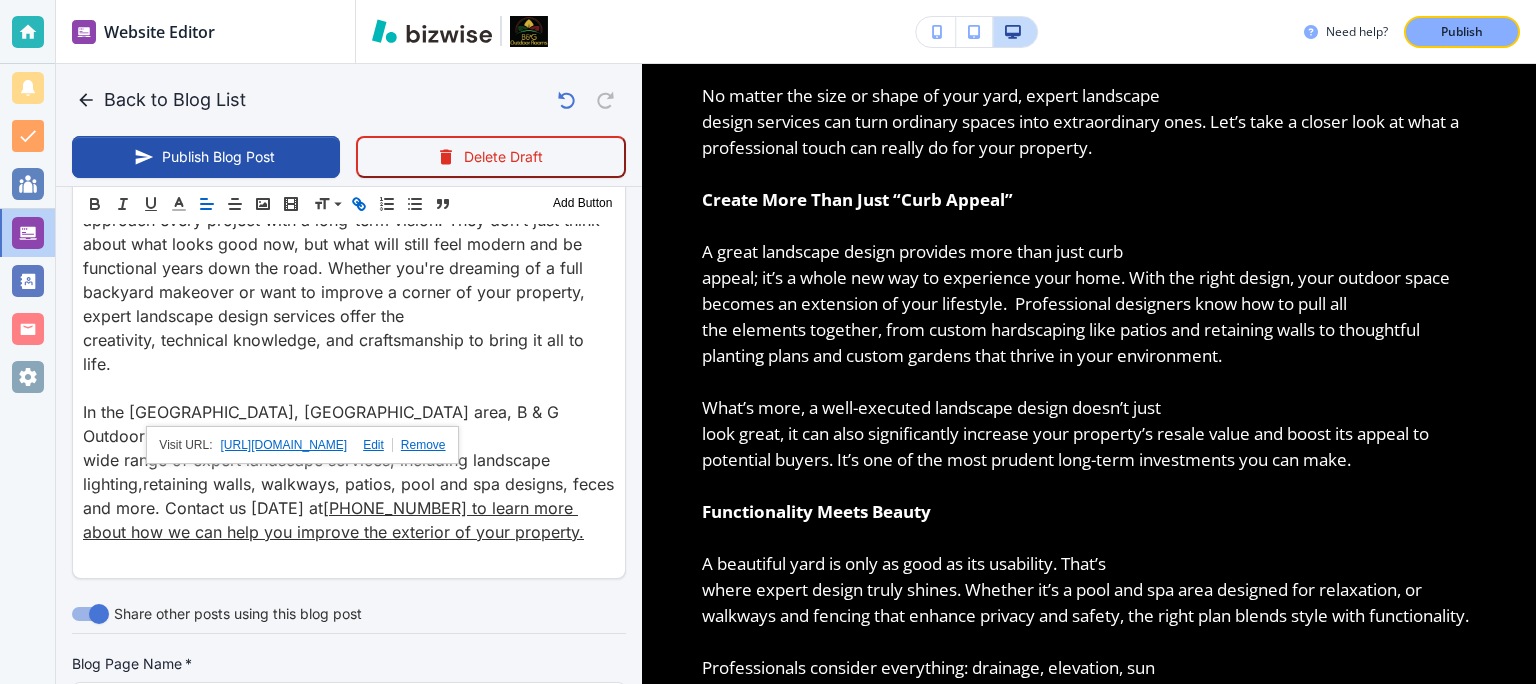 scroll, scrollTop: 1565, scrollLeft: 0, axis: vertical 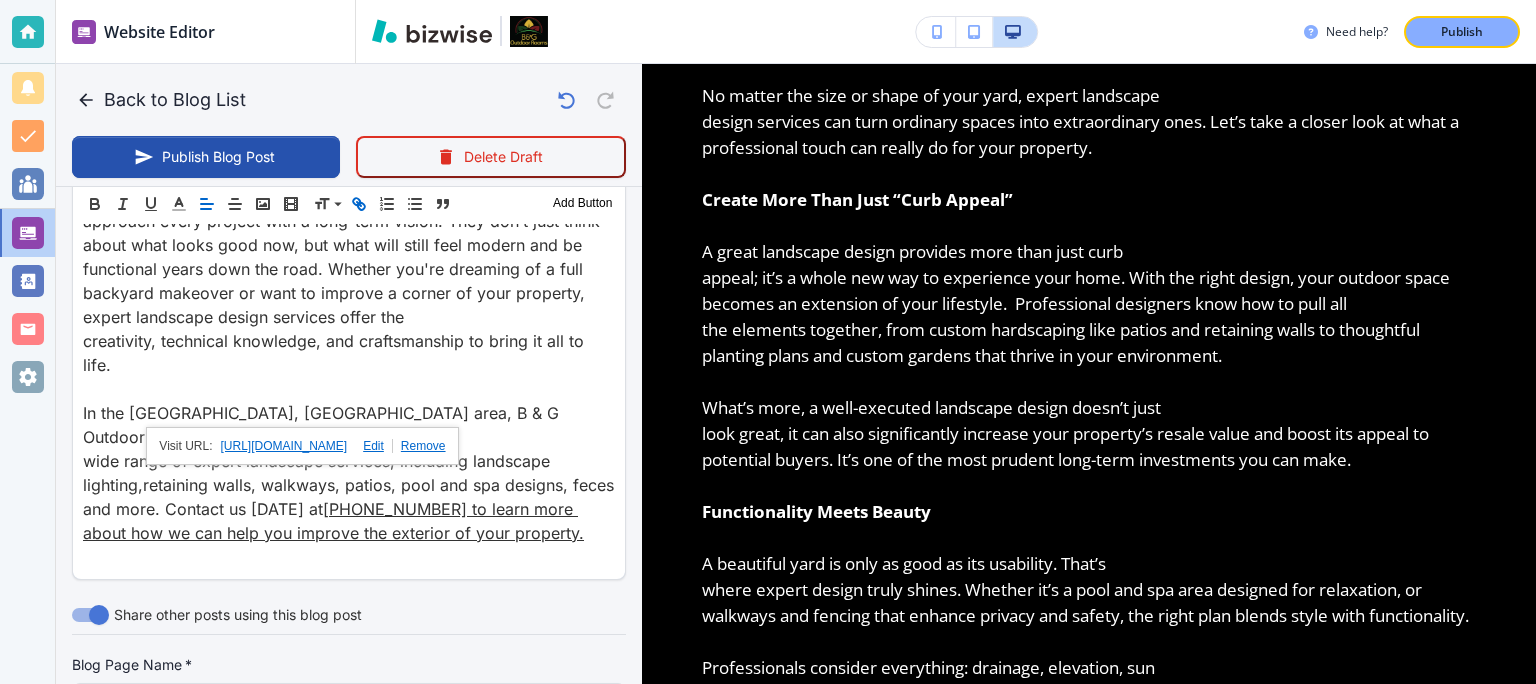 click at bounding box center [370, 446] 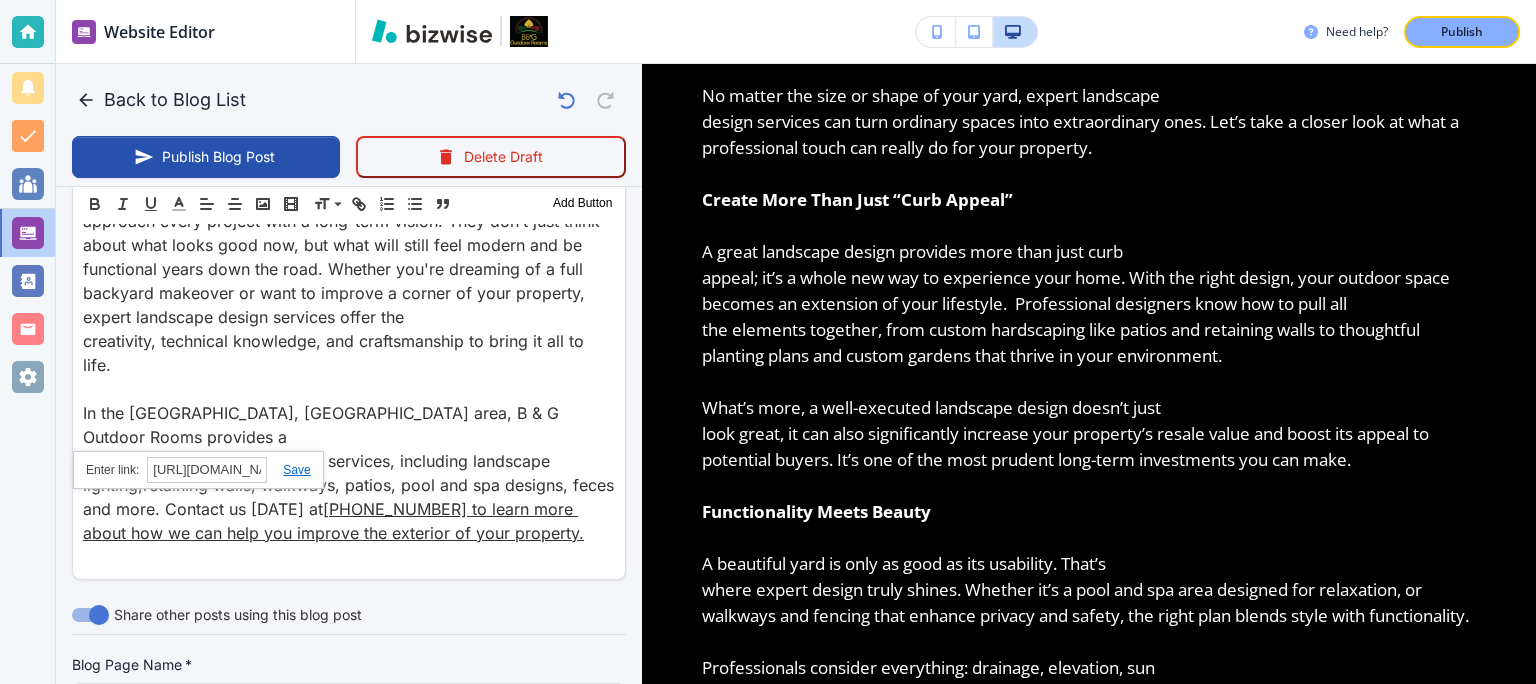 click on "[URL][DOMAIN_NAME]" at bounding box center (207, 470) 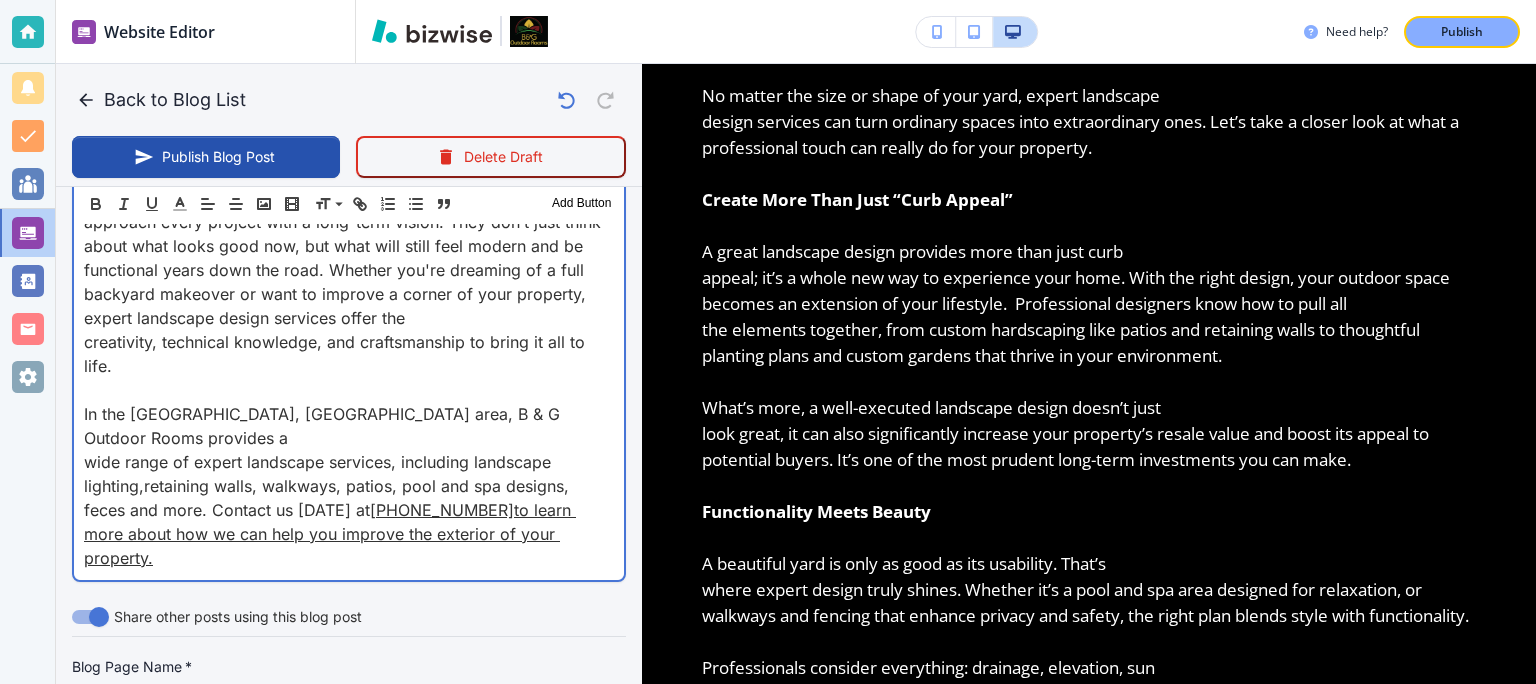 scroll, scrollTop: 1566, scrollLeft: 0, axis: vertical 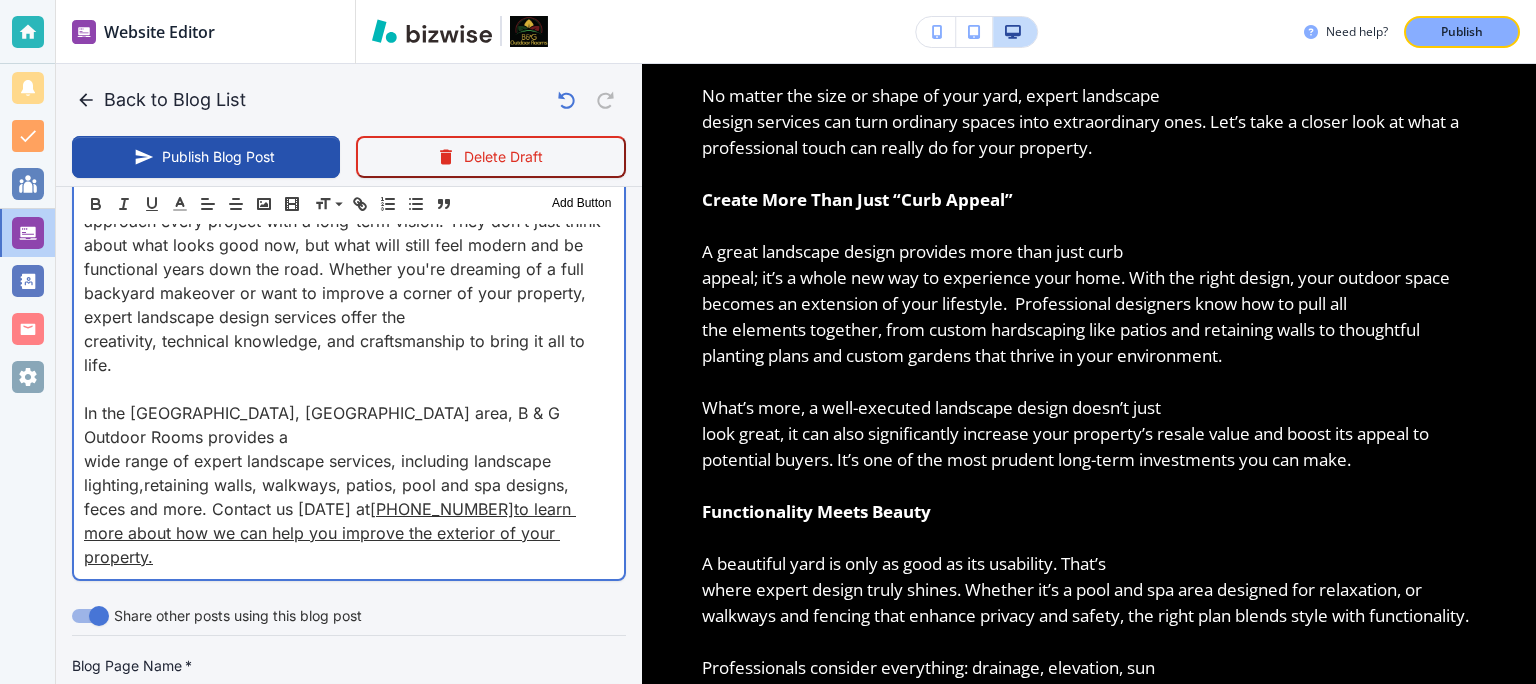 click on "[PHONE_NUMBER]" at bounding box center [442, 509] 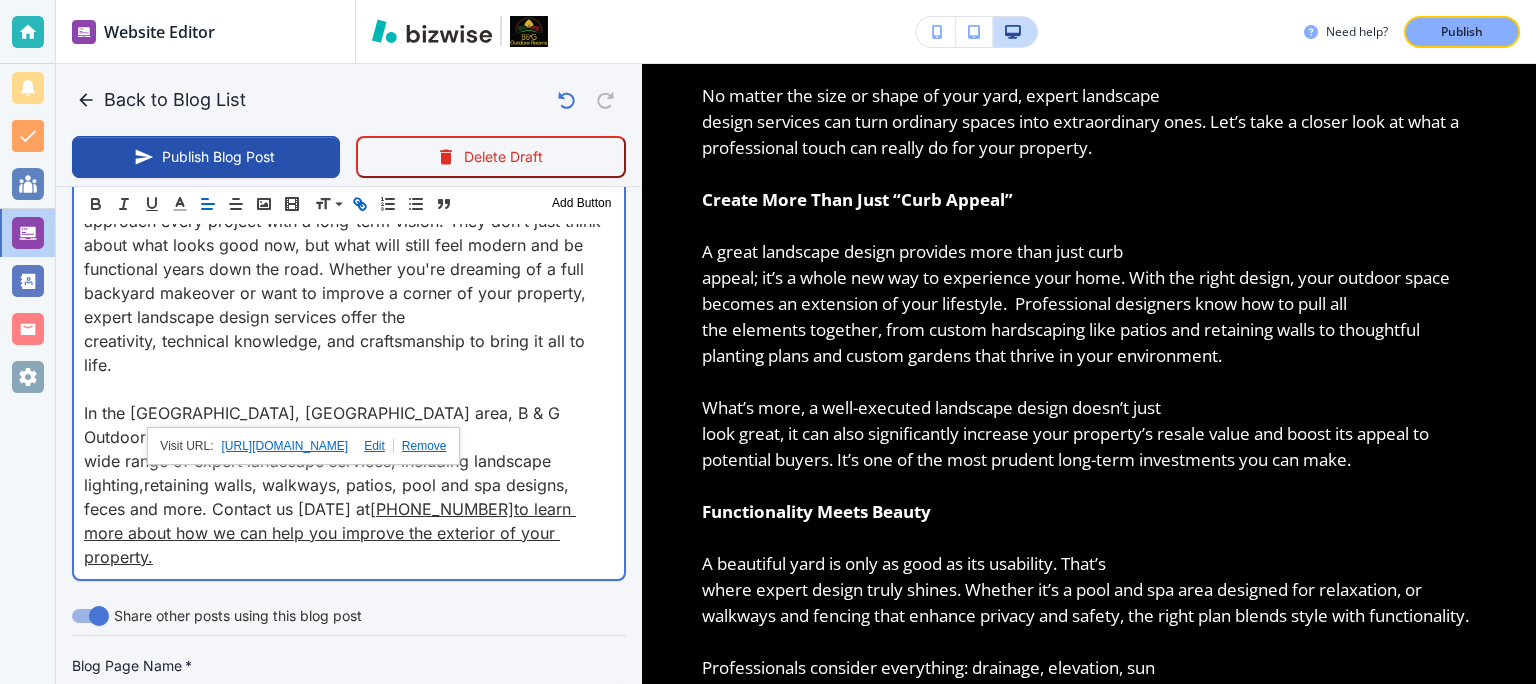 type on "[DATE] 02:43 PM" 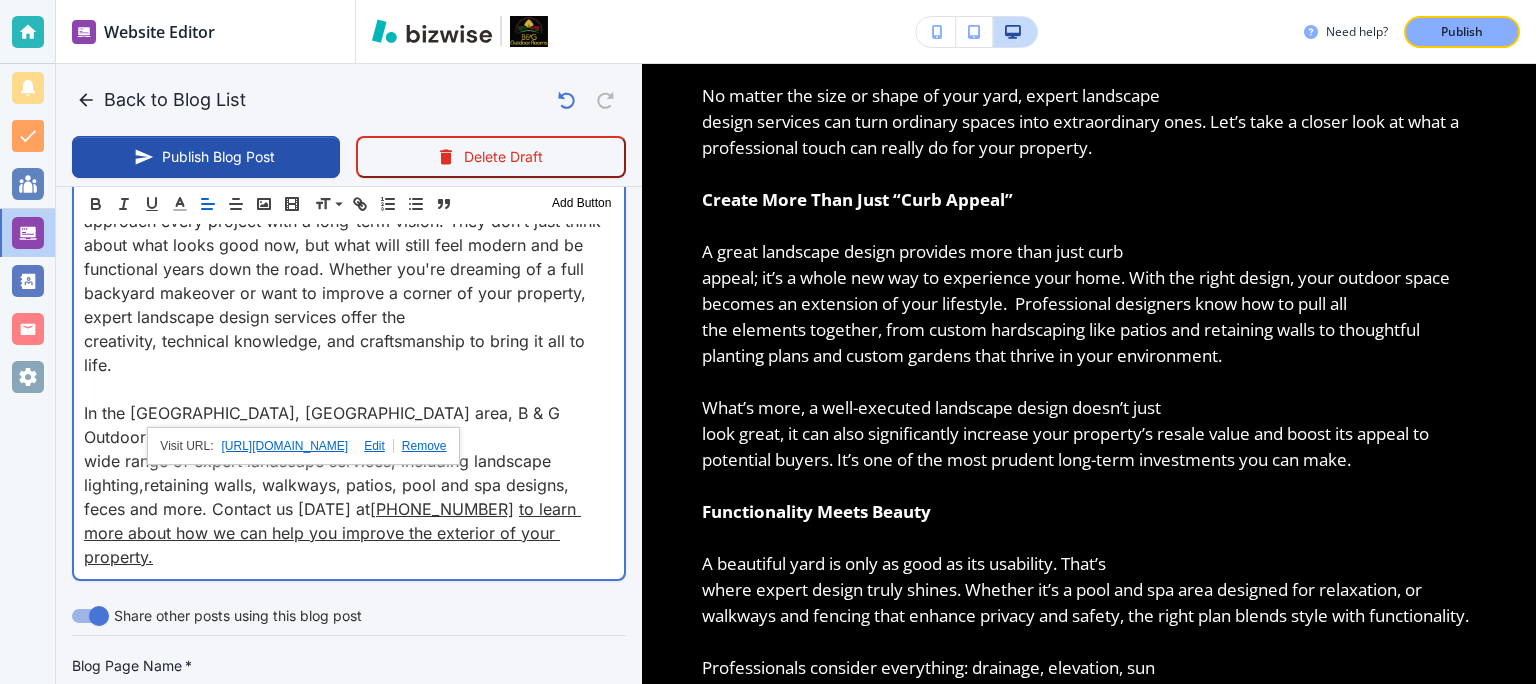 click on "[PHONE_NUMBER]" at bounding box center (442, 509) 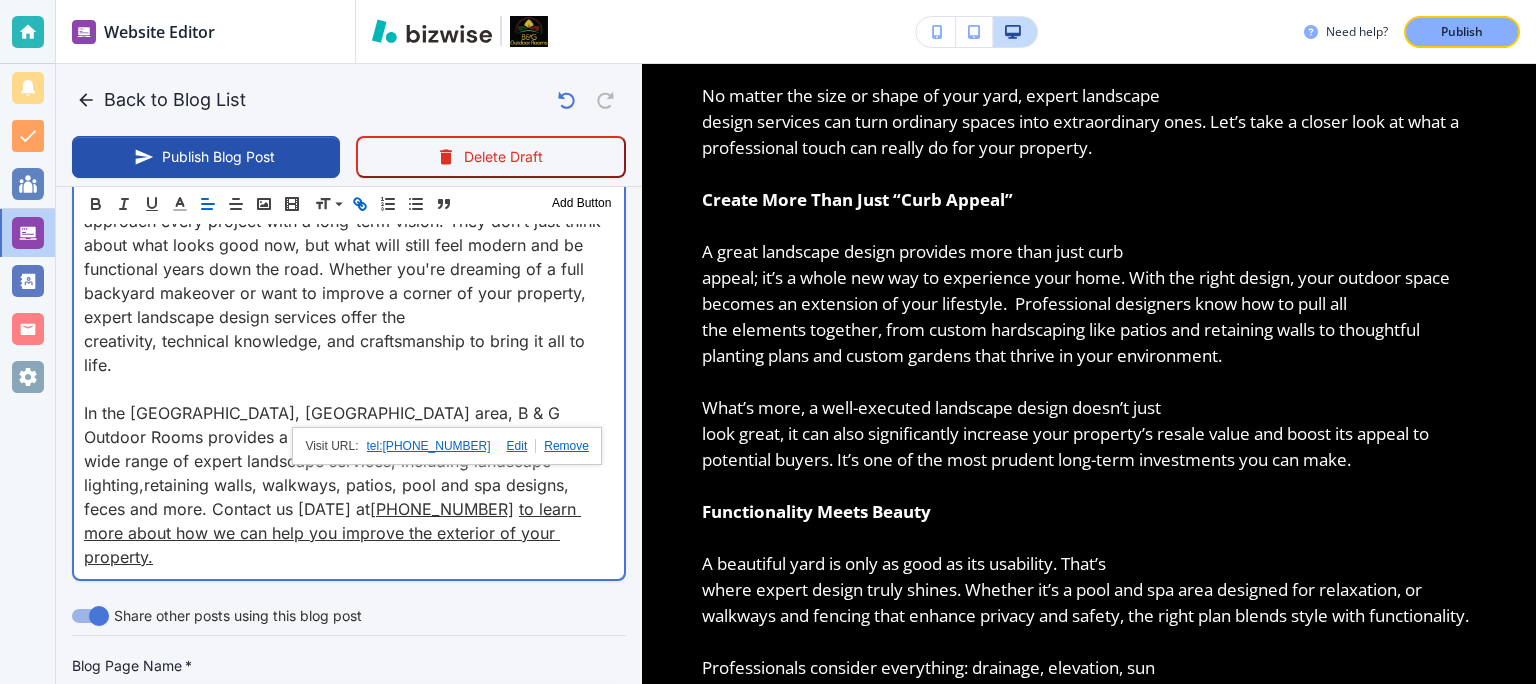 click on "approach every project with a long-term vision. They don’t just think about what looks good now, but what will still feel modern and be functional years down the road. Whether you're dreaming of a full backyard makeover or want to improve a corner of your property, expert landscape design services offer the" at bounding box center (349, 269) 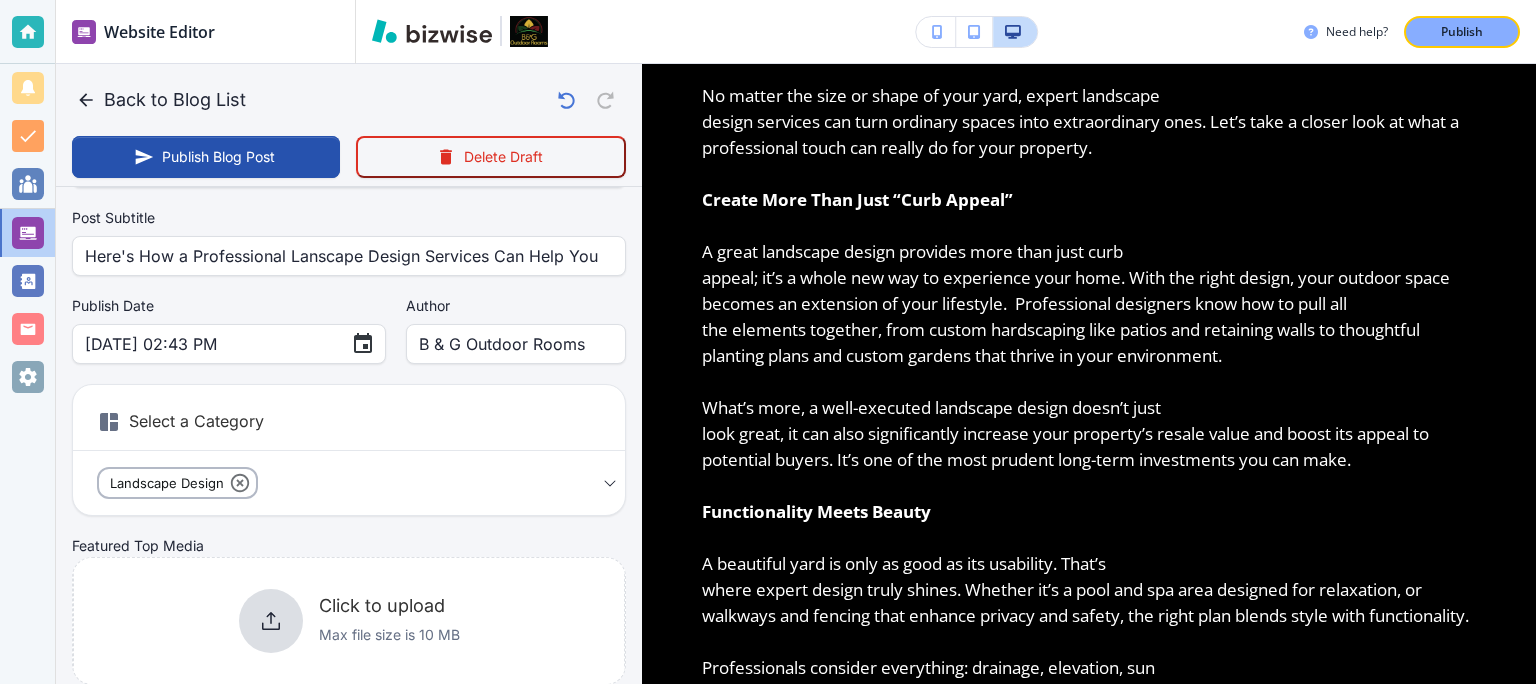 scroll, scrollTop: 128, scrollLeft: 0, axis: vertical 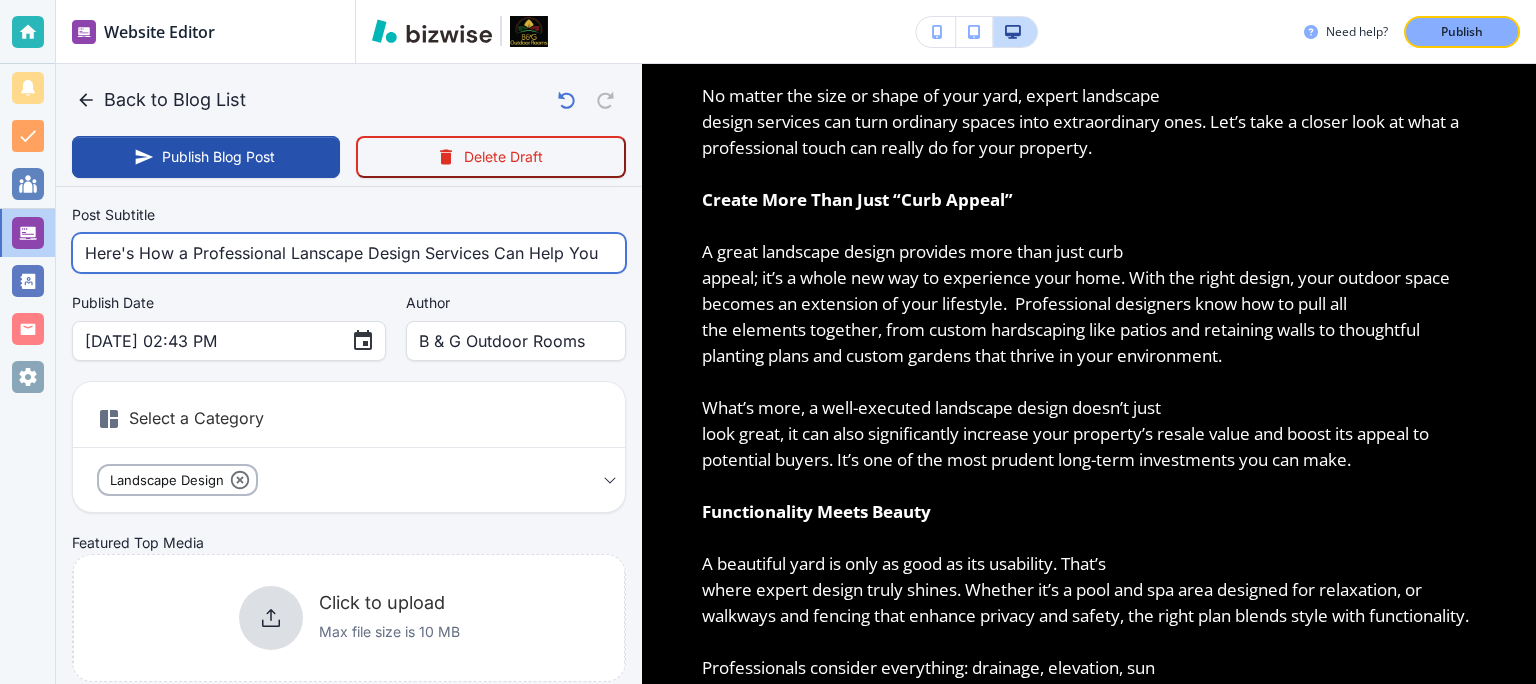 click on "Here's How a Professional Lanscape Design Services Can Help You" at bounding box center (349, 253) 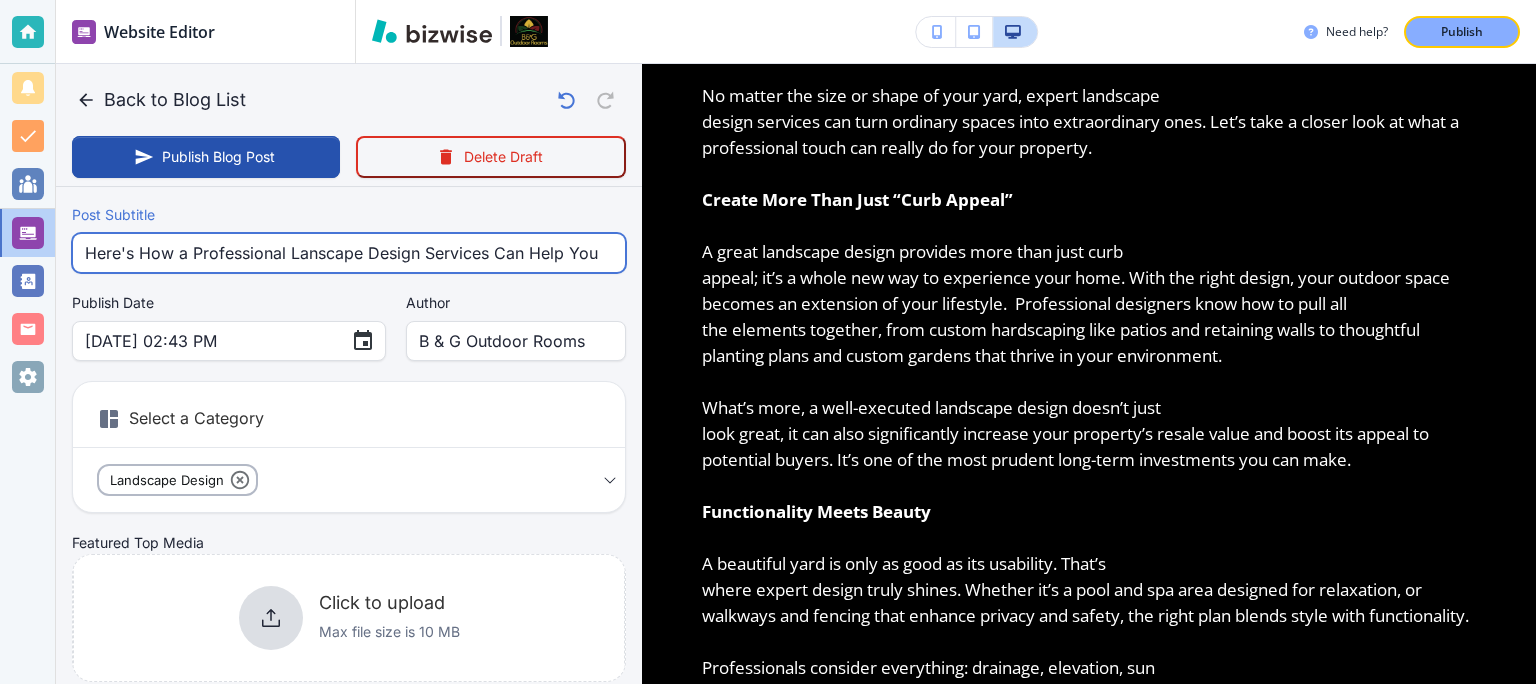 click on "Here's How a Professional Lanscape Design Services Can Help You" at bounding box center [349, 253] 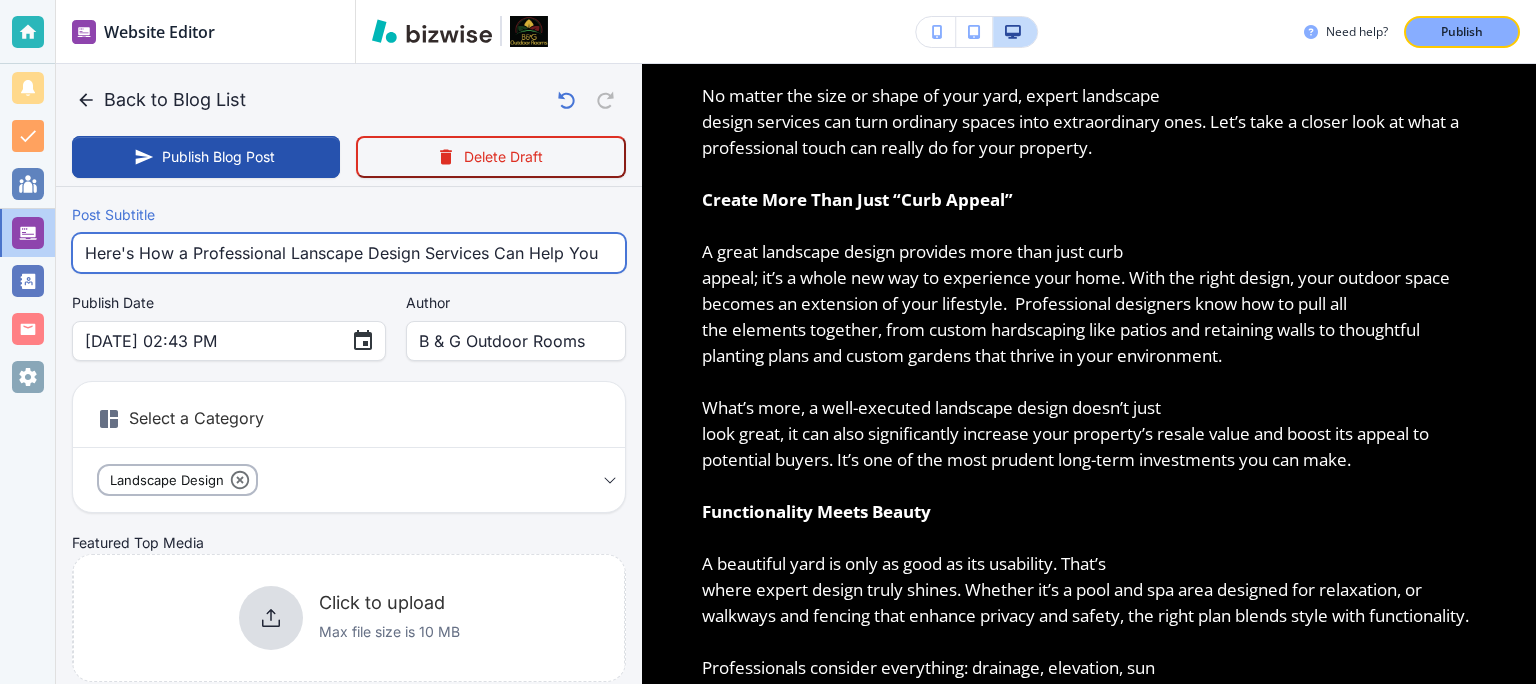 scroll, scrollTop: 0, scrollLeft: 0, axis: both 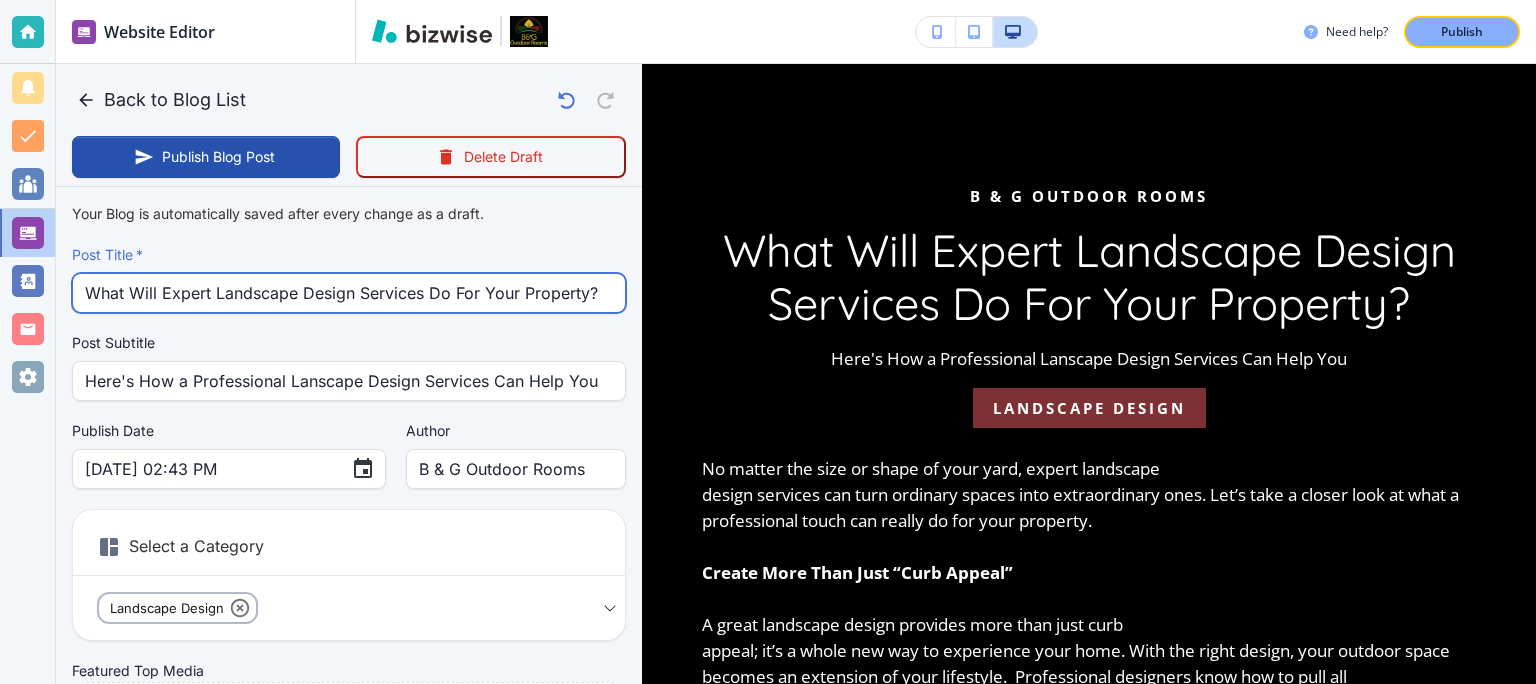 click on "What Will Expert Landscape Design Services Do For Your Property?" at bounding box center [349, 293] 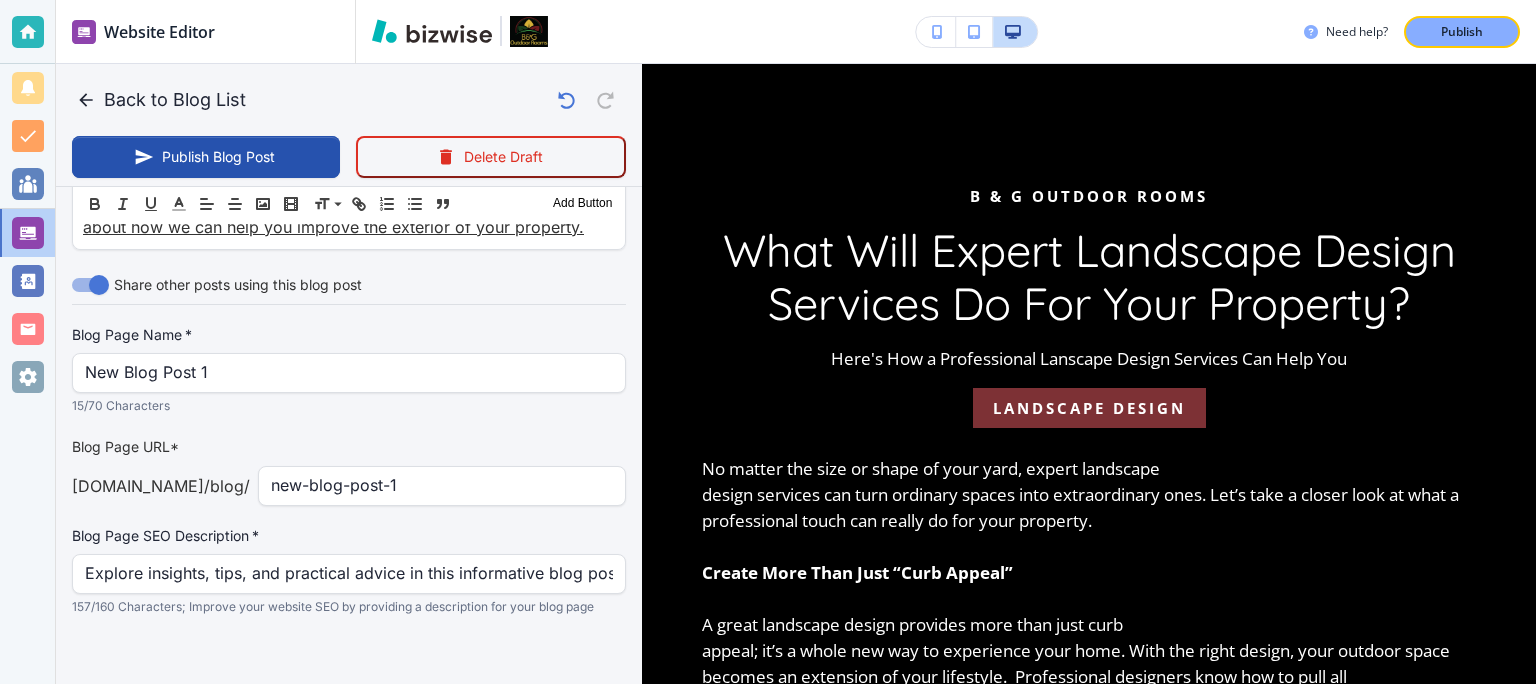 scroll, scrollTop: 1876, scrollLeft: 0, axis: vertical 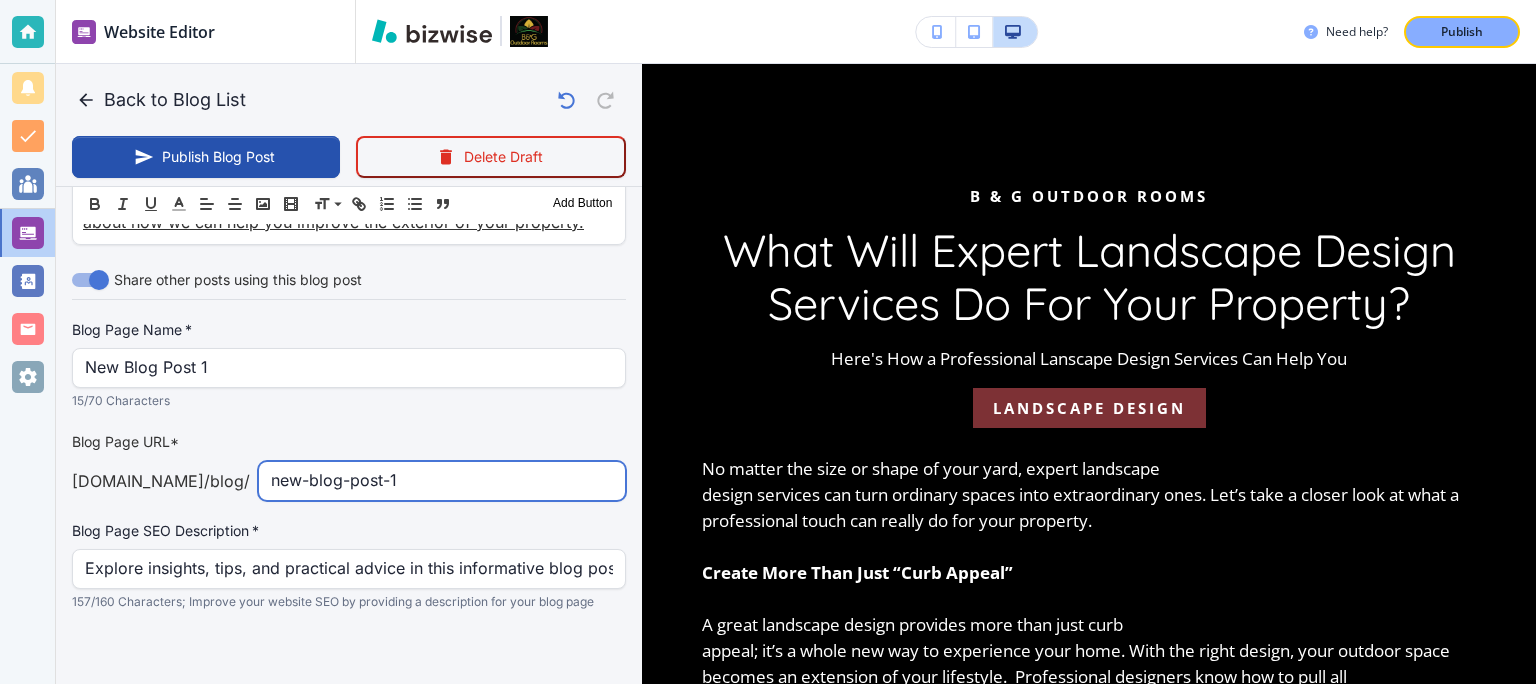 drag, startPoint x: 475, startPoint y: 462, endPoint x: 219, endPoint y: 445, distance: 256.56384 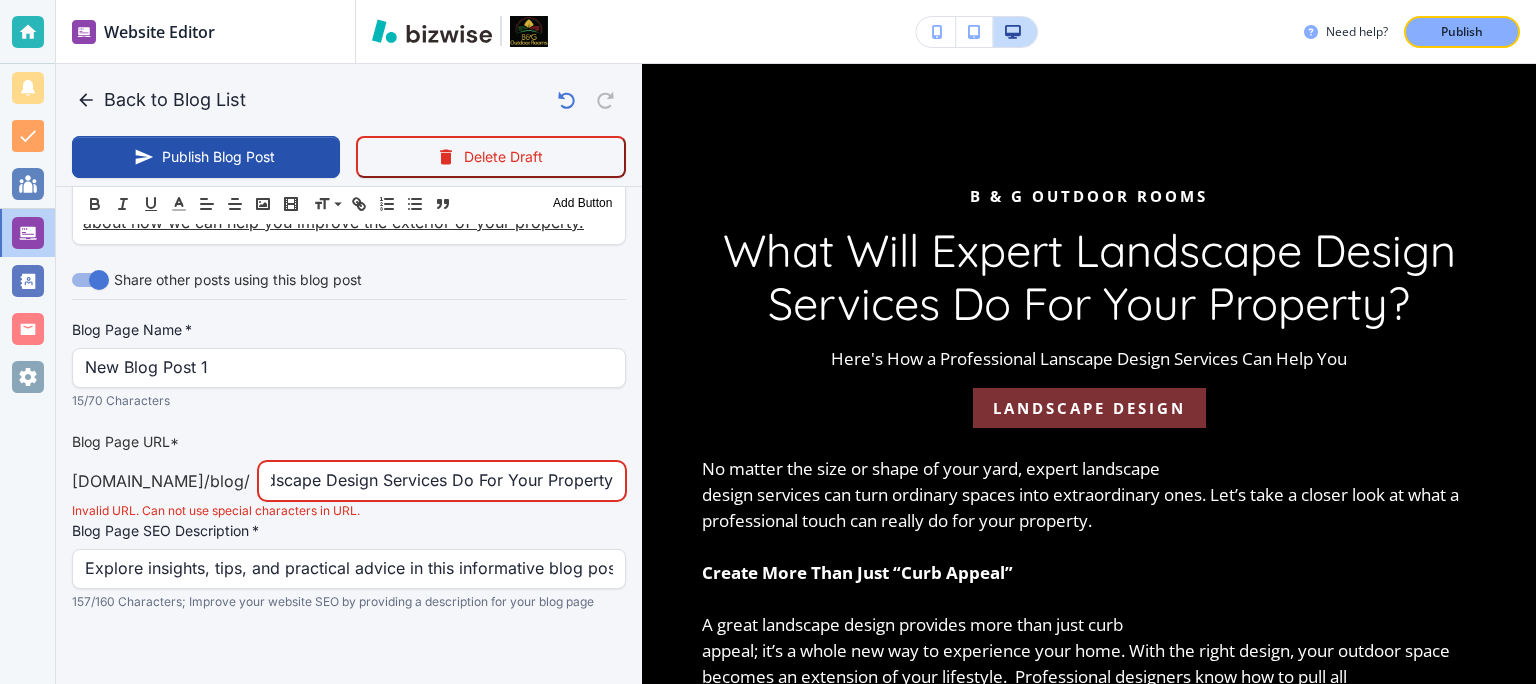 scroll, scrollTop: 0, scrollLeft: 187, axis: horizontal 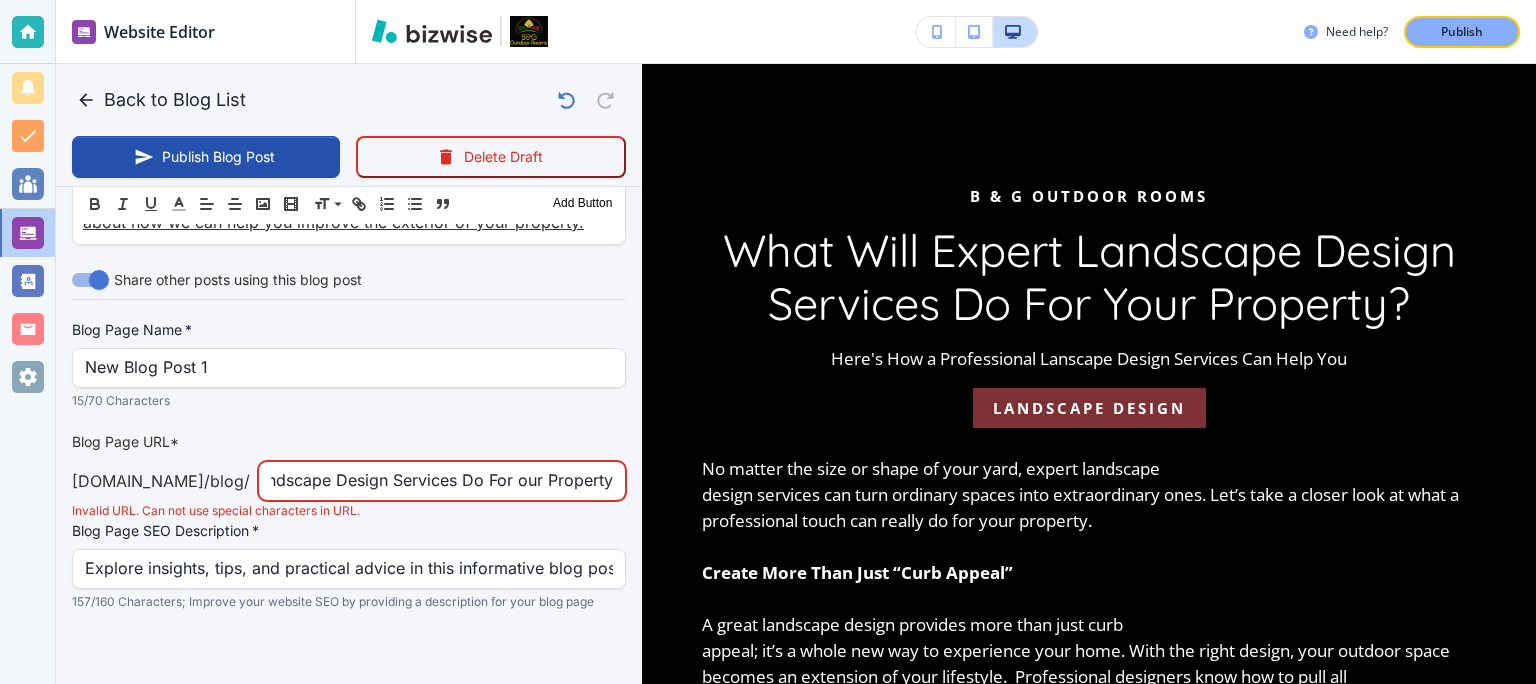 type on "What Will Expert Landscape Design Services Do Forour Property" 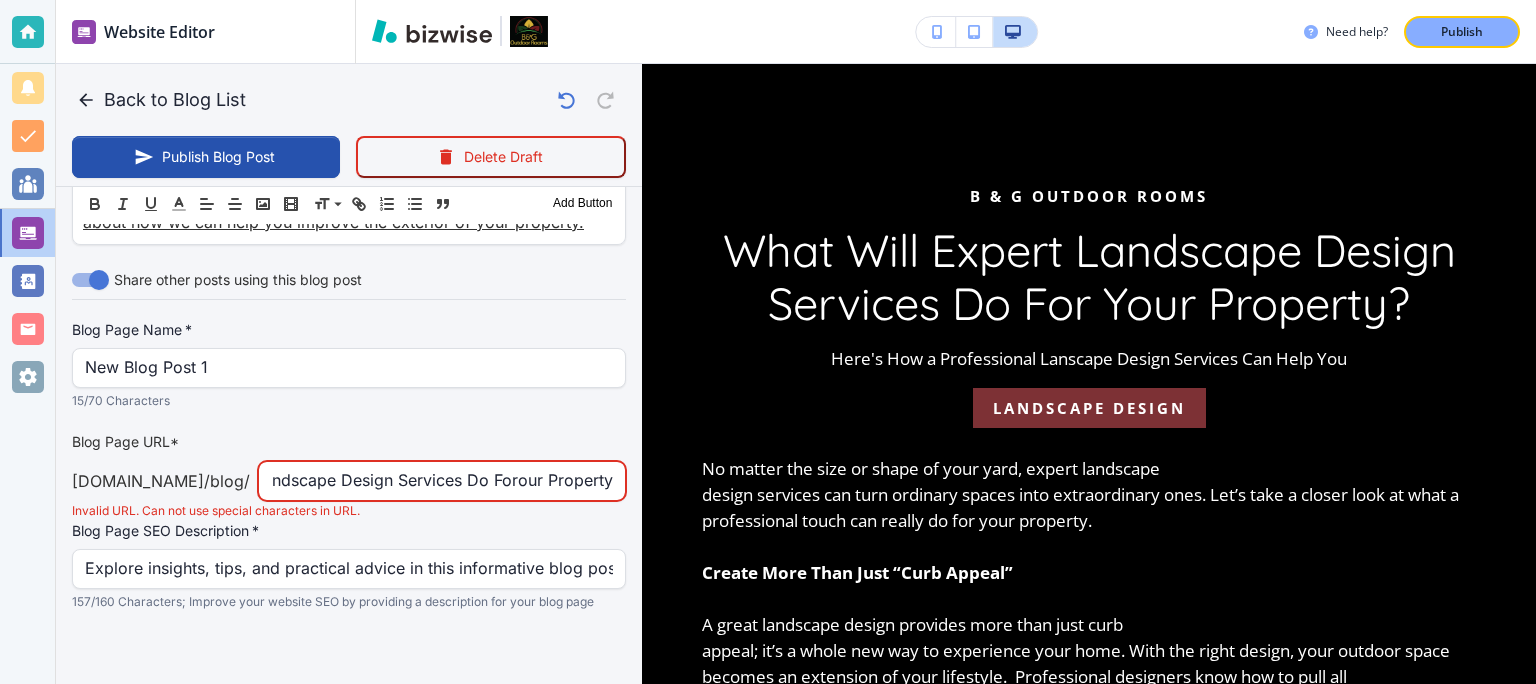 scroll, scrollTop: 0, scrollLeft: 173, axis: horizontal 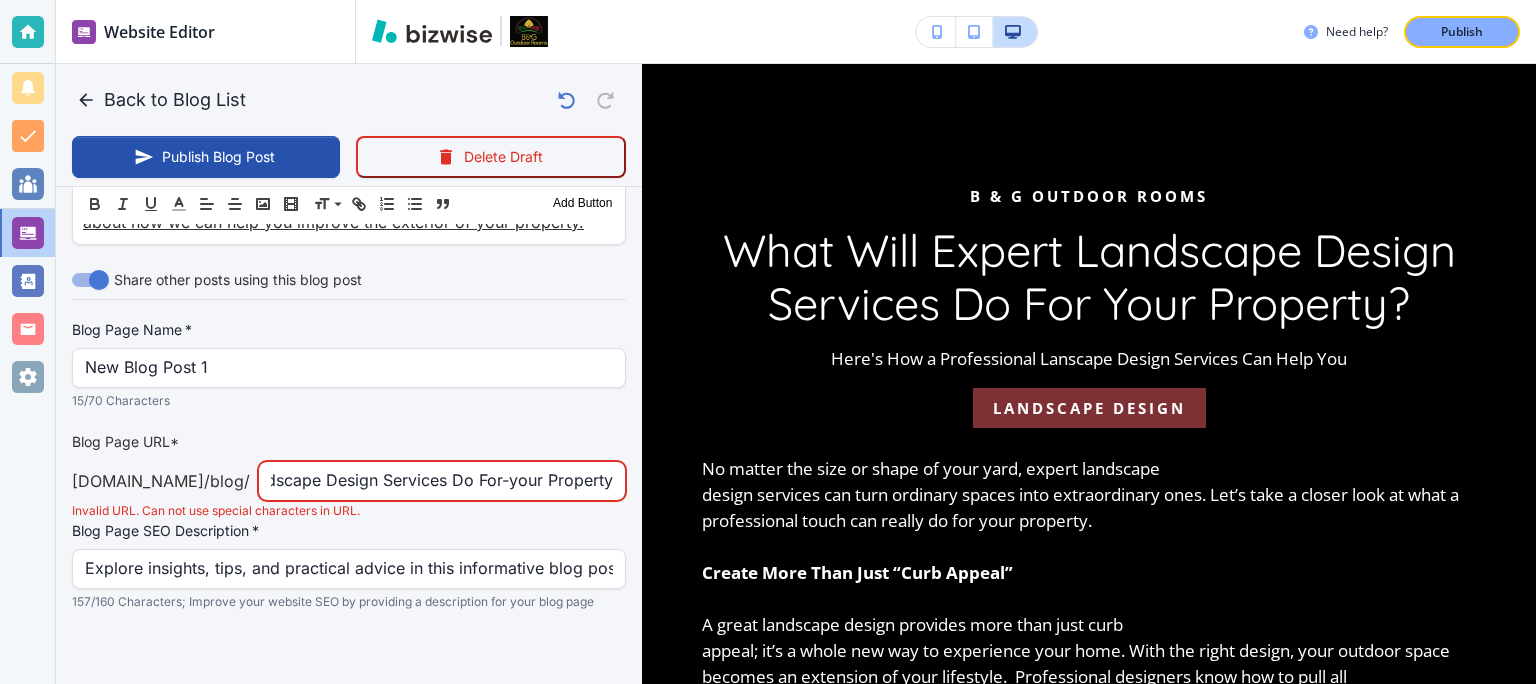click on "What Will Expert Landscape Design Services Do For-your Property" at bounding box center [442, 481] 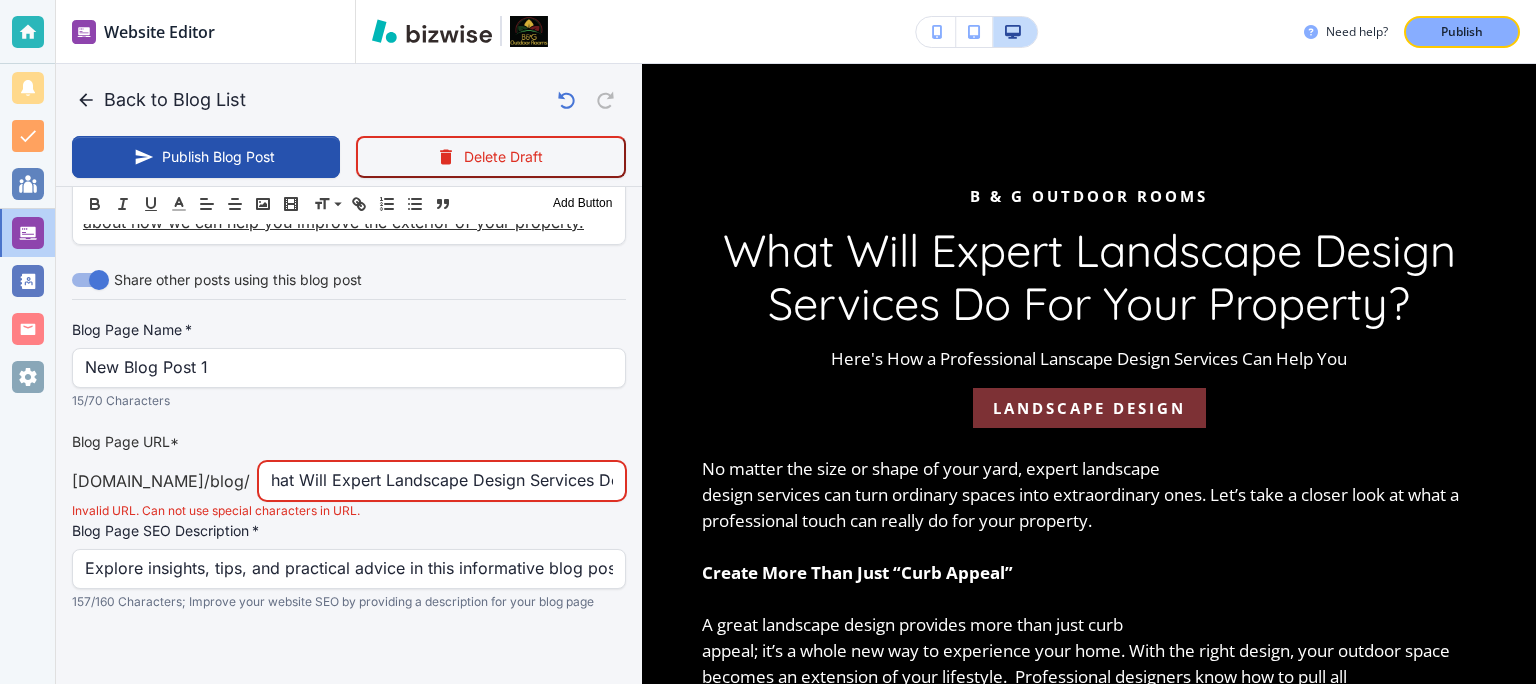scroll, scrollTop: 0, scrollLeft: 0, axis: both 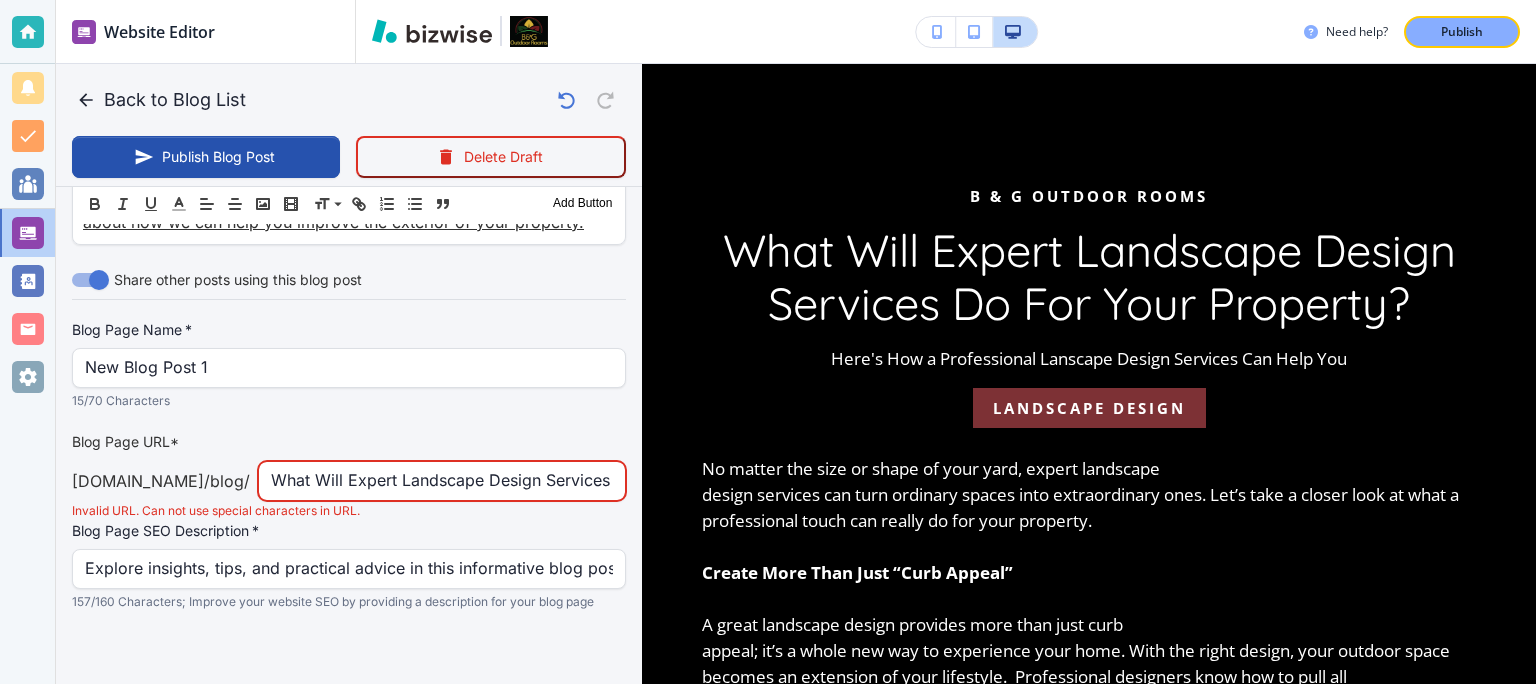 drag, startPoint x: 451, startPoint y: 455, endPoint x: 207, endPoint y: 462, distance: 244.10039 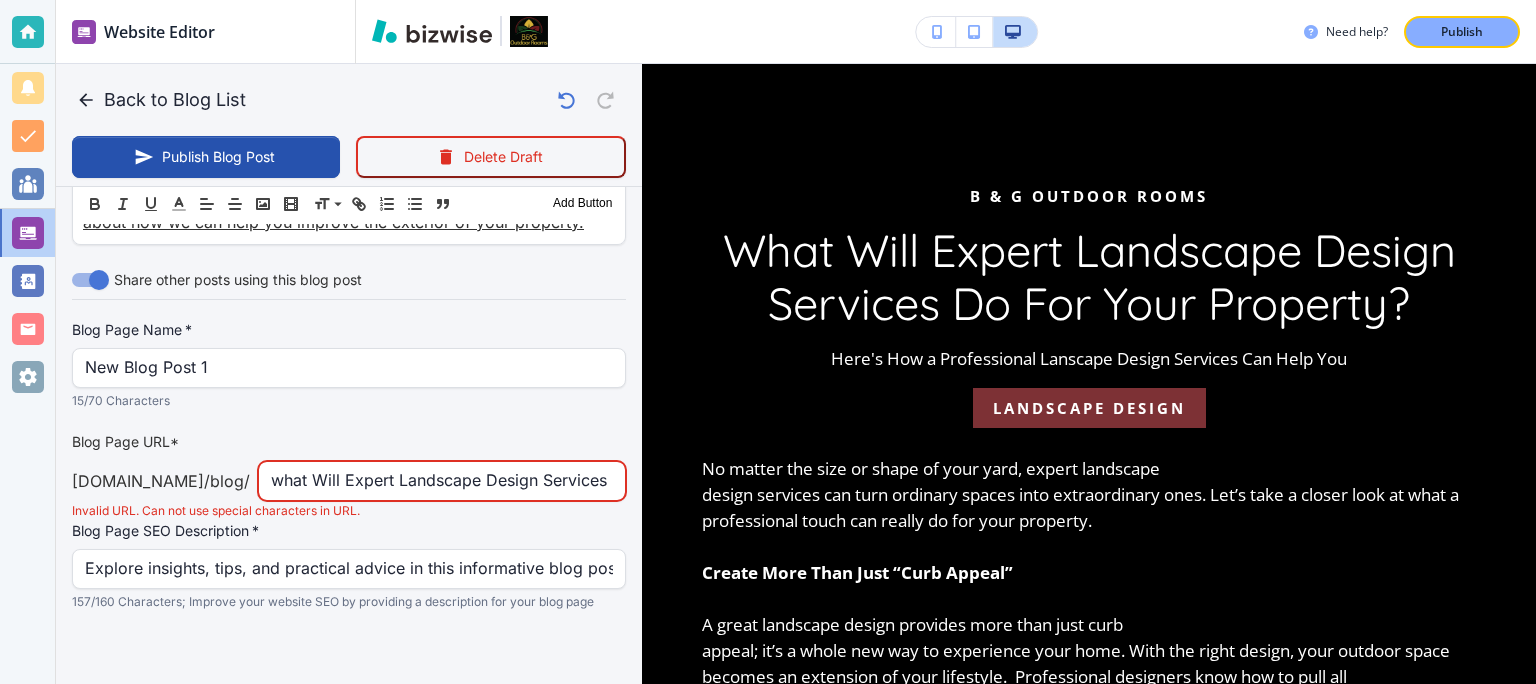 click on "what Will Expert Landscape Design Services Do For-your-property" at bounding box center (442, 481) 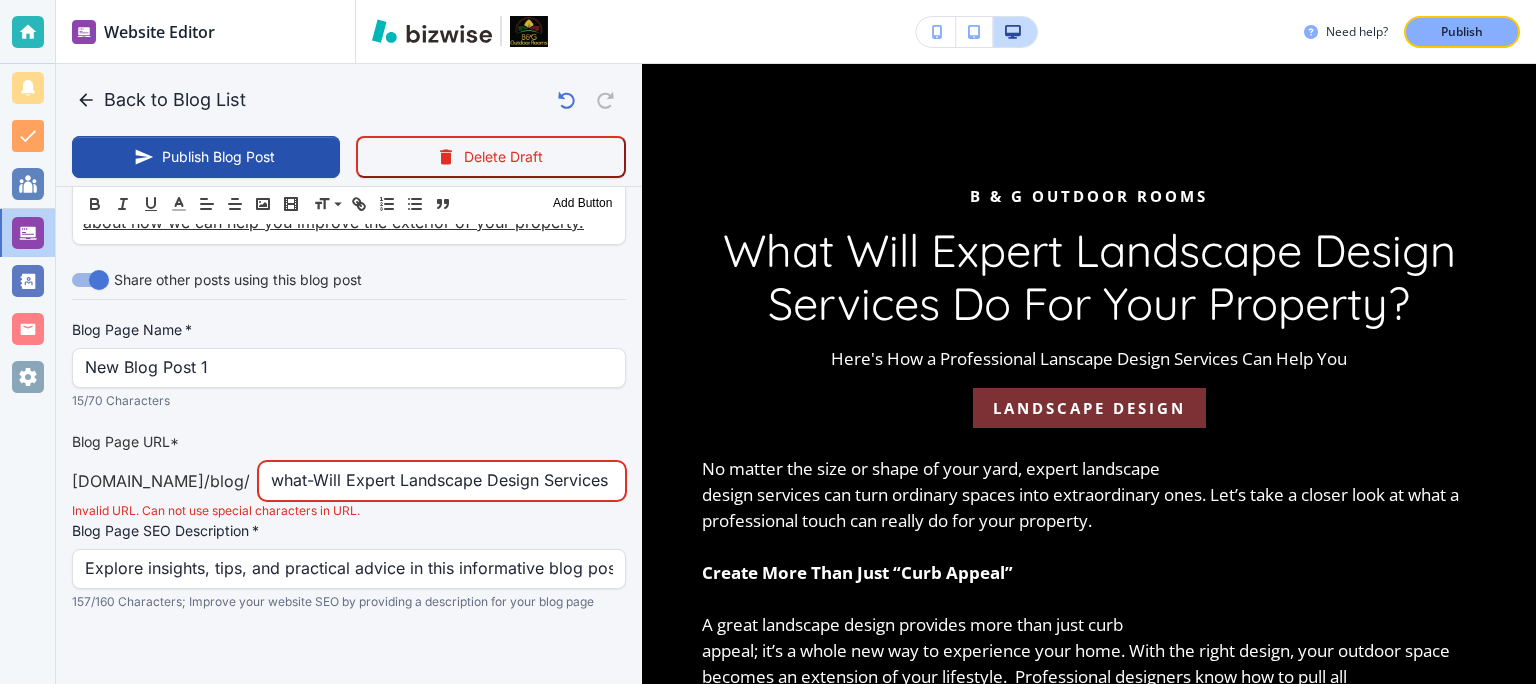 click on "what-Will Expert Landscape Design Services Do For-your-property" at bounding box center (442, 481) 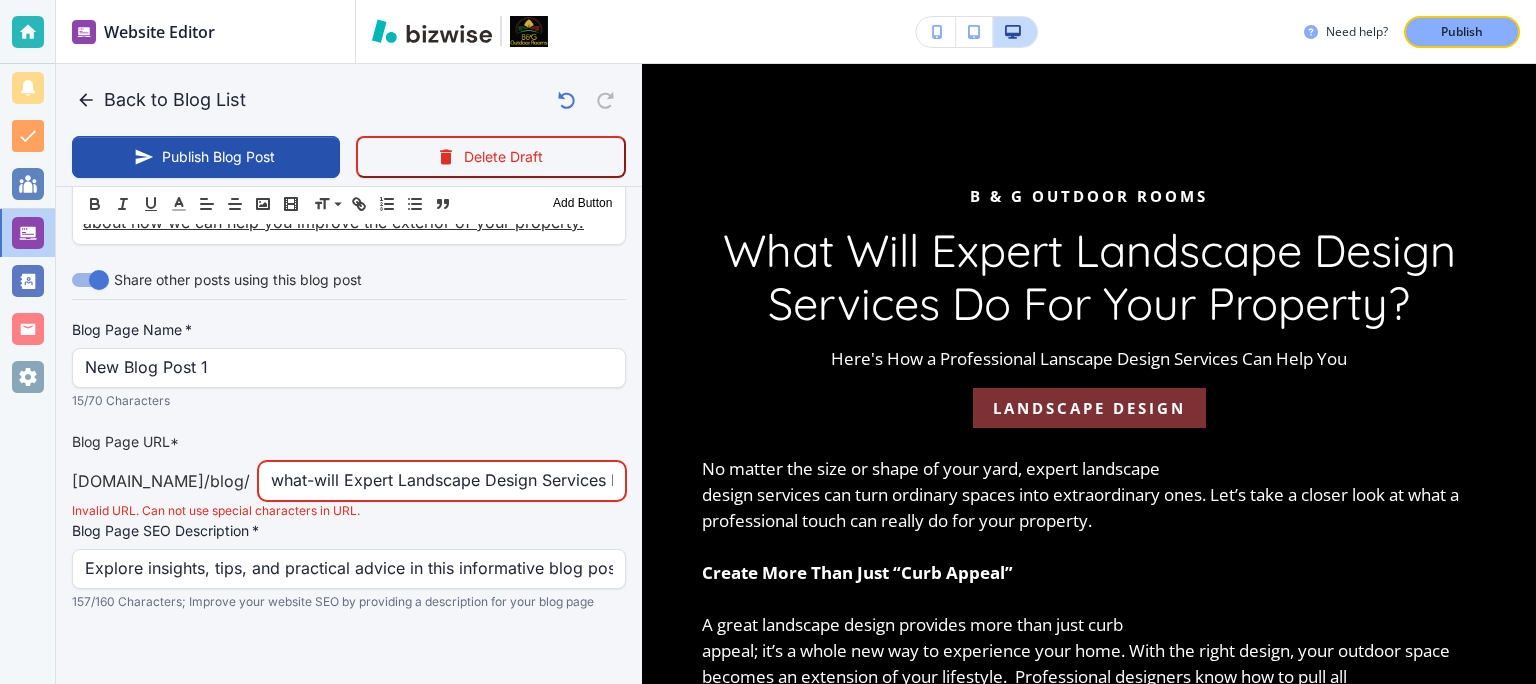 click on "what-will Expert Landscape Design Services Do For-your-property" at bounding box center (442, 481) 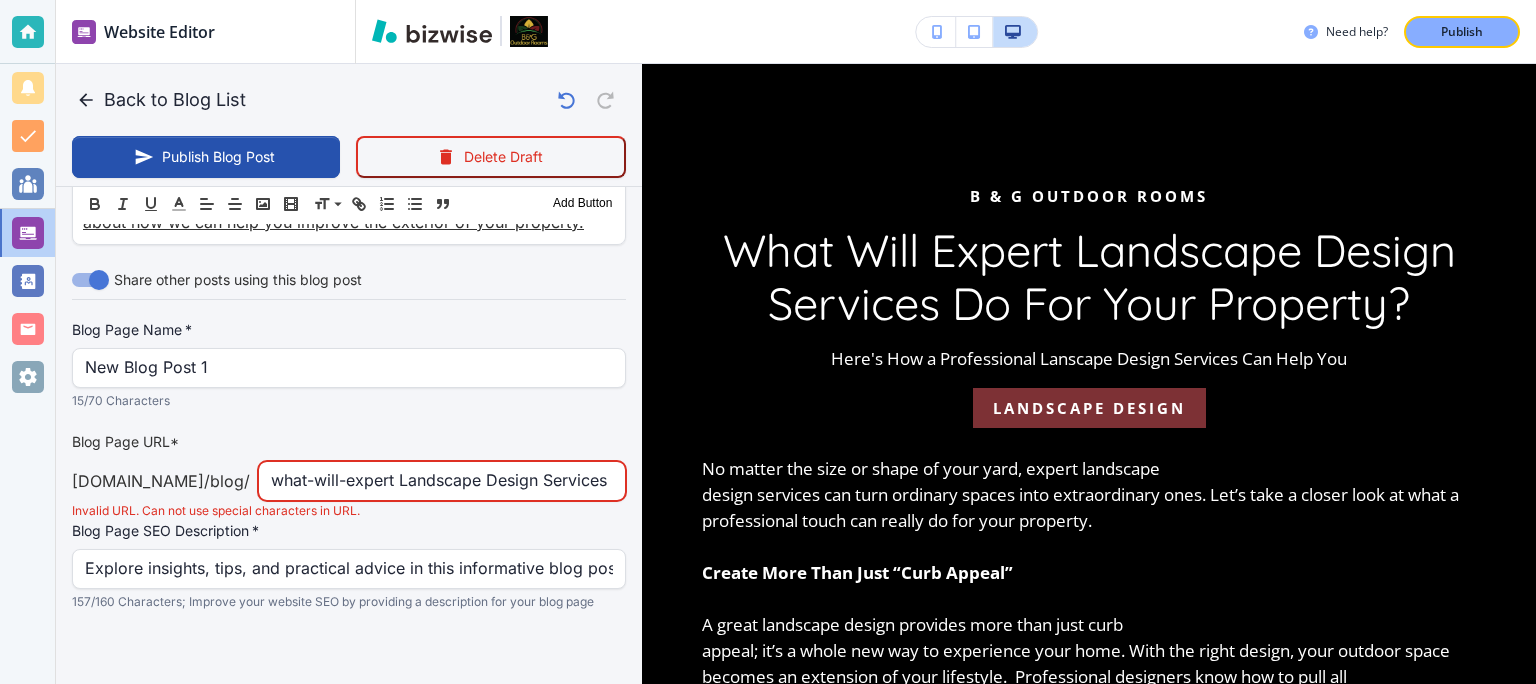 click on "what-will-expert Landscape Design Services Do For-your-property" at bounding box center (442, 481) 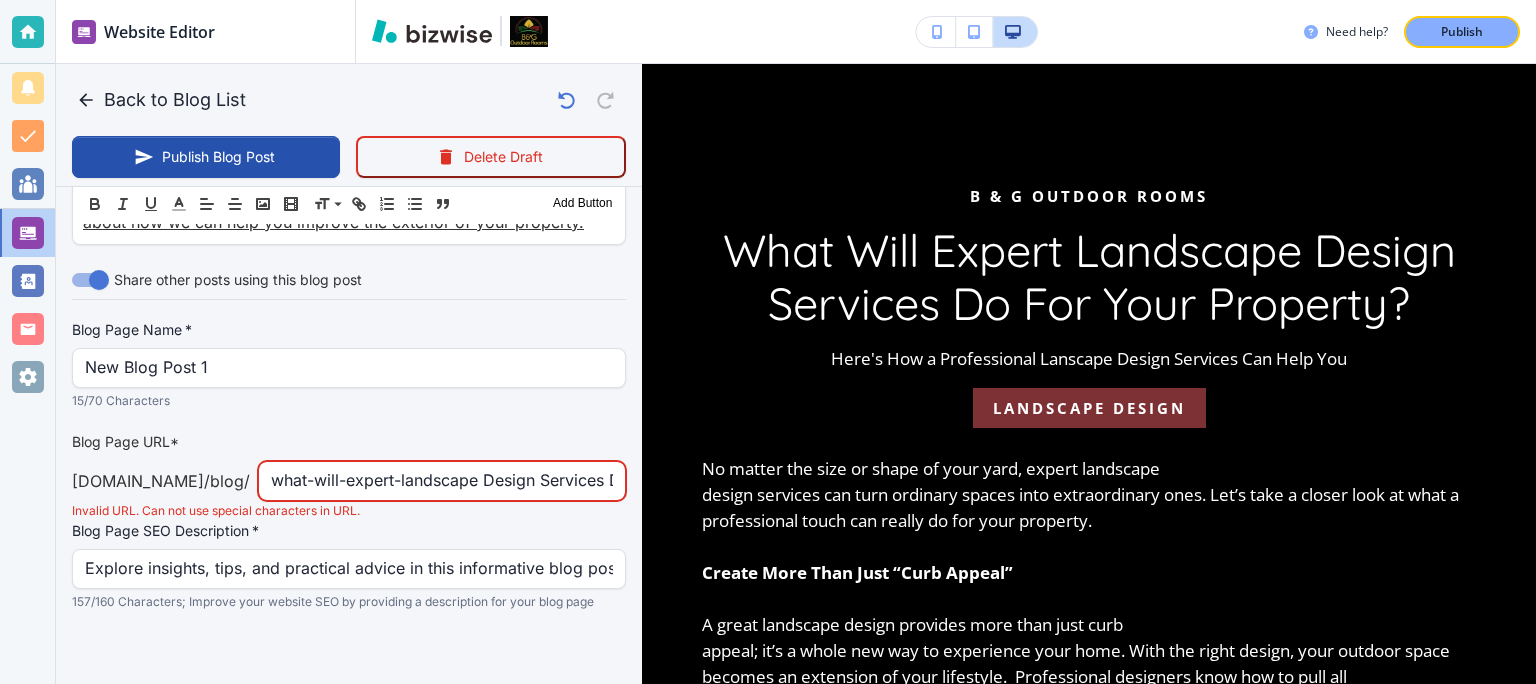 click on "what-will-expert-landscape Design Services Do For-your-property" at bounding box center [442, 481] 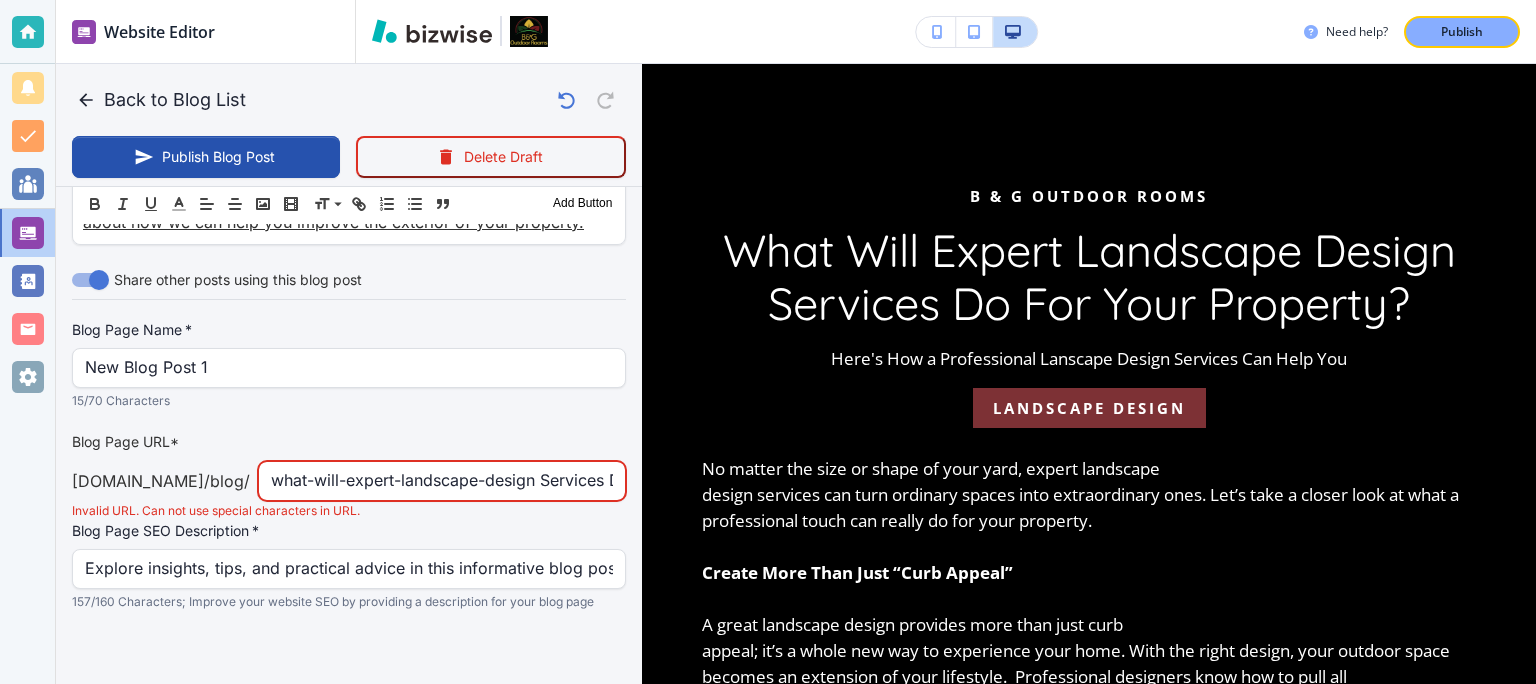 click on "what-will-expert-landscape-design Services Do For-your-property" at bounding box center (442, 481) 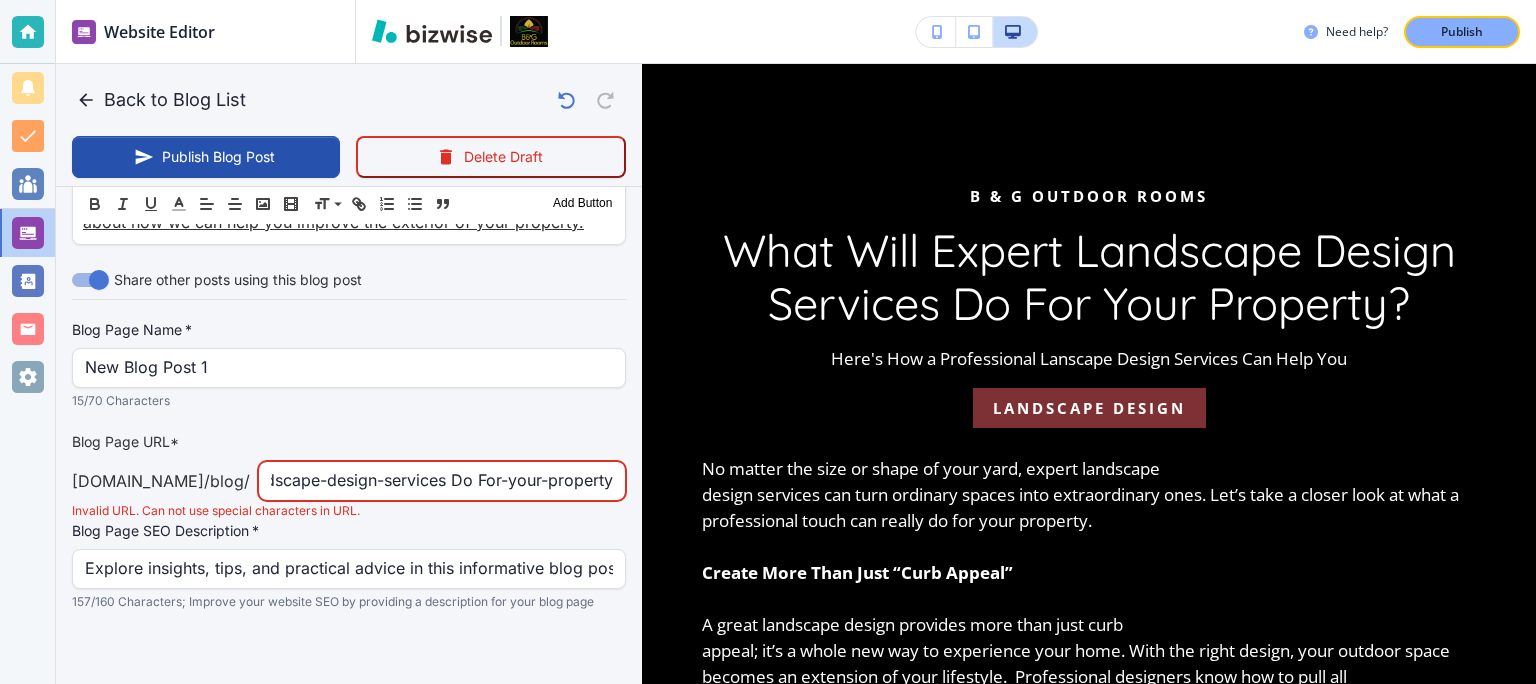 scroll, scrollTop: 0, scrollLeft: 190, axis: horizontal 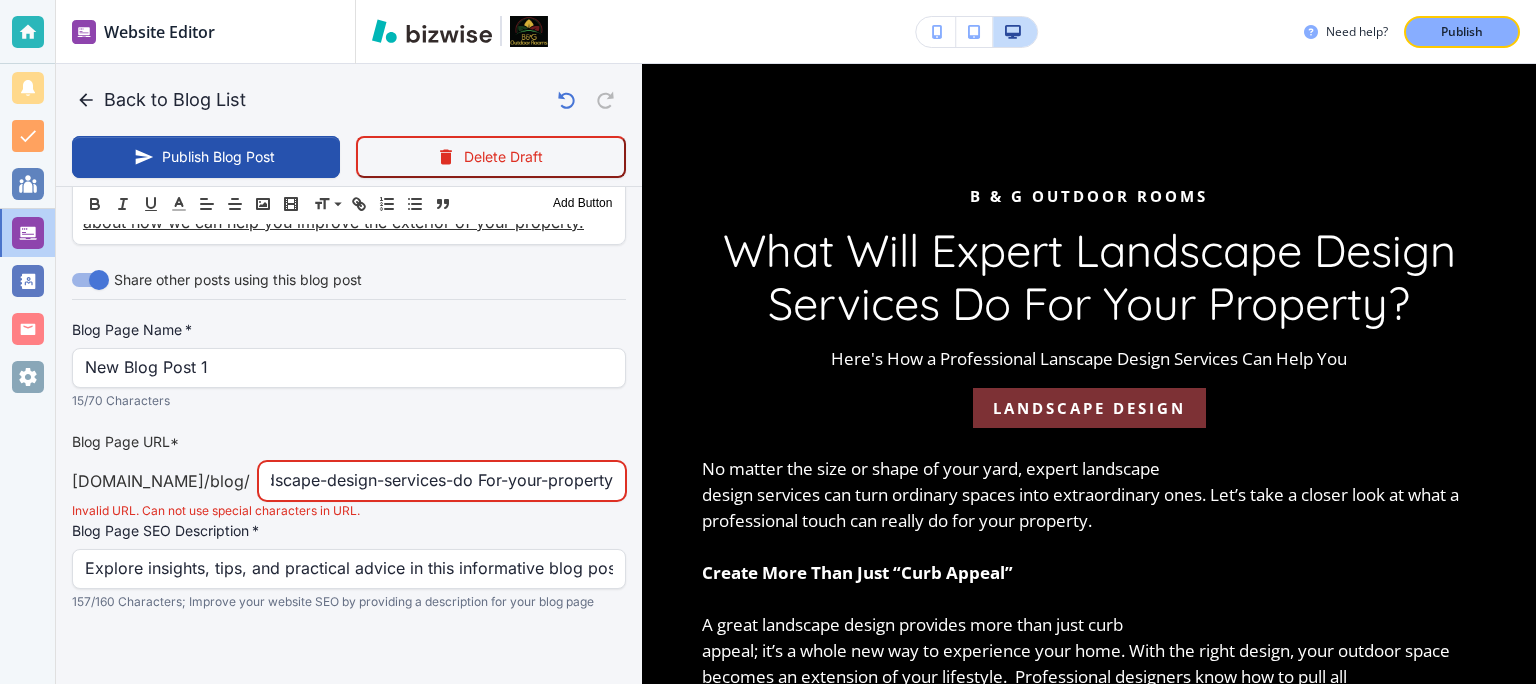 click on "what-will-expert-landscape-design-services-do For-your-property" at bounding box center (442, 481) 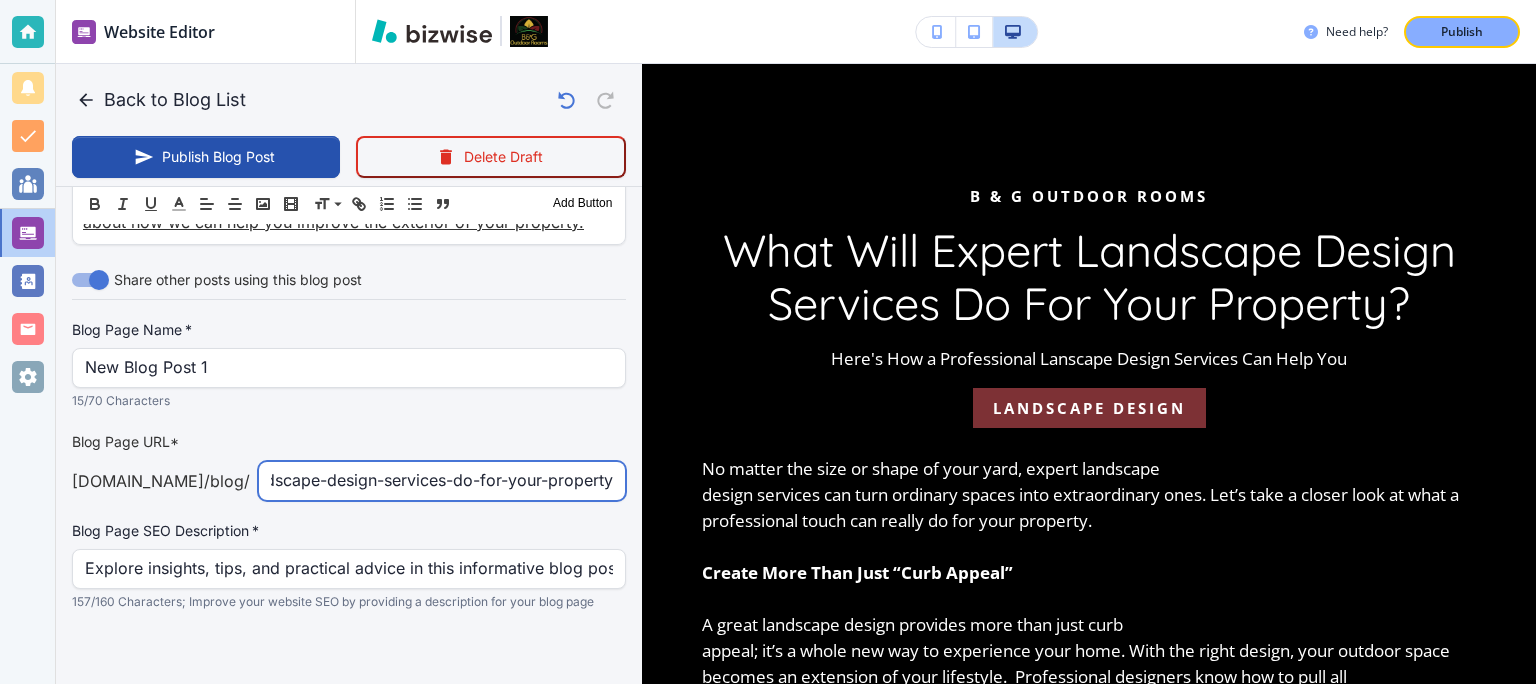 scroll, scrollTop: 0, scrollLeft: 190, axis: horizontal 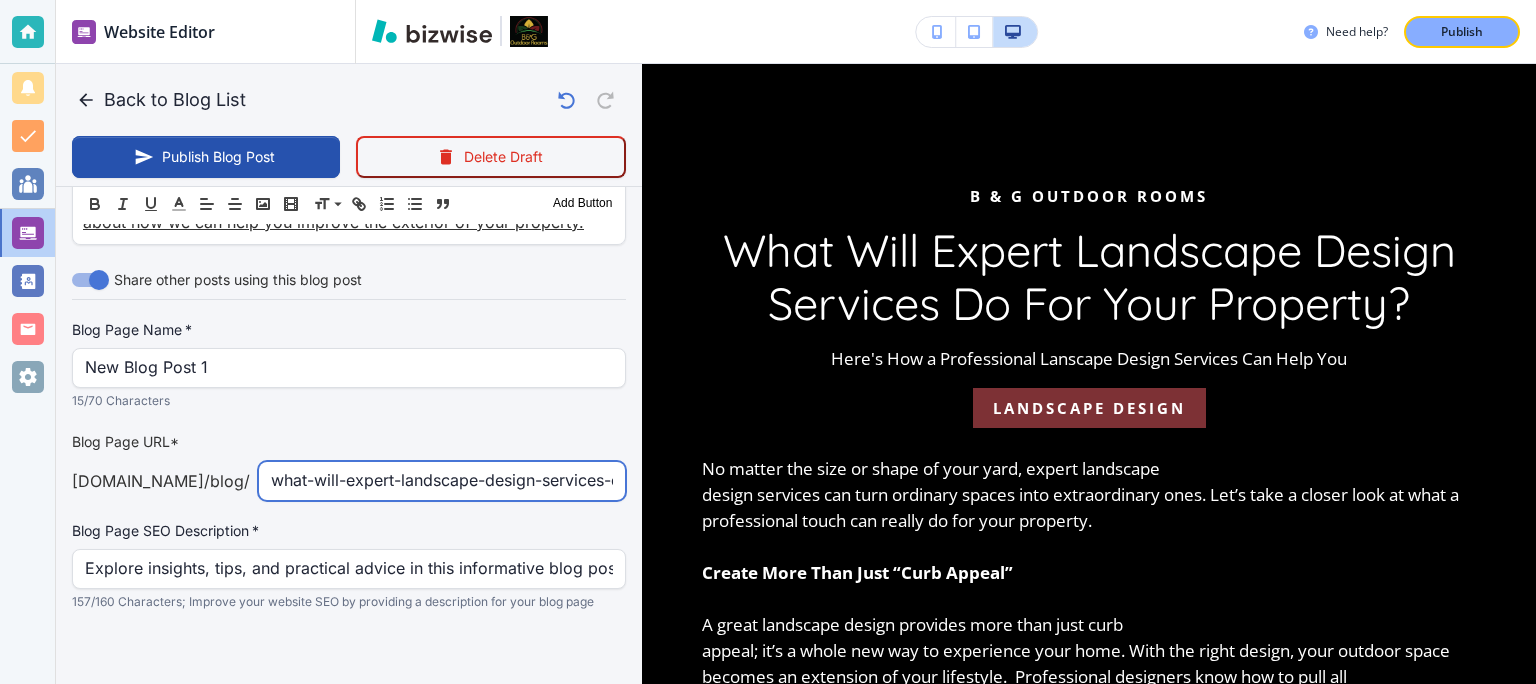 drag, startPoint x: 532, startPoint y: 469, endPoint x: 250, endPoint y: 462, distance: 282.08685 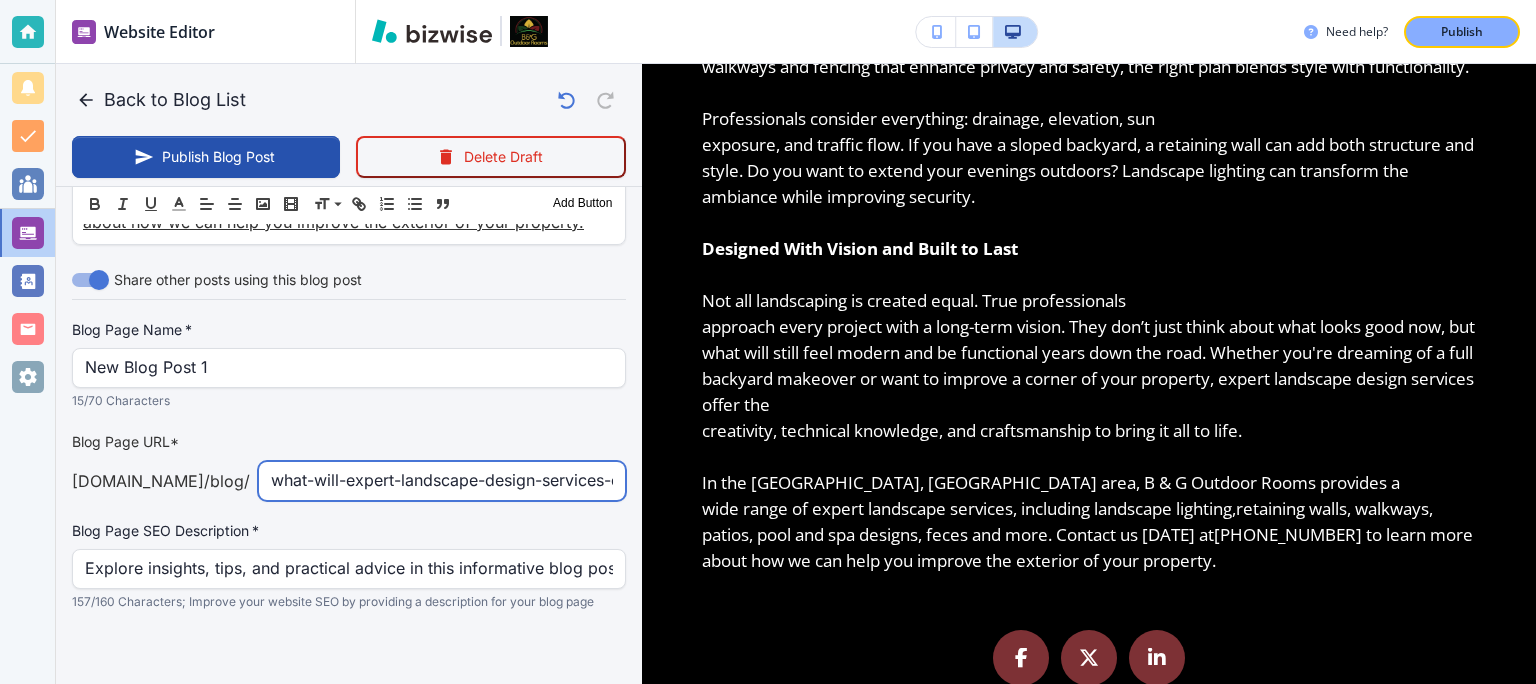 scroll, scrollTop: 970, scrollLeft: 0, axis: vertical 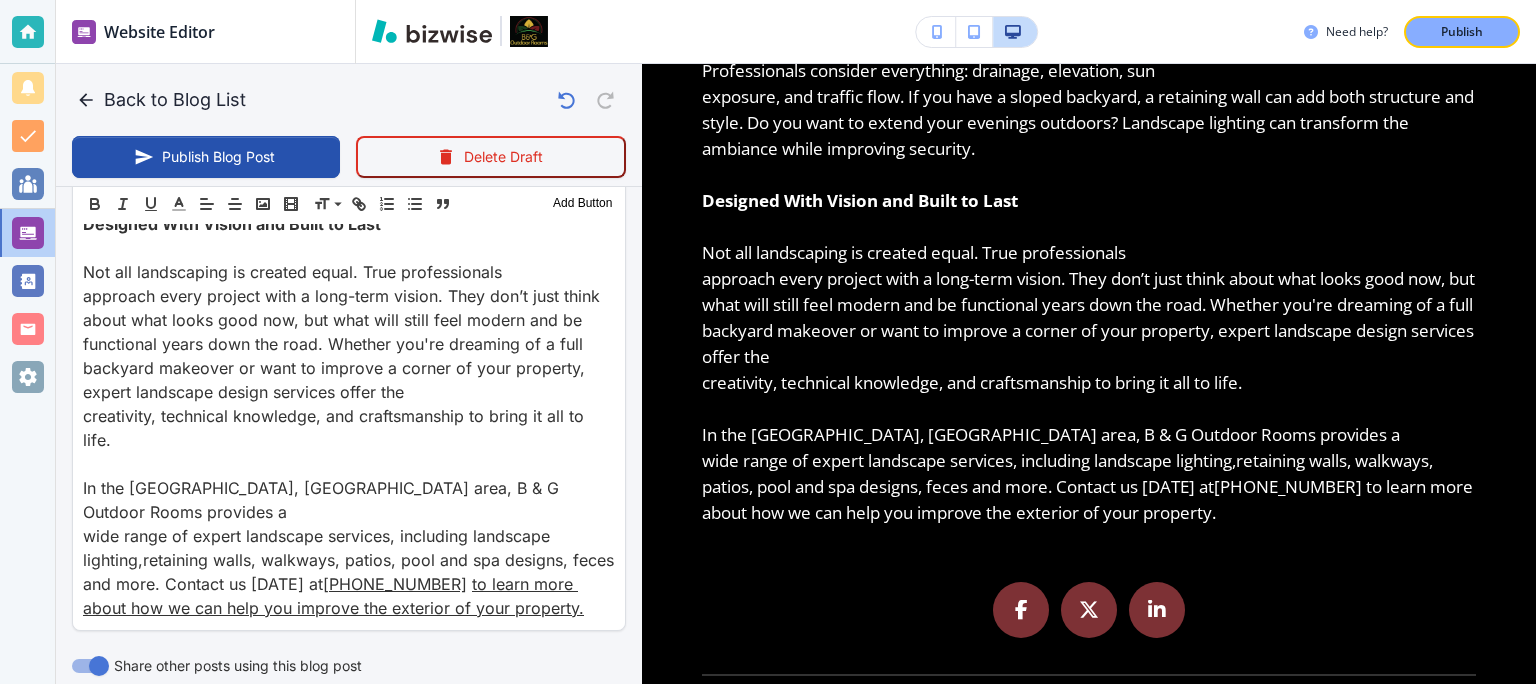 type on "what-will-expert-landscape-design-services-do-for-your-property" 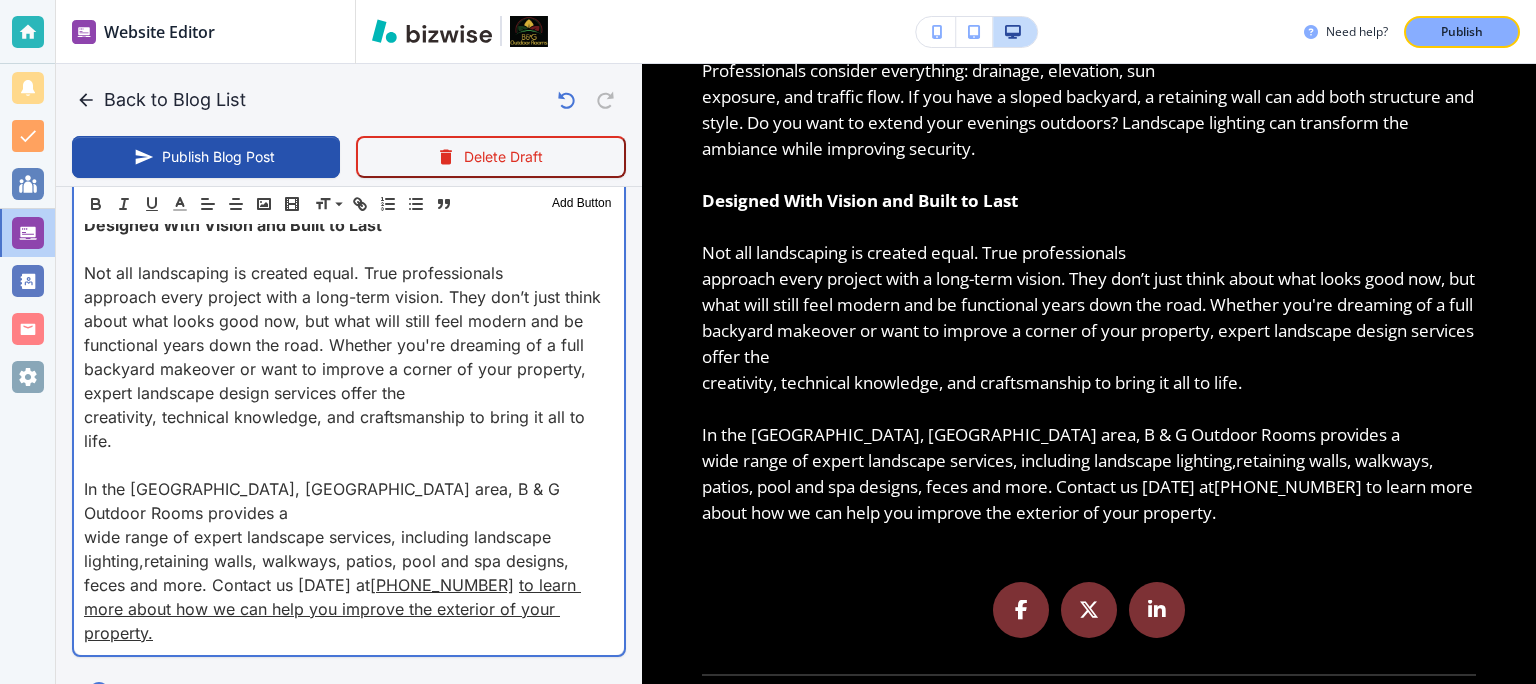 scroll, scrollTop: 1491, scrollLeft: 0, axis: vertical 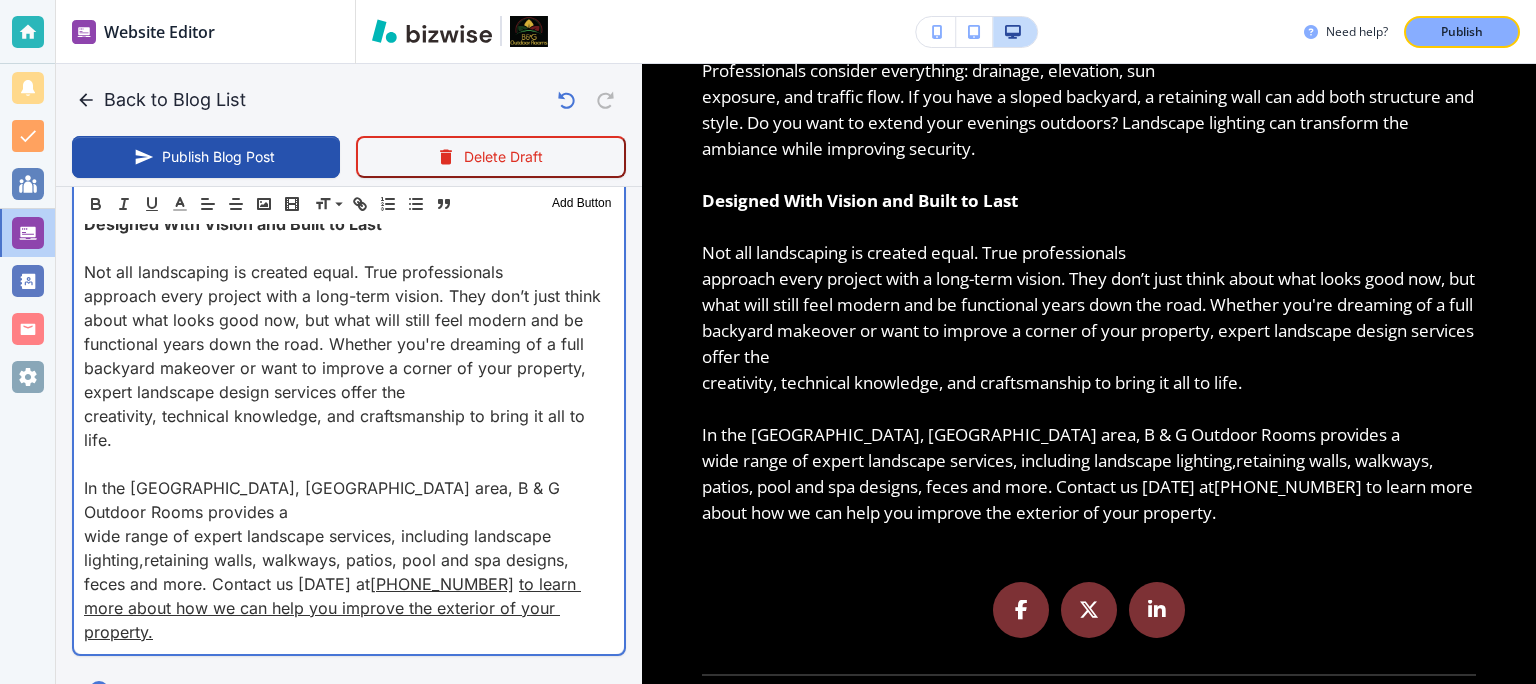 click on "wide range of expert landscape services, including landscape lighting,retaining walls, walkways, patios, pool and spa designs, feces and more. Contact us [DATE] at  [PHONE_NUMBER]   to learn more about how we can help you improve the exterior of your property." at bounding box center (349, 584) 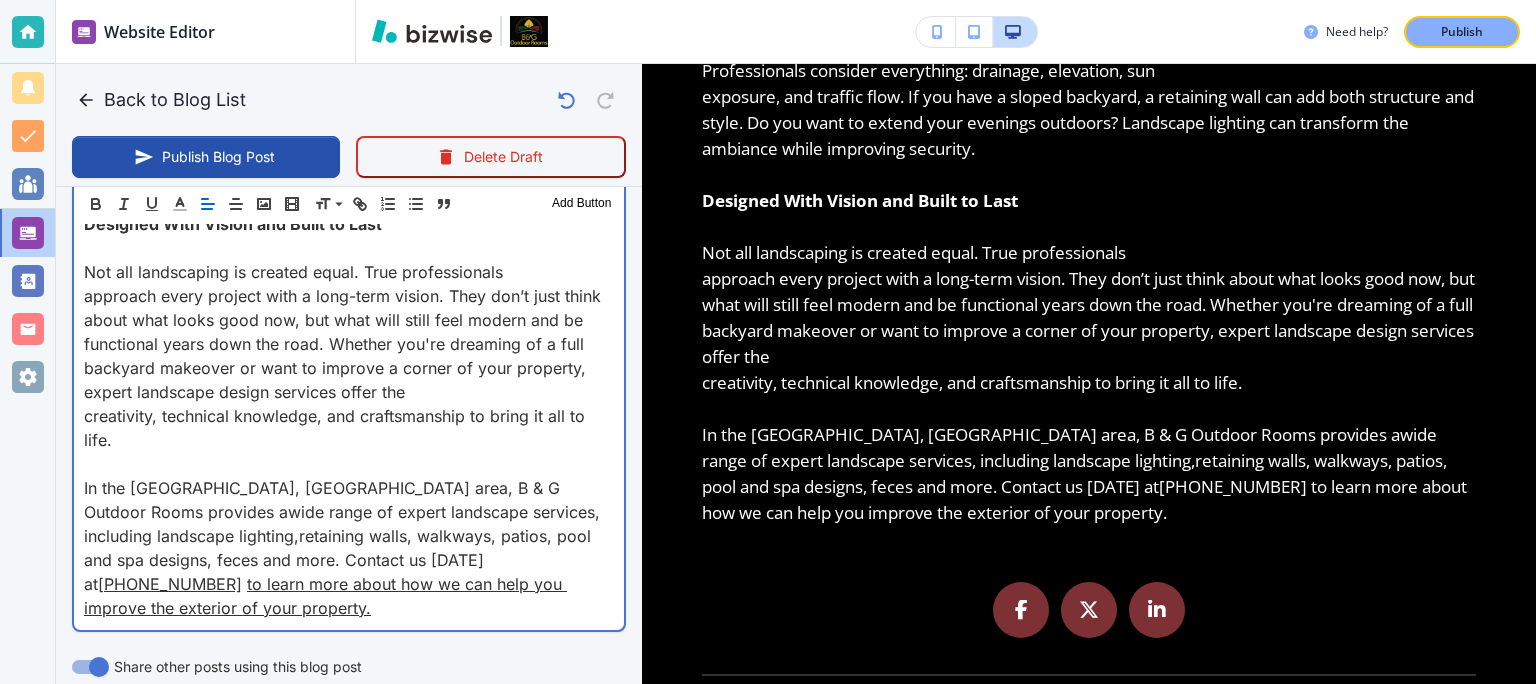 type on "[DATE] 02:45 PM" 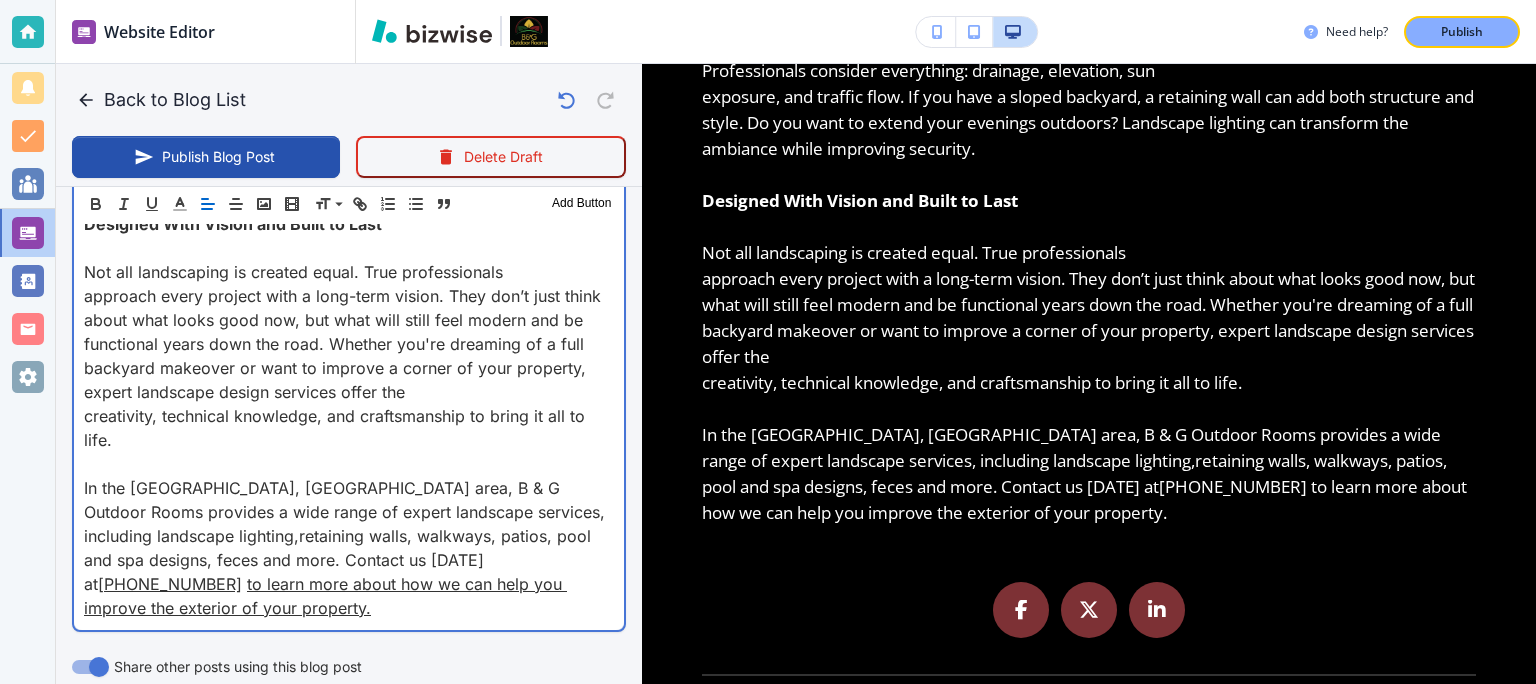 click on "No matter the size or shape of your yard, expert landscape design services can turn ordinary spaces into extraordinary ones. Let’s take a closer look at what a professional touch can really do for your property. Create More Than Just “Curb Appeal” ﻿A great landscape design provides more than just curb appeal; it’s a whole new way to experience your home. With the right design, your outdoor space becomes an extension of your lifestyle.  Professional designers know how to pull all the elements together, from custom hardscaping like patios and retaining walls to thoughtful planting plans and custom gardens that thrive in your environment. What’s more, a well-executed landscape design doesn’t just look great, it can also significantly increase your property’s resale value and boost its appeal to potential buyers. It’s one of the most prudent long-term investments you can make. Functionality Meets Beauty A beautiful yard is only as good as its usability. That’s [PHONE_NUMBER]" at bounding box center [349, 20] 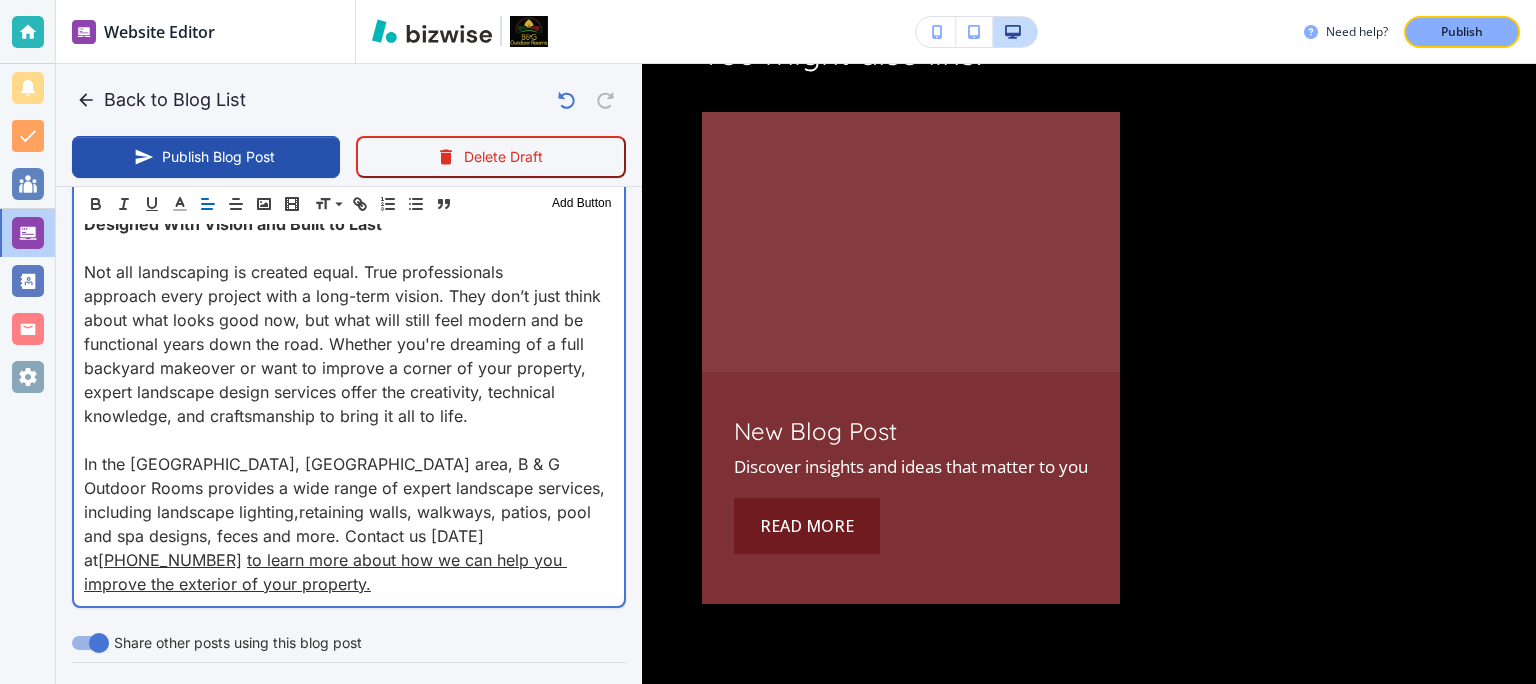scroll, scrollTop: 1595, scrollLeft: 0, axis: vertical 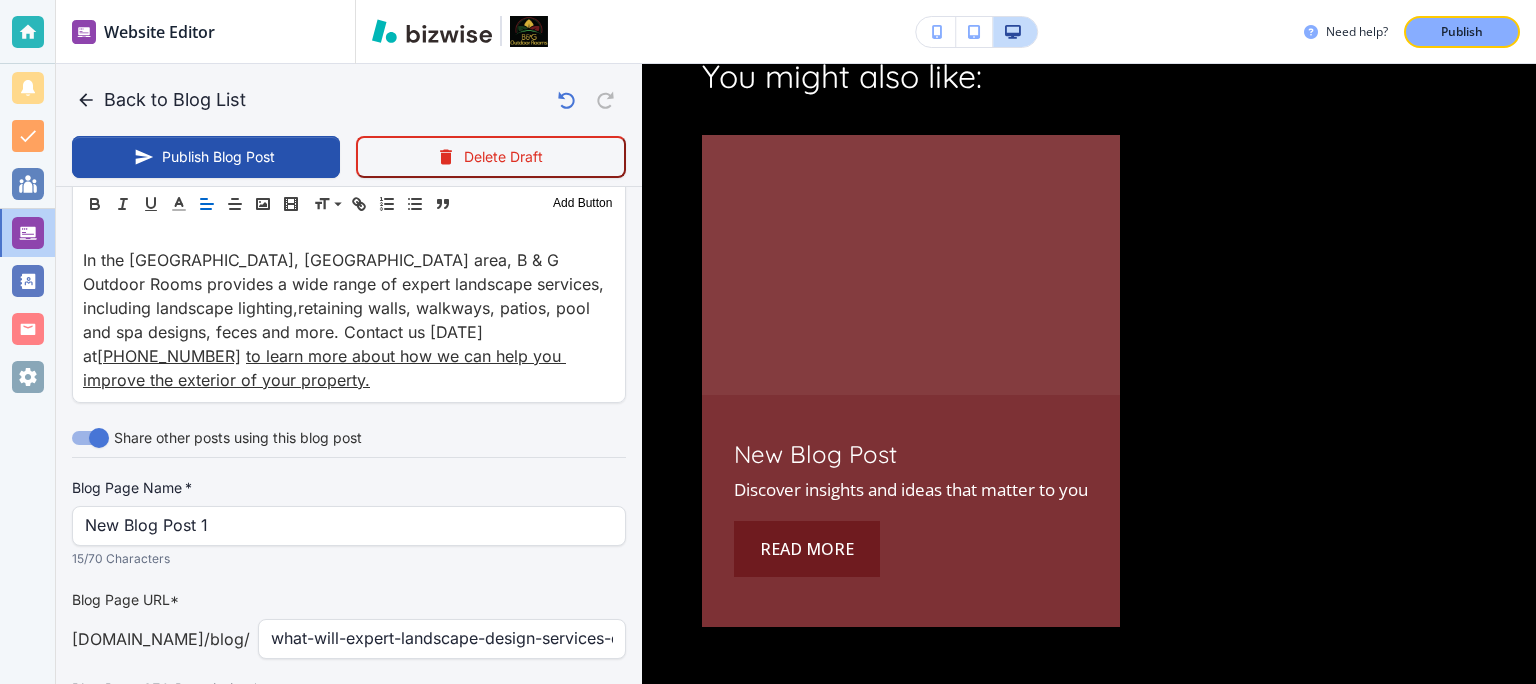 click on "Share other posts using this blog post" at bounding box center (99, 442) 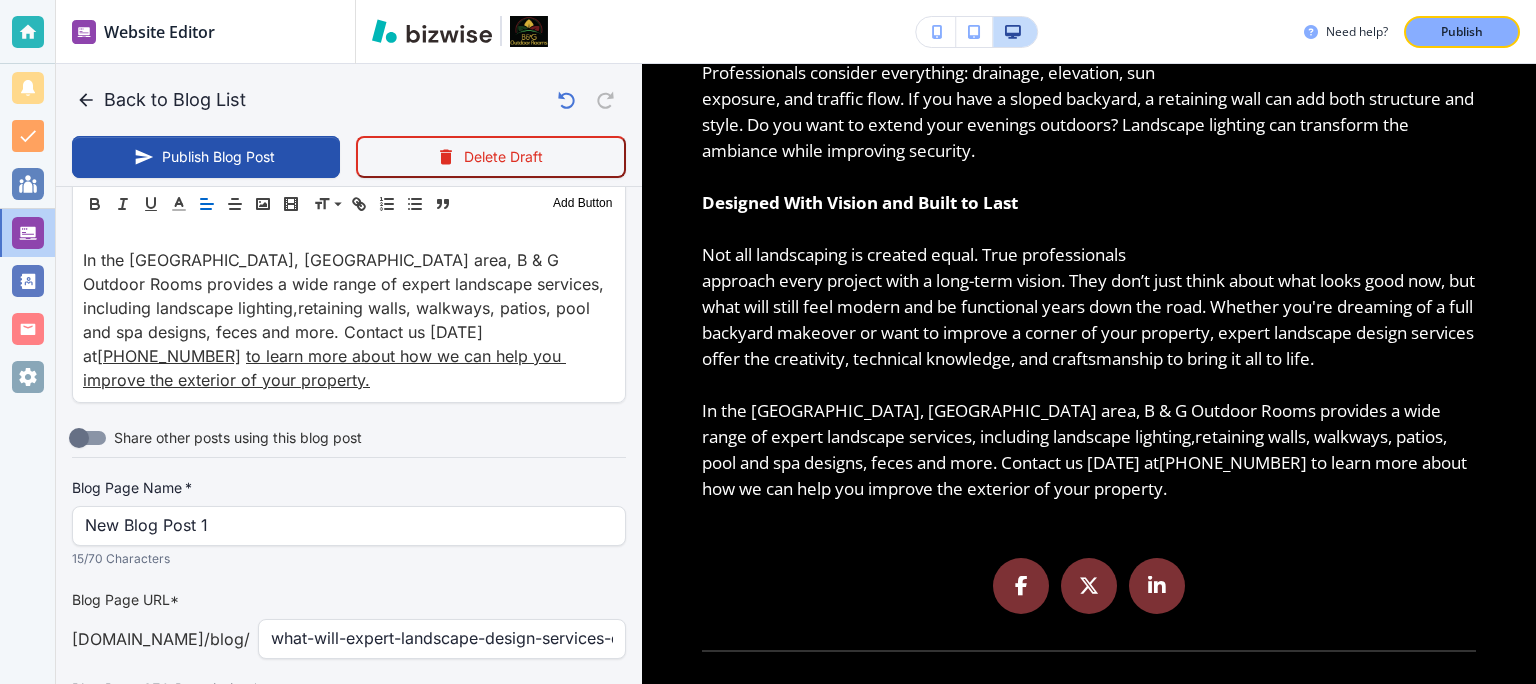 scroll, scrollTop: 1020, scrollLeft: 0, axis: vertical 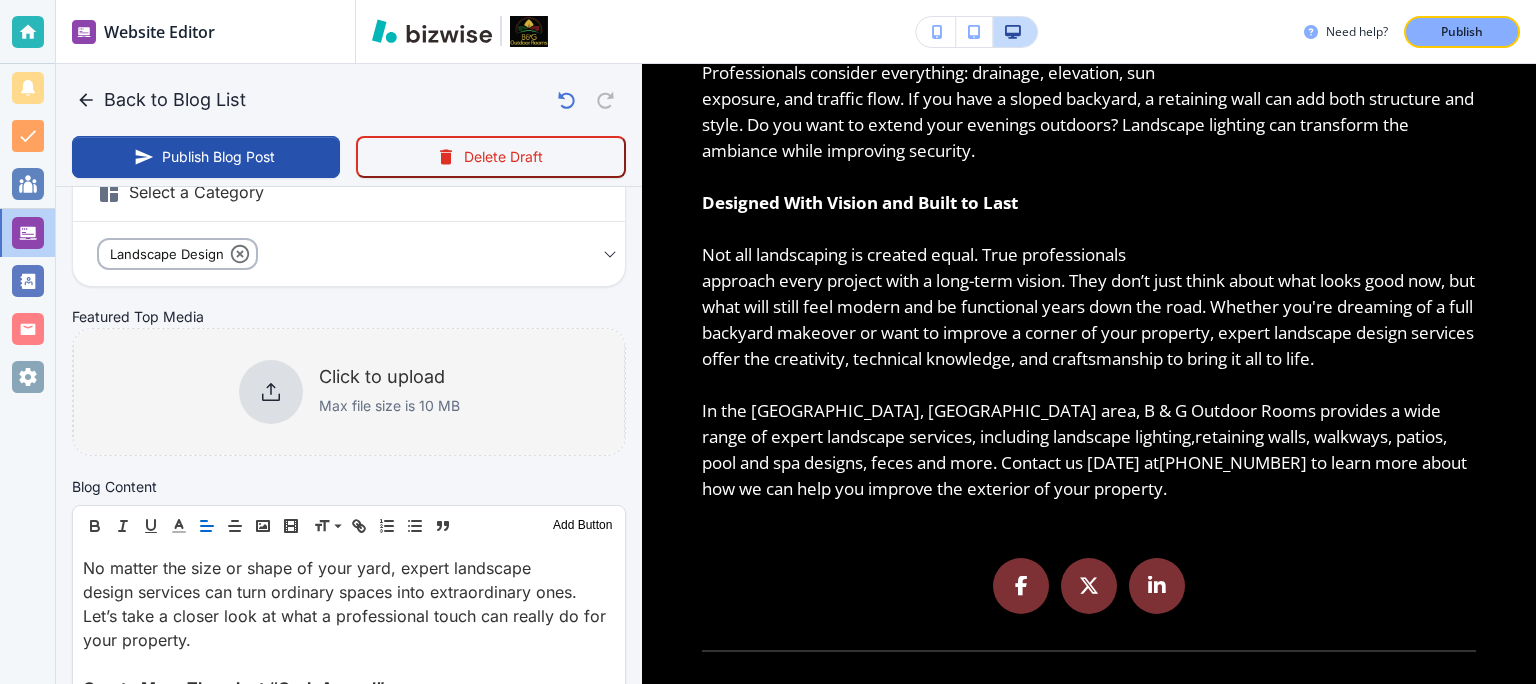 click on "Click to upload" at bounding box center (389, 377) 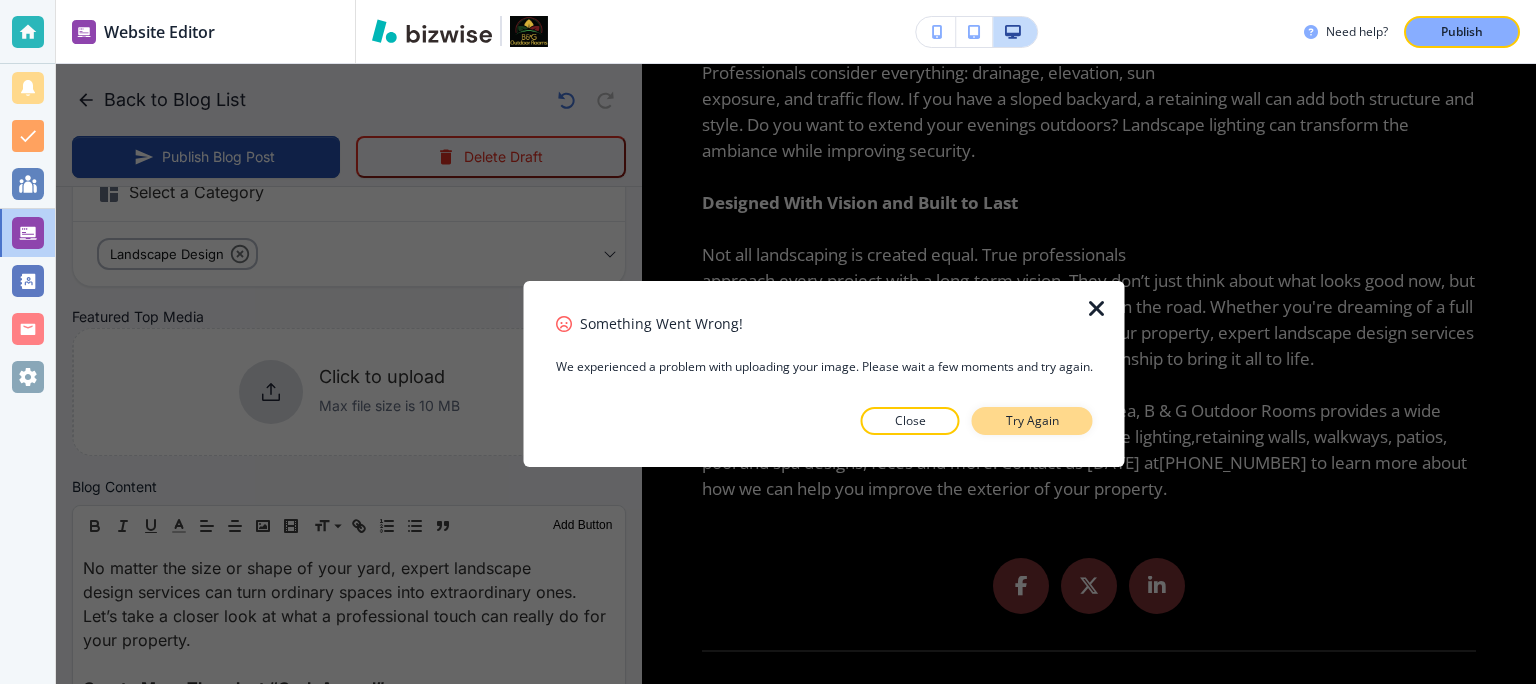click on "Try Again" at bounding box center (1032, 421) 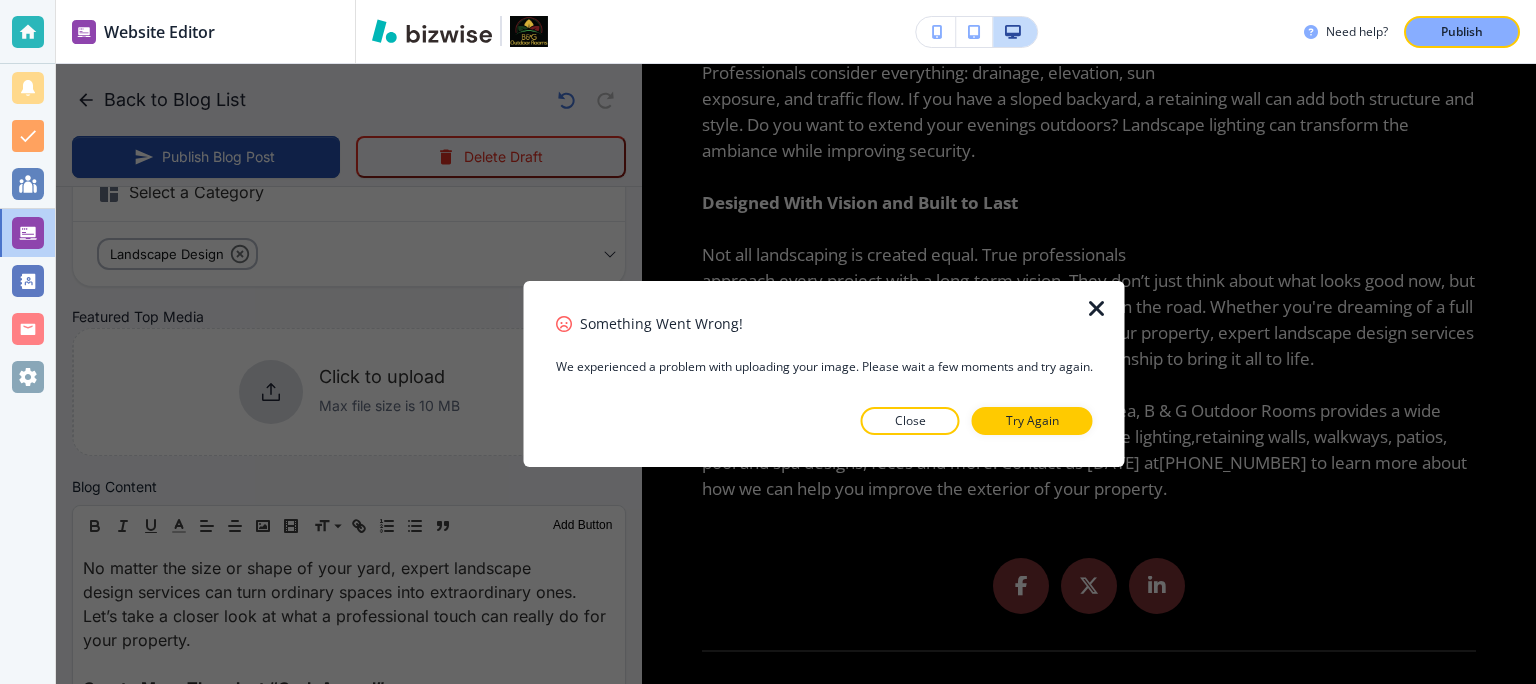 click at bounding box center [1097, 309] 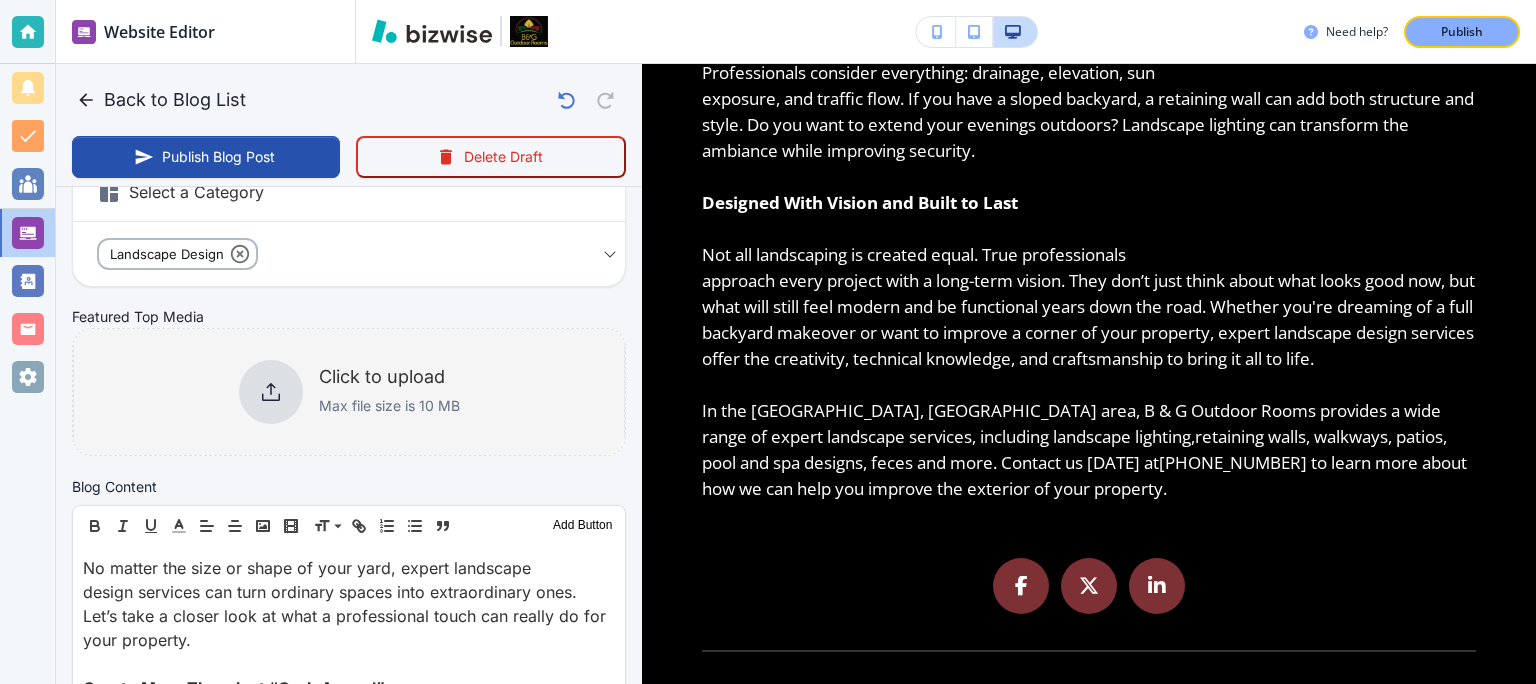 click at bounding box center (271, 392) 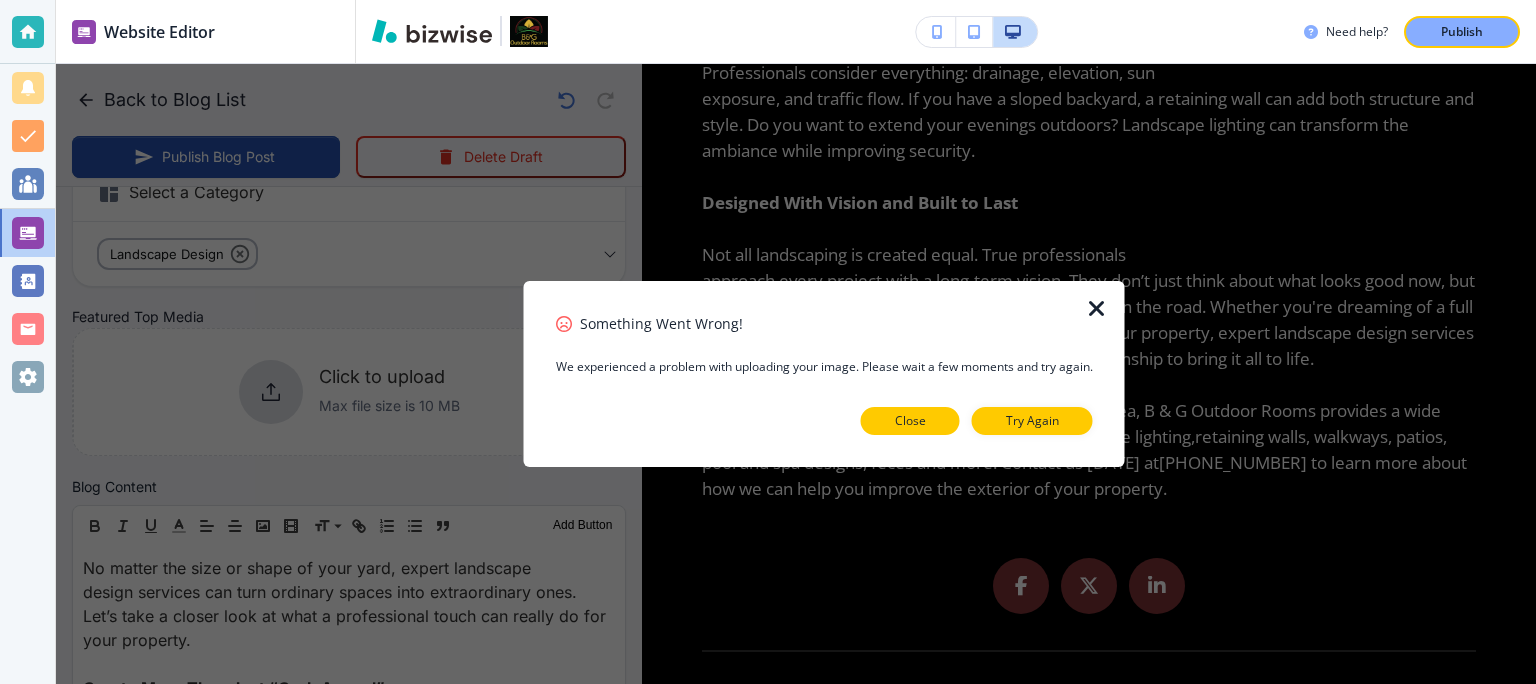 click on "Close" at bounding box center [910, 421] 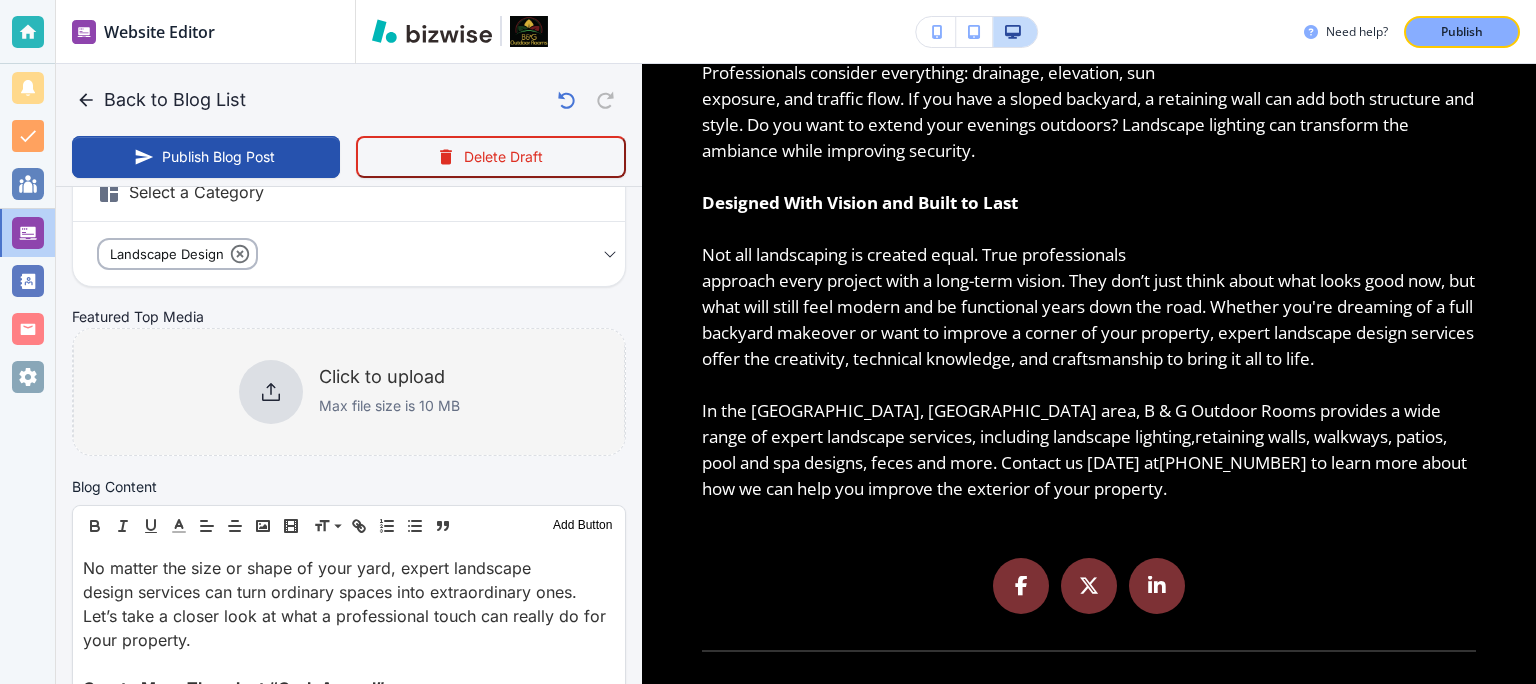 click on "Click to upload  Max file size is 10 MB" at bounding box center (349, 392) 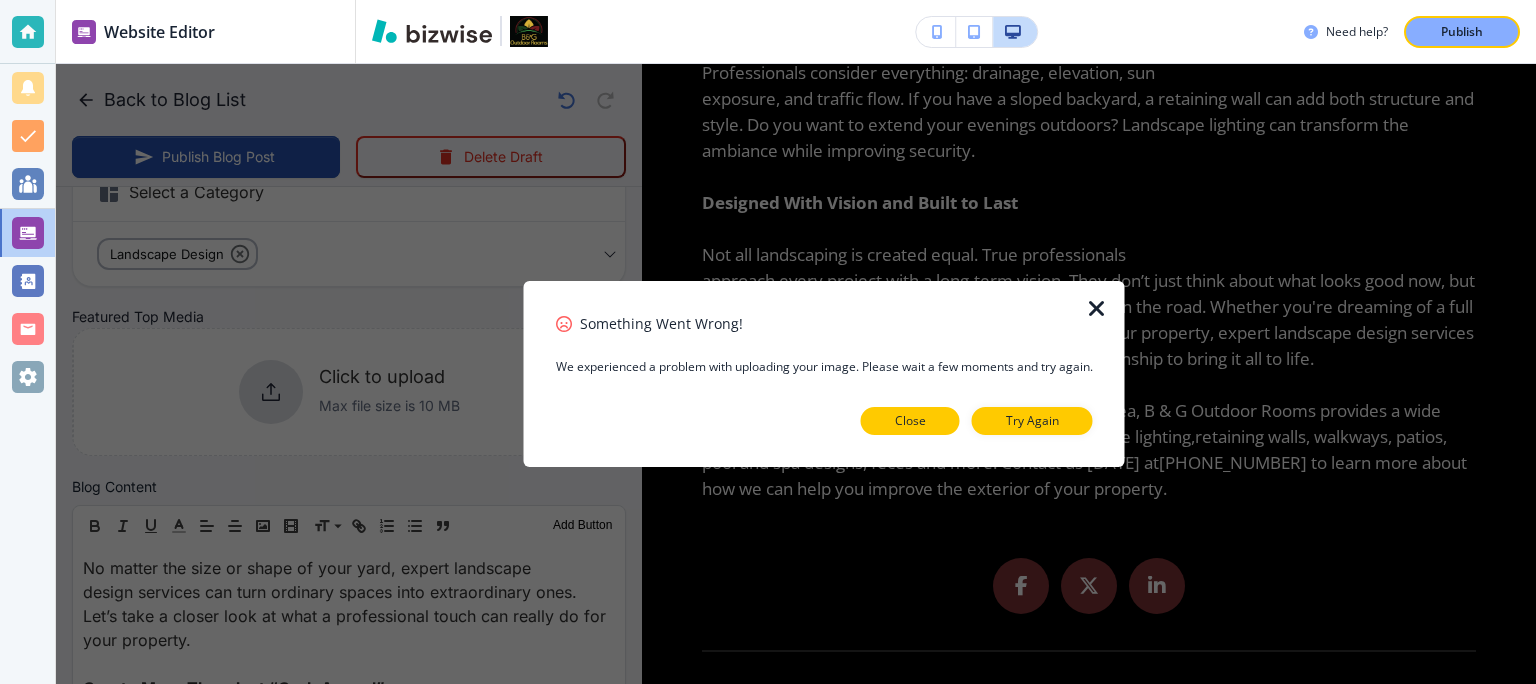 click on "Close" at bounding box center (910, 421) 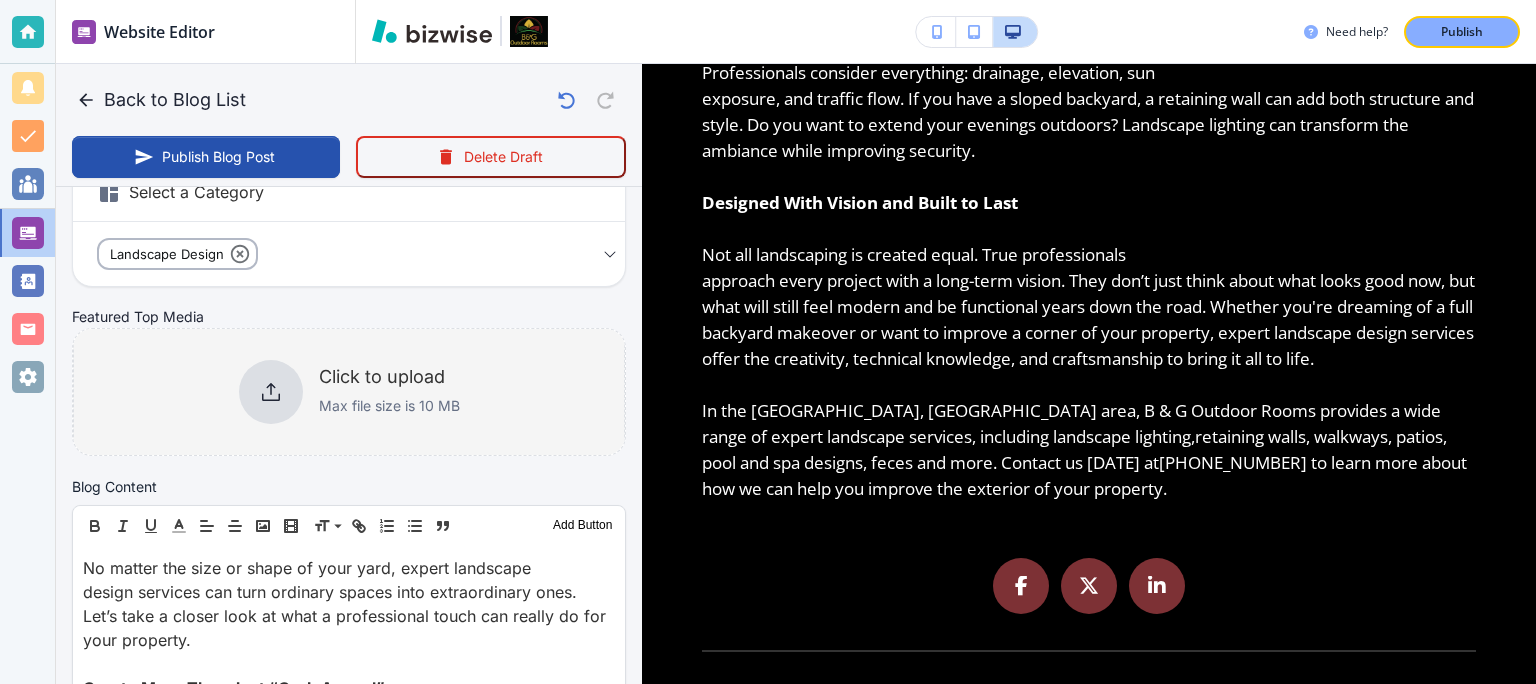 click 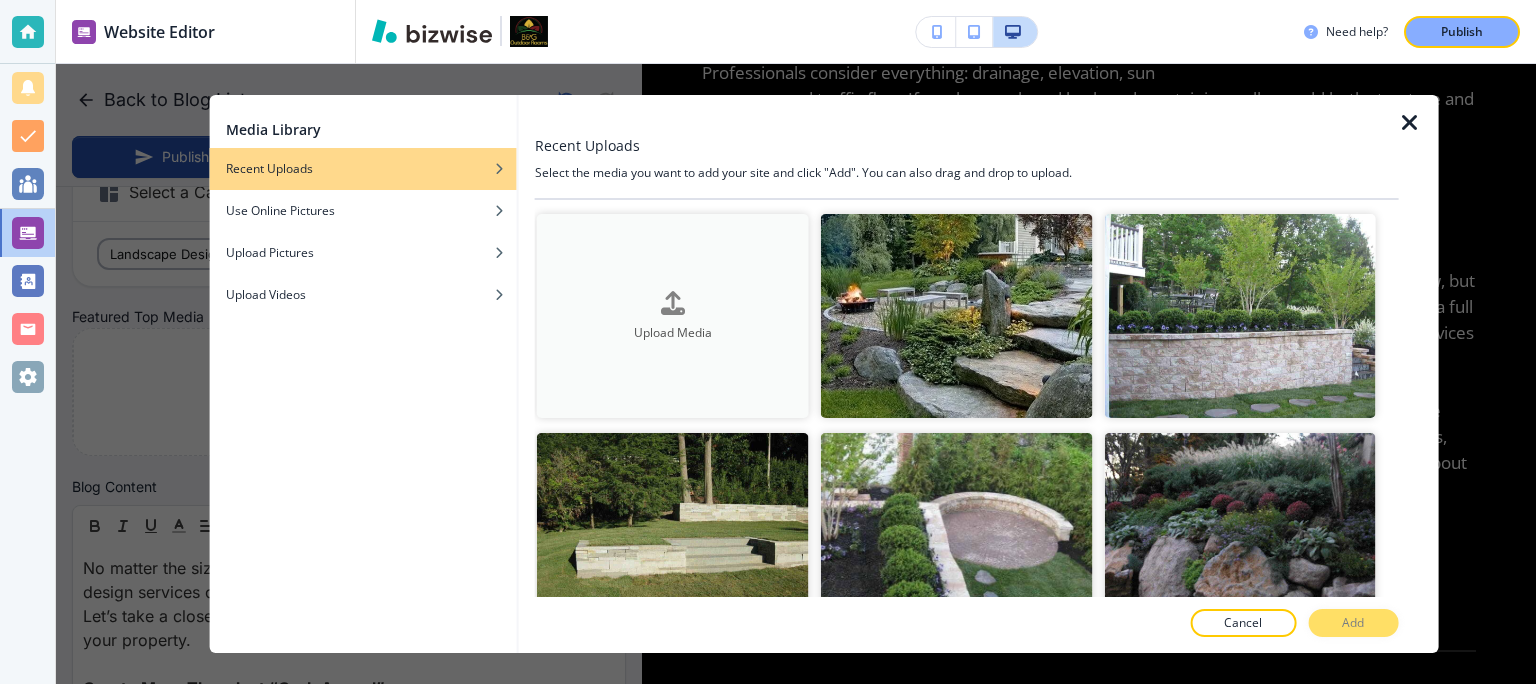click on "Upload Media" at bounding box center (673, 332) 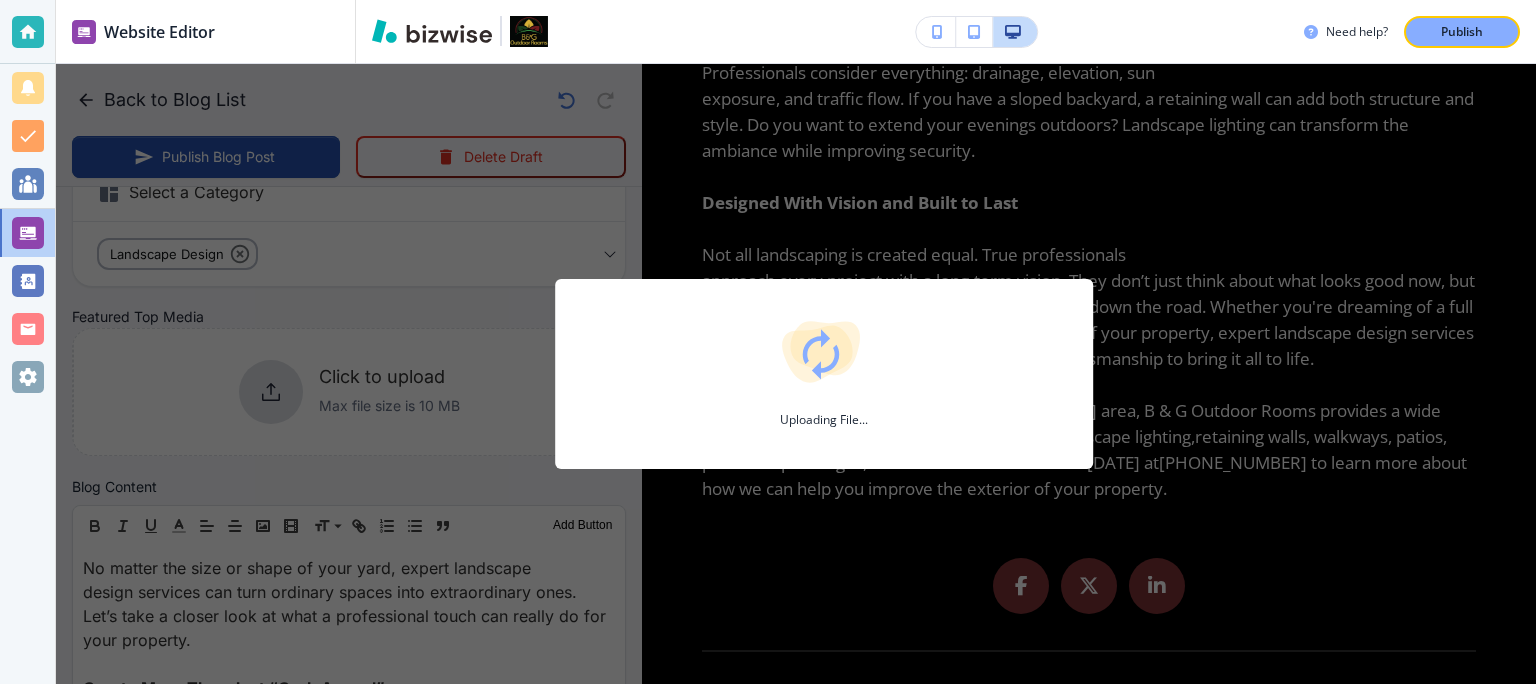 scroll, scrollTop: 1320, scrollLeft: 0, axis: vertical 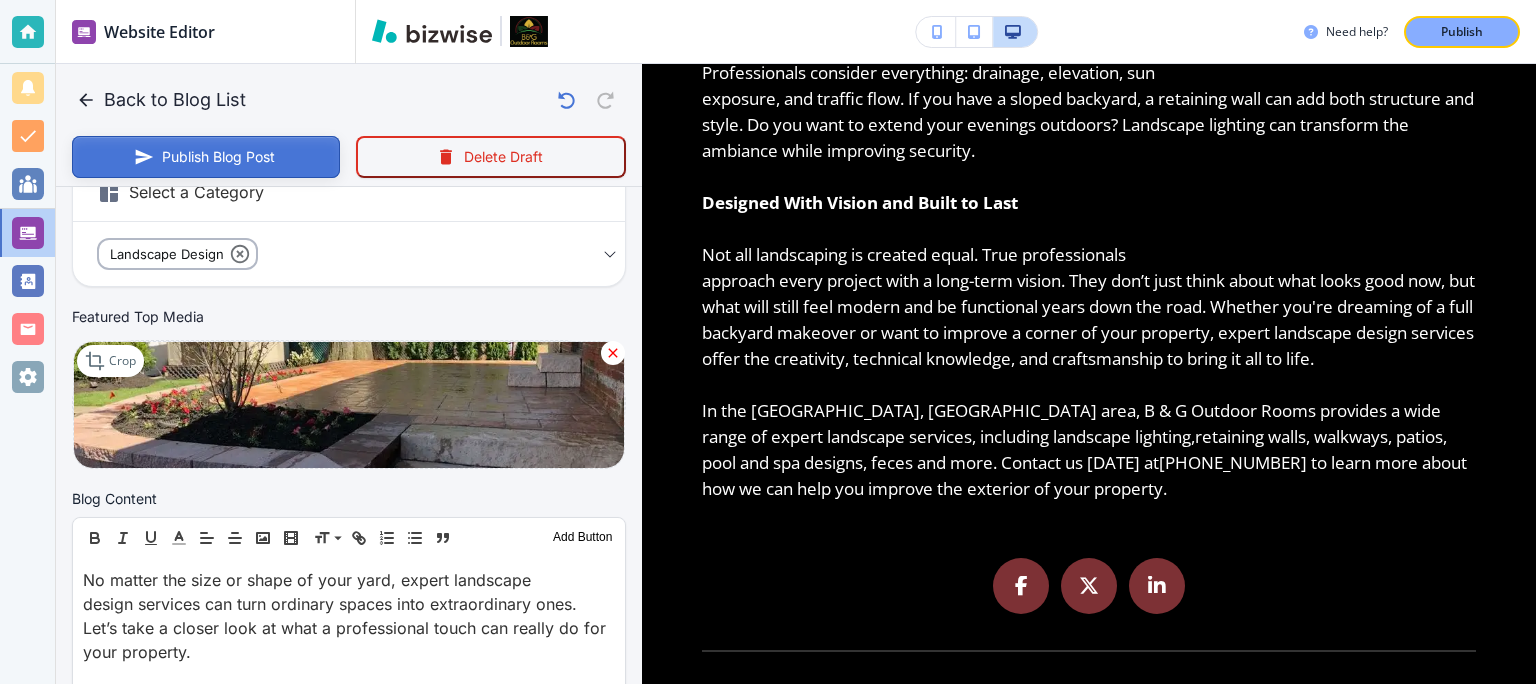click on "Publish Blog Post" at bounding box center [206, 157] 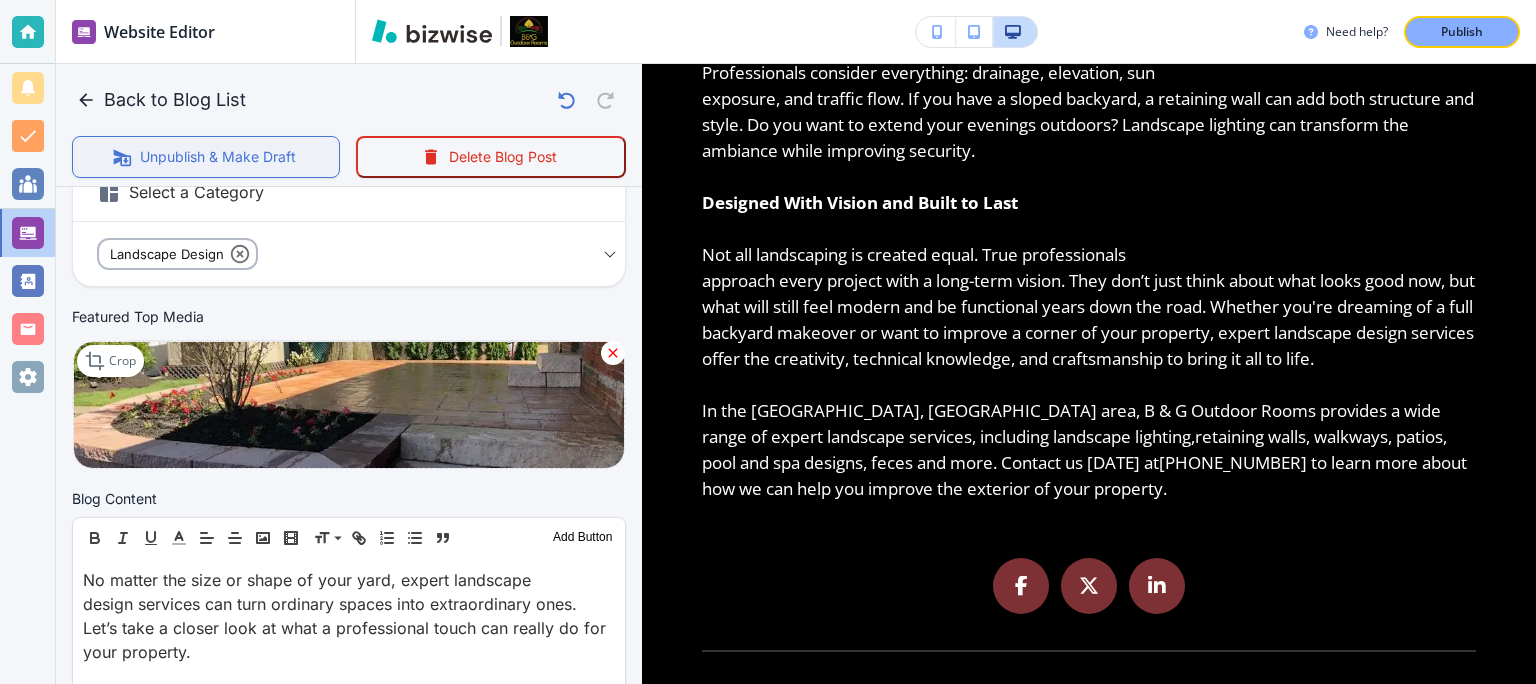 scroll, scrollTop: 353, scrollLeft: 0, axis: vertical 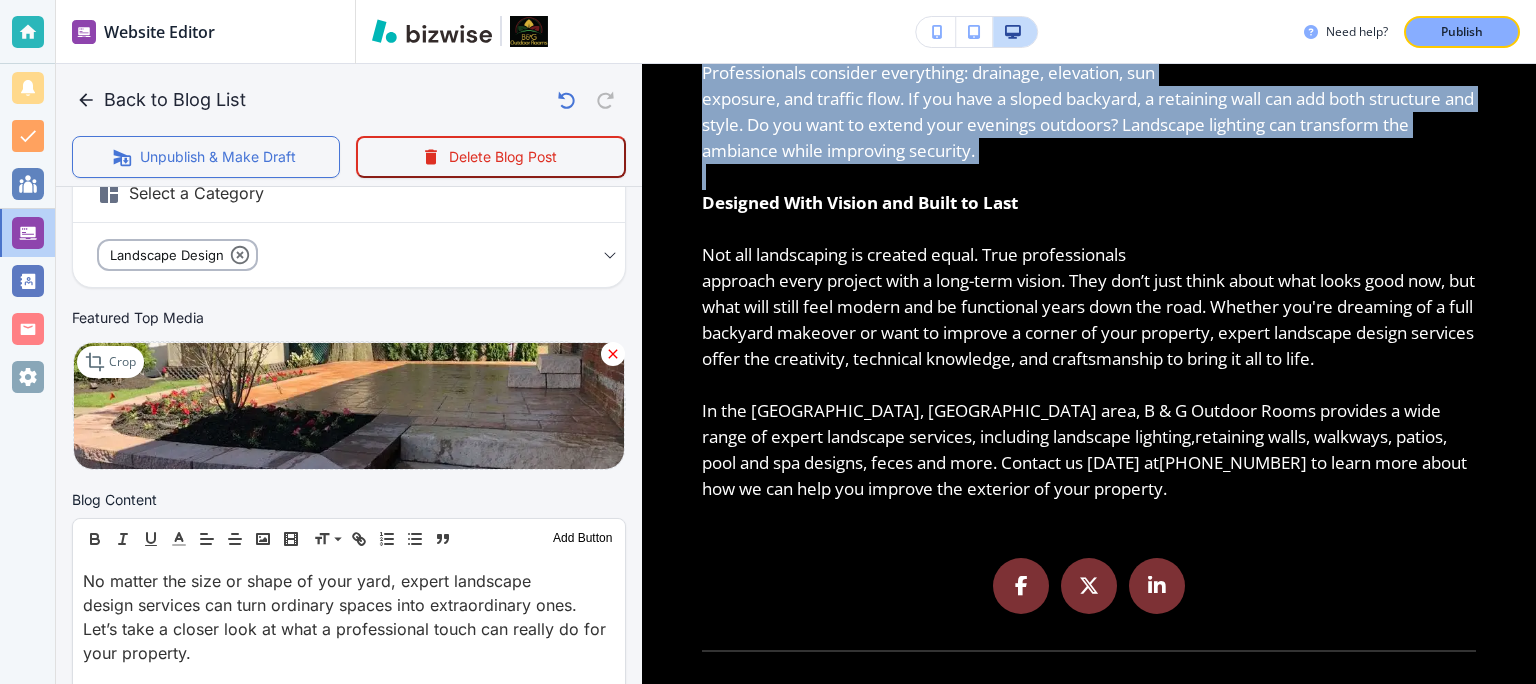 drag, startPoint x: 625, startPoint y: 182, endPoint x: 643, endPoint y: 143, distance: 42.953465 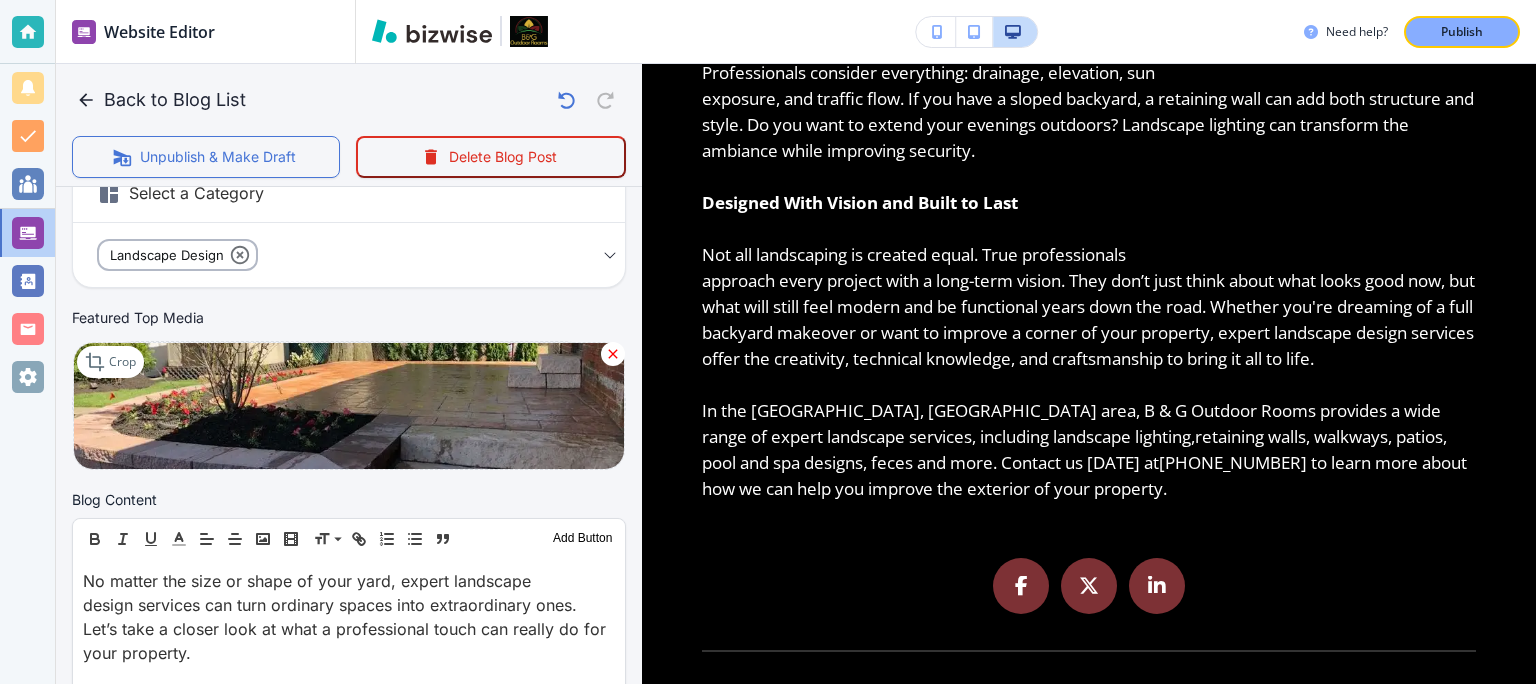 click on "[DATE] | B & G Outdoor Rooms What Will Expert Landscape Design Services Do For Your Property? Here's How a Professional Lanscape Design Services Can Help You Landscape Design No matter the size or shape of your yard, expert landscape design services can turn ordinary spaces into extraordinary ones. Let’s take a closer look at what a professional touch can really do for your property. Create More Than Just “Curb Appeal” ﻿A great landscape design provides more than just curb appeal; it’s a whole new way to experience your home. With the right design, your outdoor space becomes an extension of your lifestyle.  Professional designers know how to pull all the elements together, from custom hardscaping like patios and retaining walls to thoughtful planting plans and custom gardens that thrive in your environment. What’s more, a well-executed landscape design doesn’t just Functionality Meets Beauty A beautiful yard is only as good as its usability. That’s [PHONE_NUMBER]" at bounding box center (1089, -110) 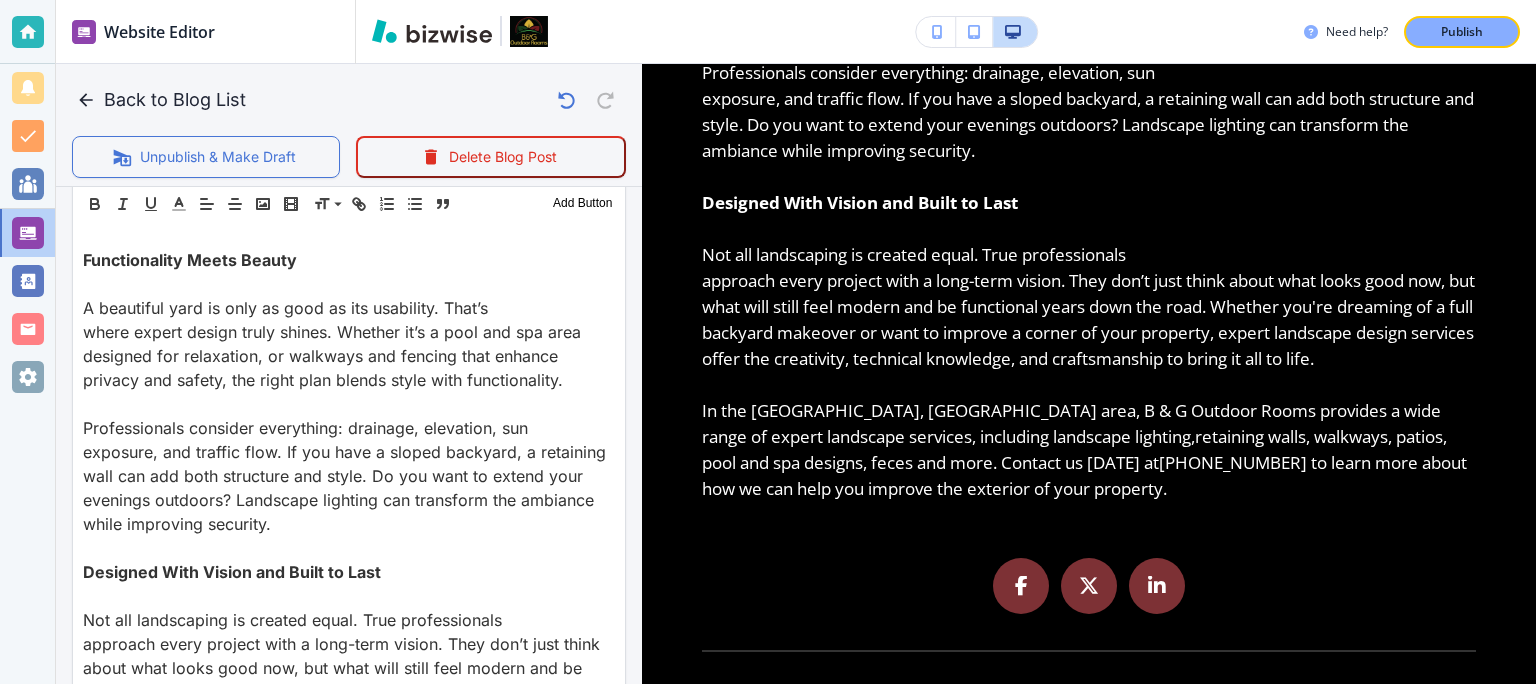scroll, scrollTop: 1864, scrollLeft: 0, axis: vertical 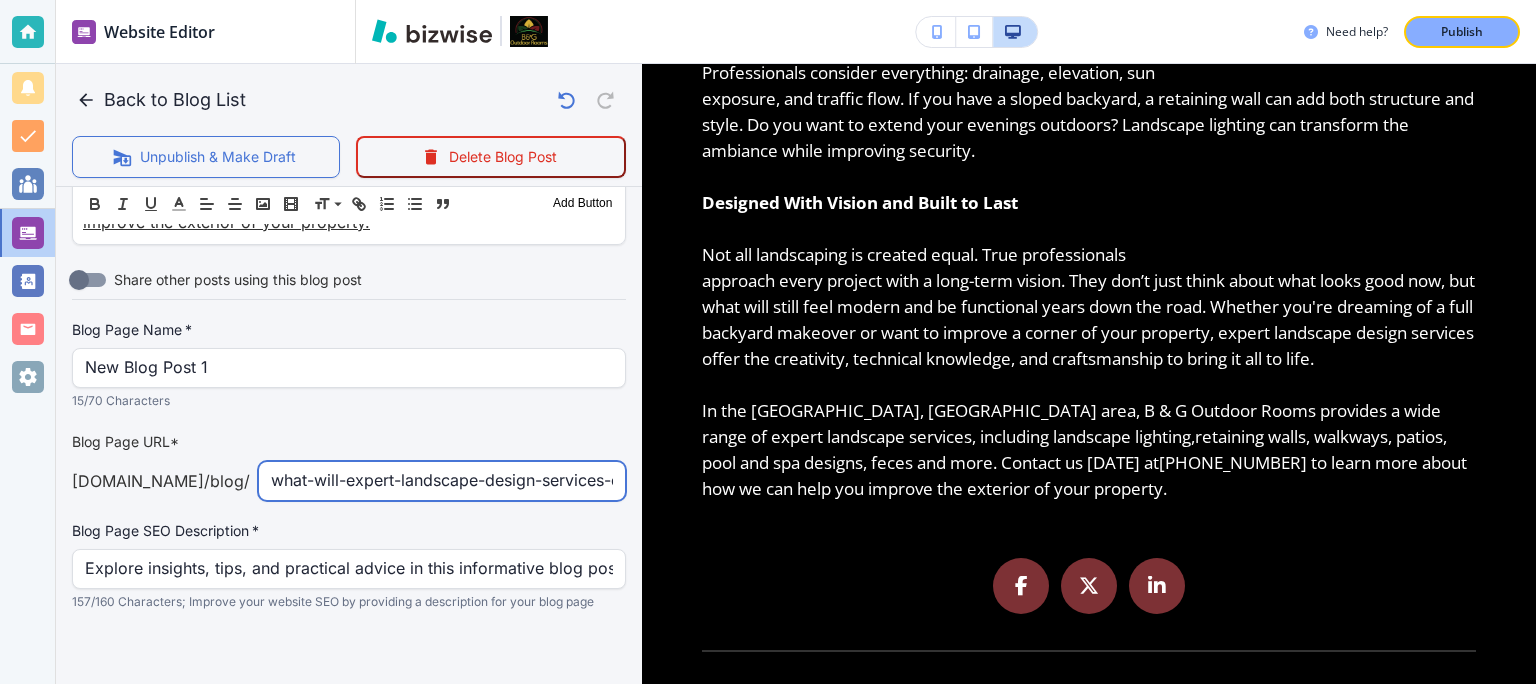 click on "what-will-expert-landscape-design-services-do-for-your-property" at bounding box center (442, 481) 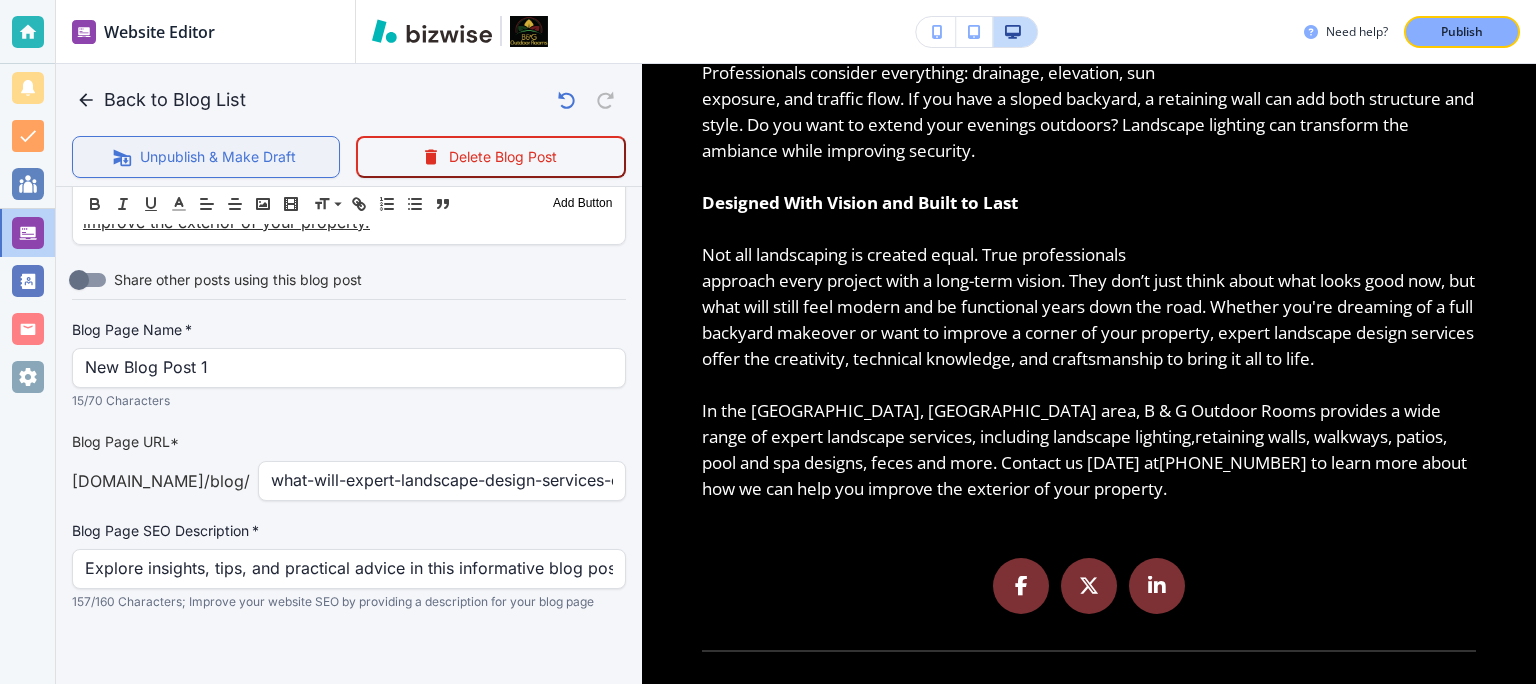 click on "Unpublish & Make Draft" at bounding box center [206, 157] 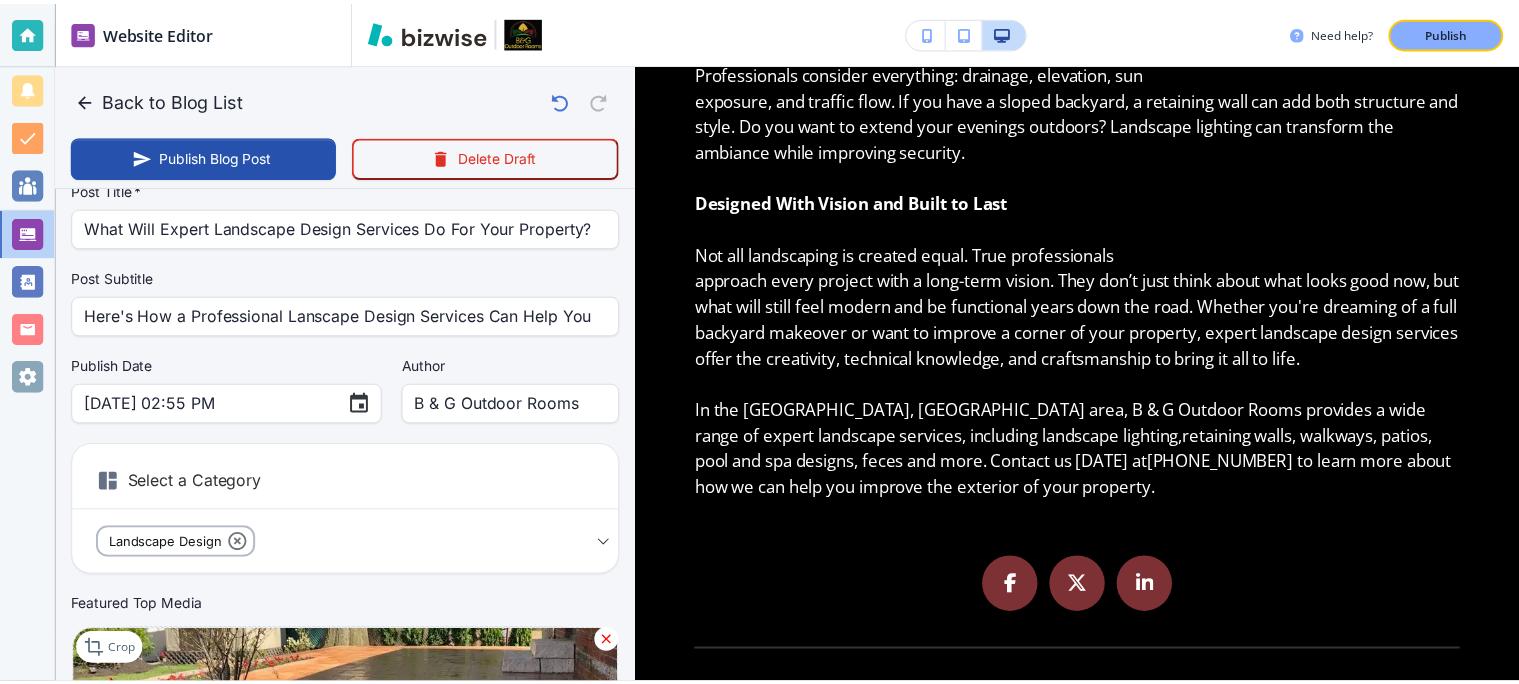 scroll, scrollTop: 74, scrollLeft: 0, axis: vertical 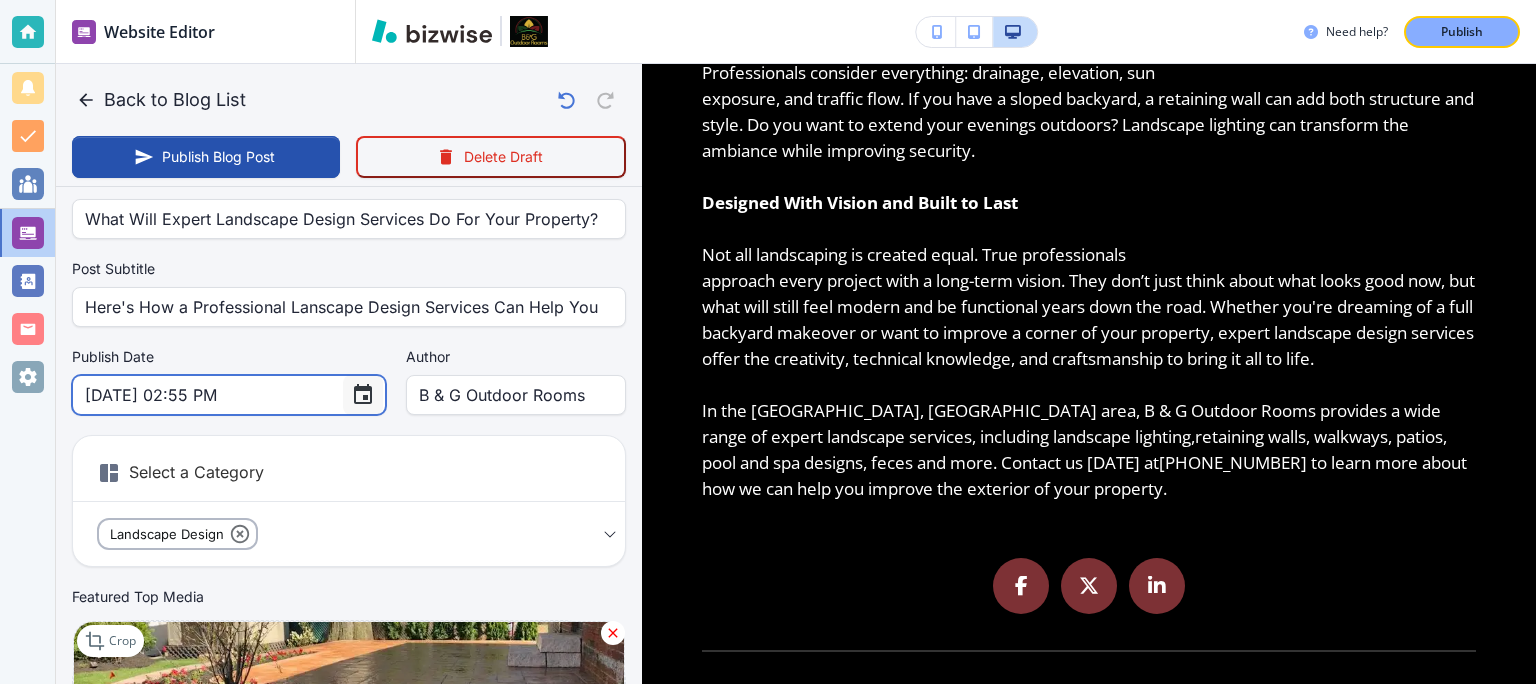 click 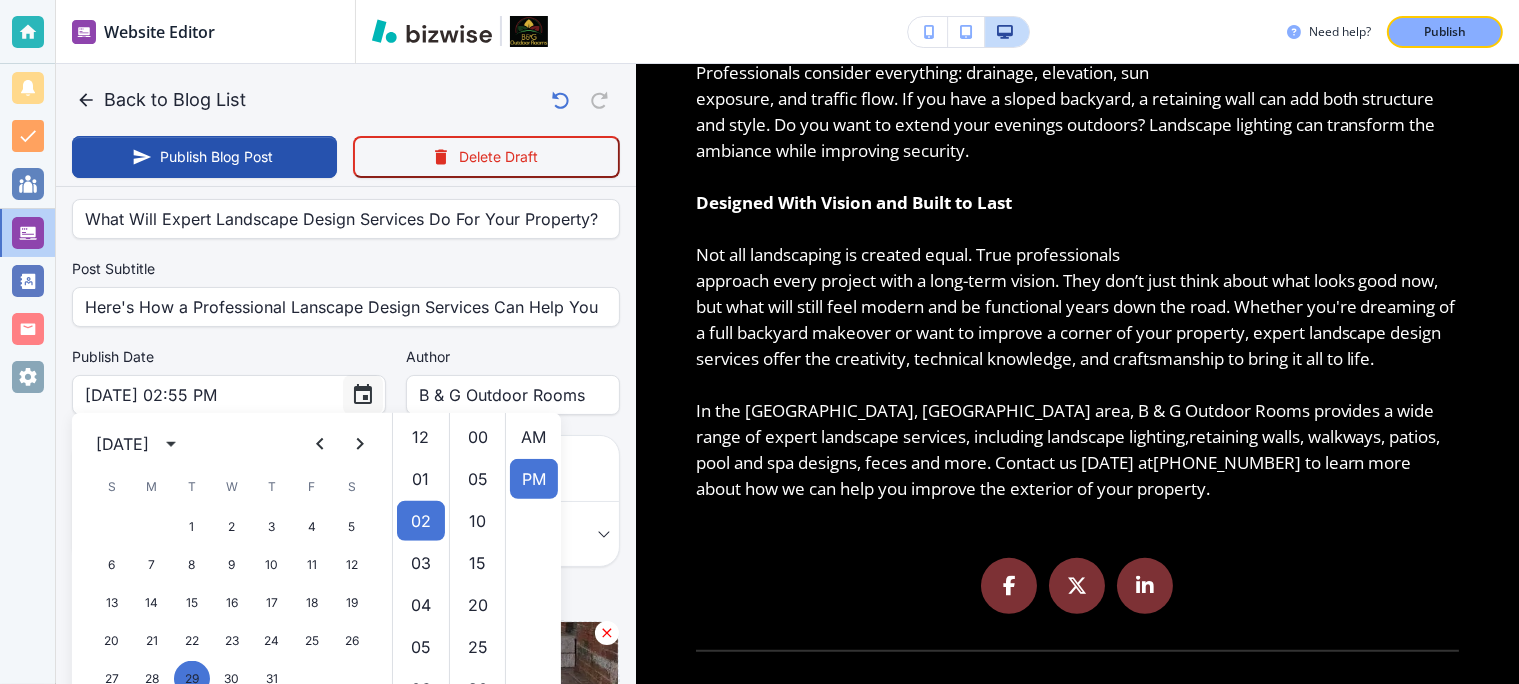 scroll, scrollTop: 84, scrollLeft: 0, axis: vertical 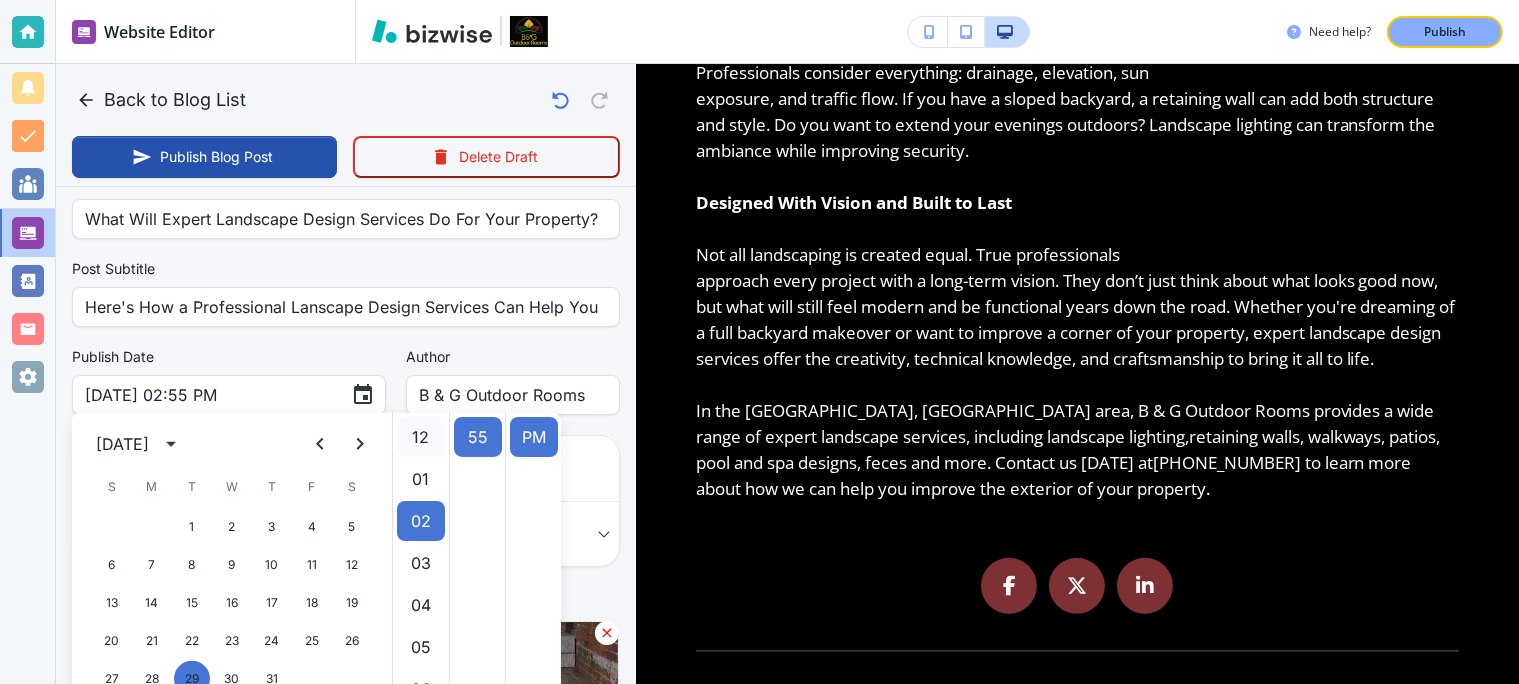 click on "12" at bounding box center (421, 437) 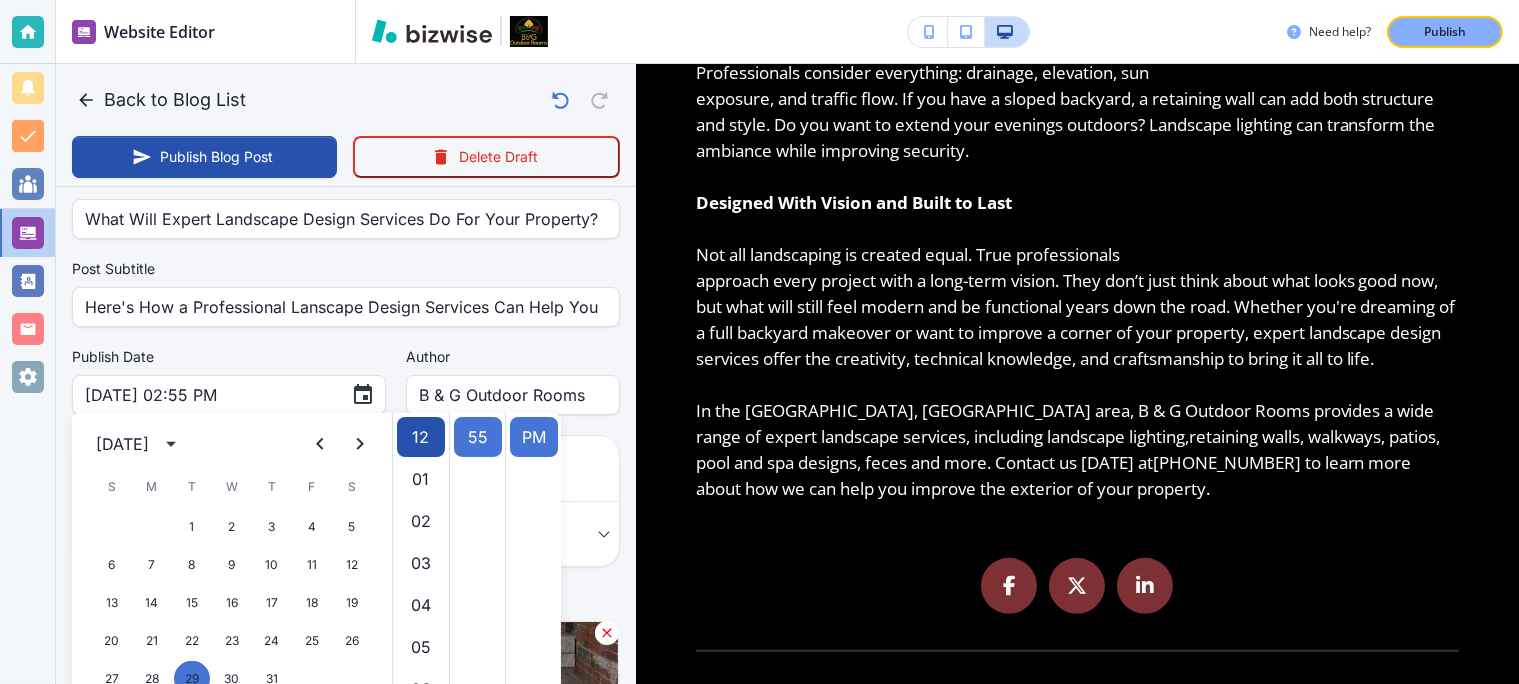 type on "[DATE] 12:55 PM" 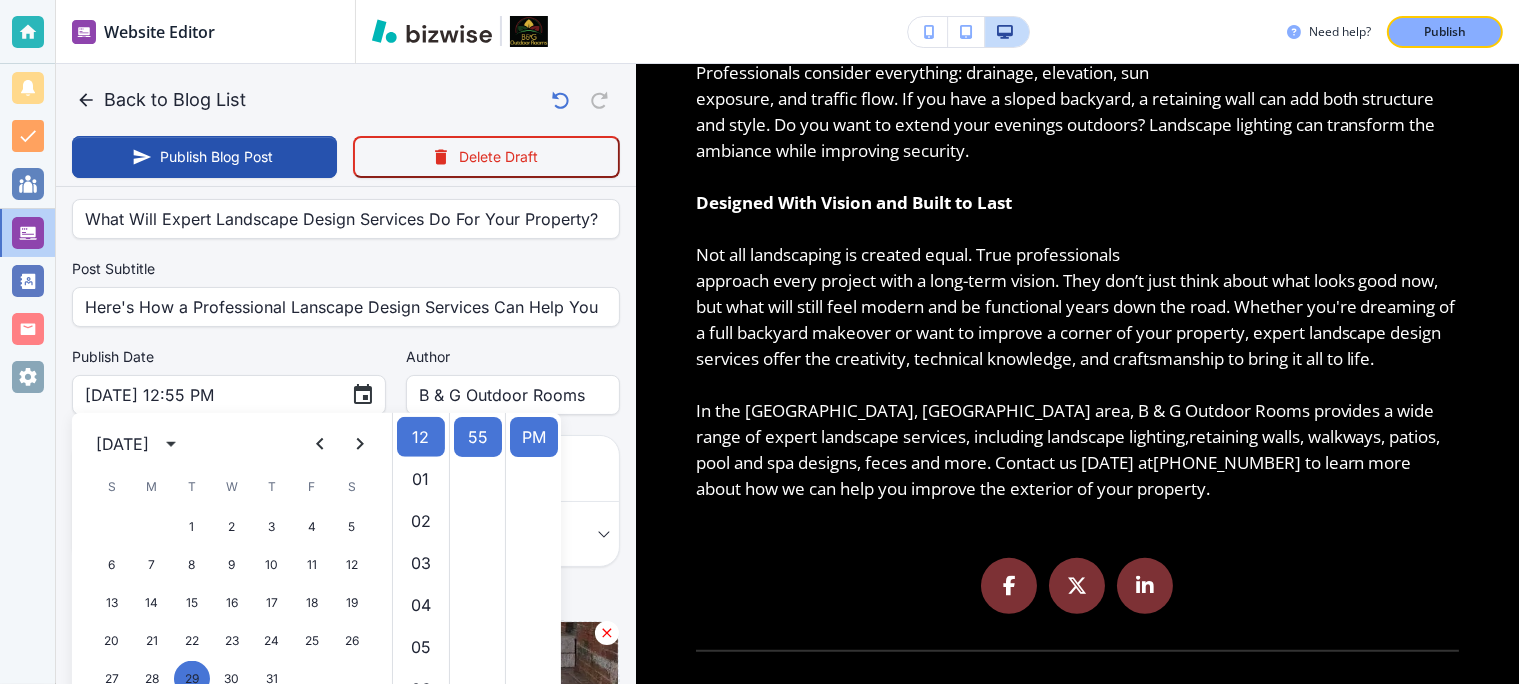 click on "Here's How a Professional Lanscape Design Services Can Help You" at bounding box center (346, 307) 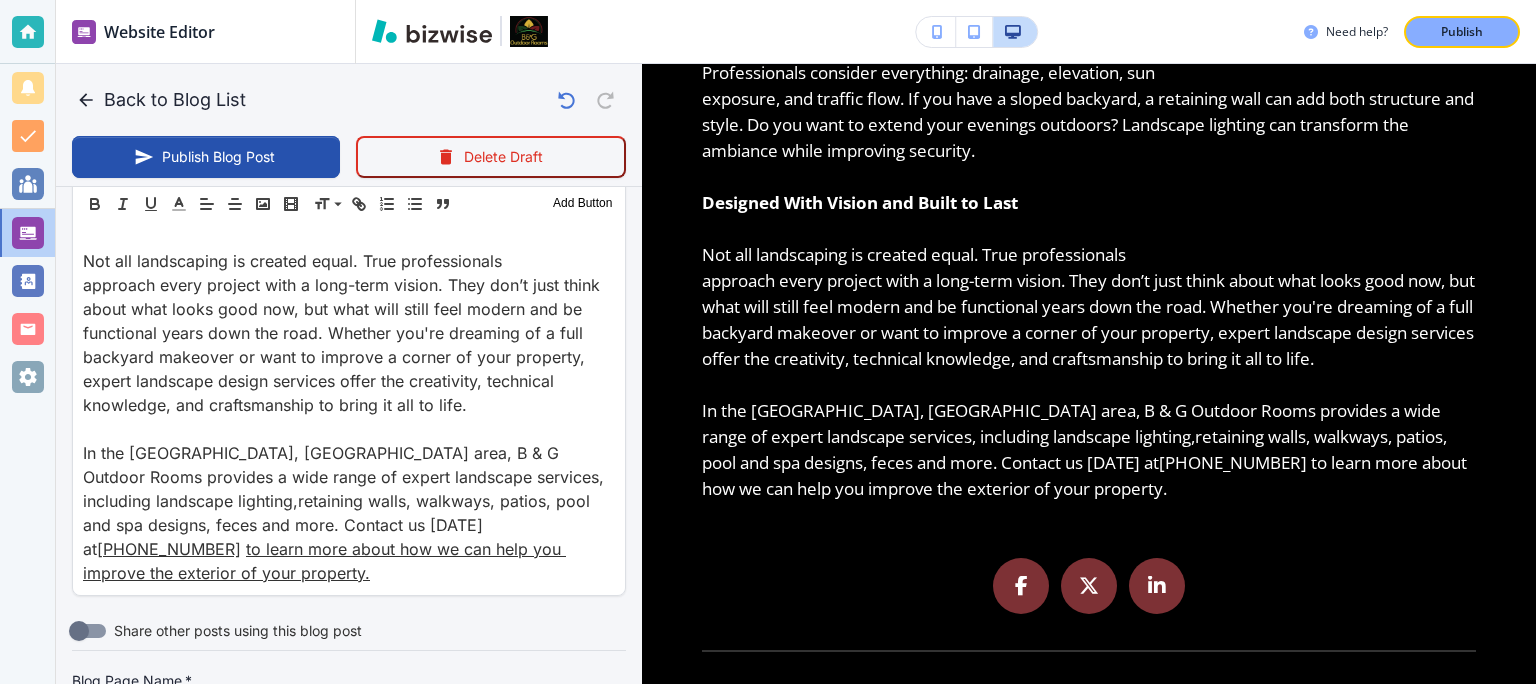 scroll, scrollTop: 1556, scrollLeft: 0, axis: vertical 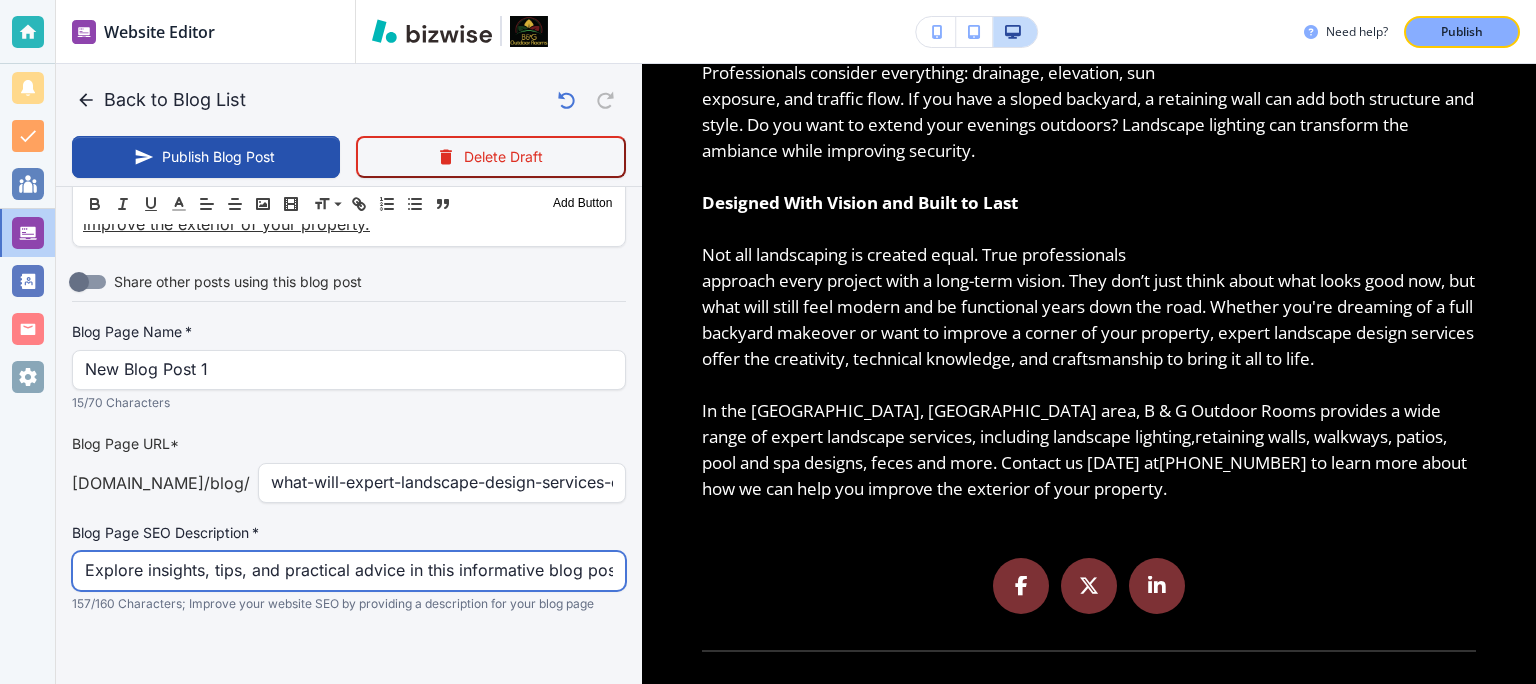 click on "Explore insights, tips, and practical advice in this informative blog post. Discover valuable perspectives and actionable takeaways that you can apply [DATE]." at bounding box center [349, 571] 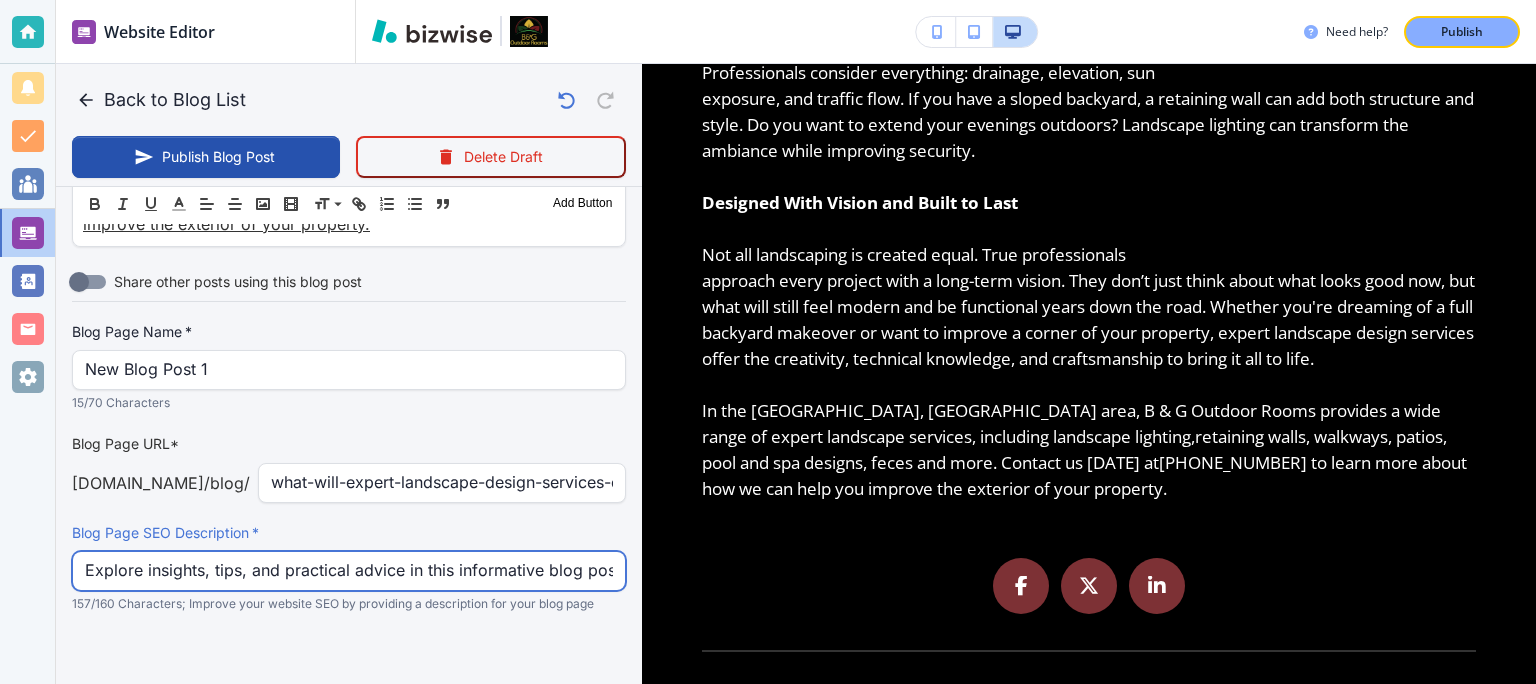 click on "Explore insights, tips, and practical advice in this informative blog post. Discover valuable perspectives and actionable takeaways that you can apply [DATE]." at bounding box center (349, 571) 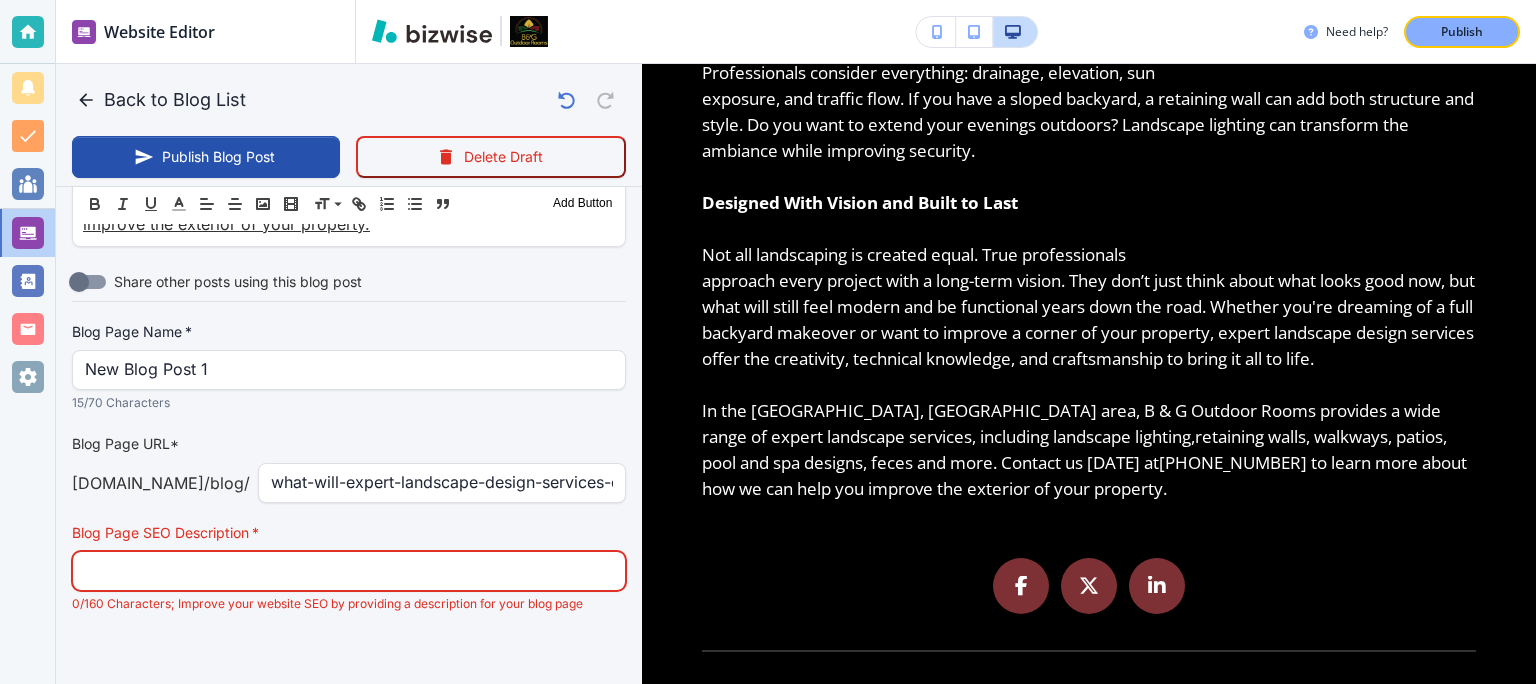 scroll, scrollTop: 1844, scrollLeft: 0, axis: vertical 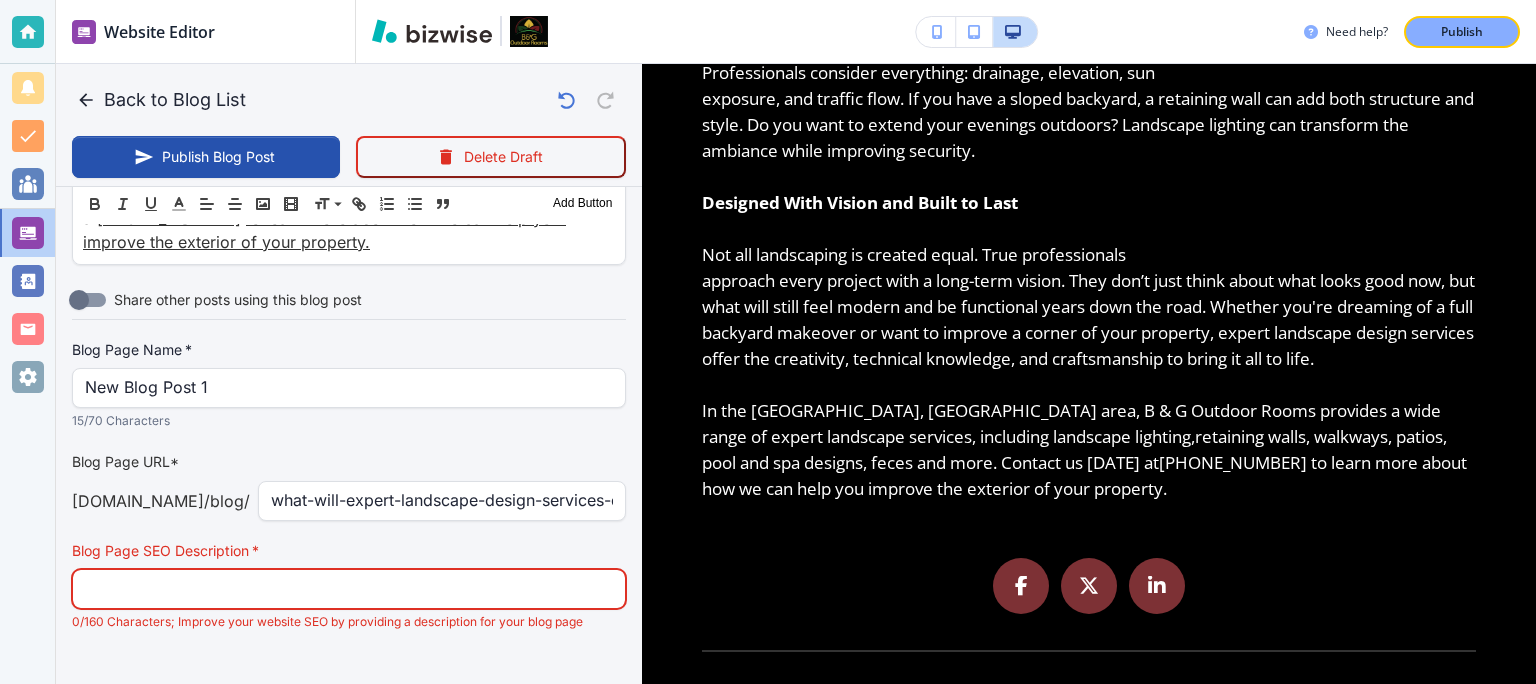 type on "C" 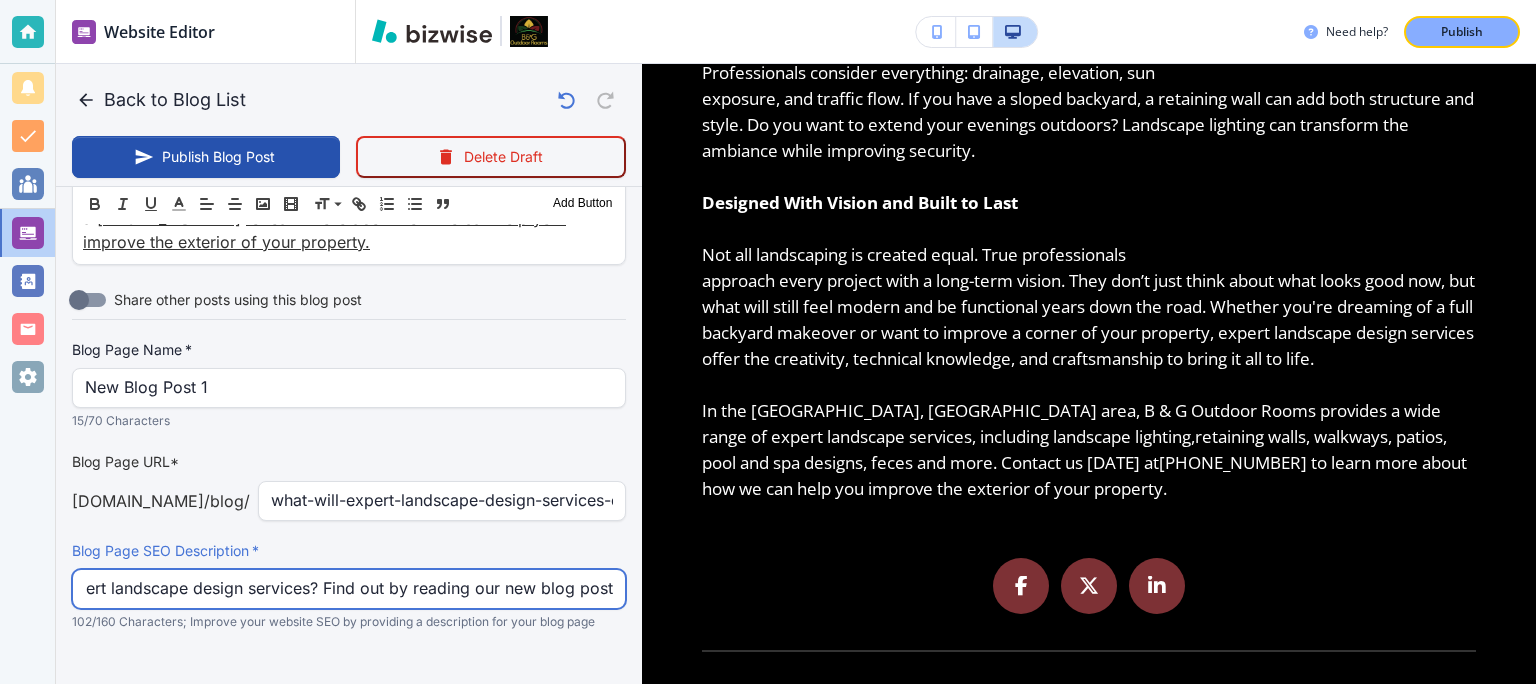scroll, scrollTop: 0, scrollLeft: 279, axis: horizontal 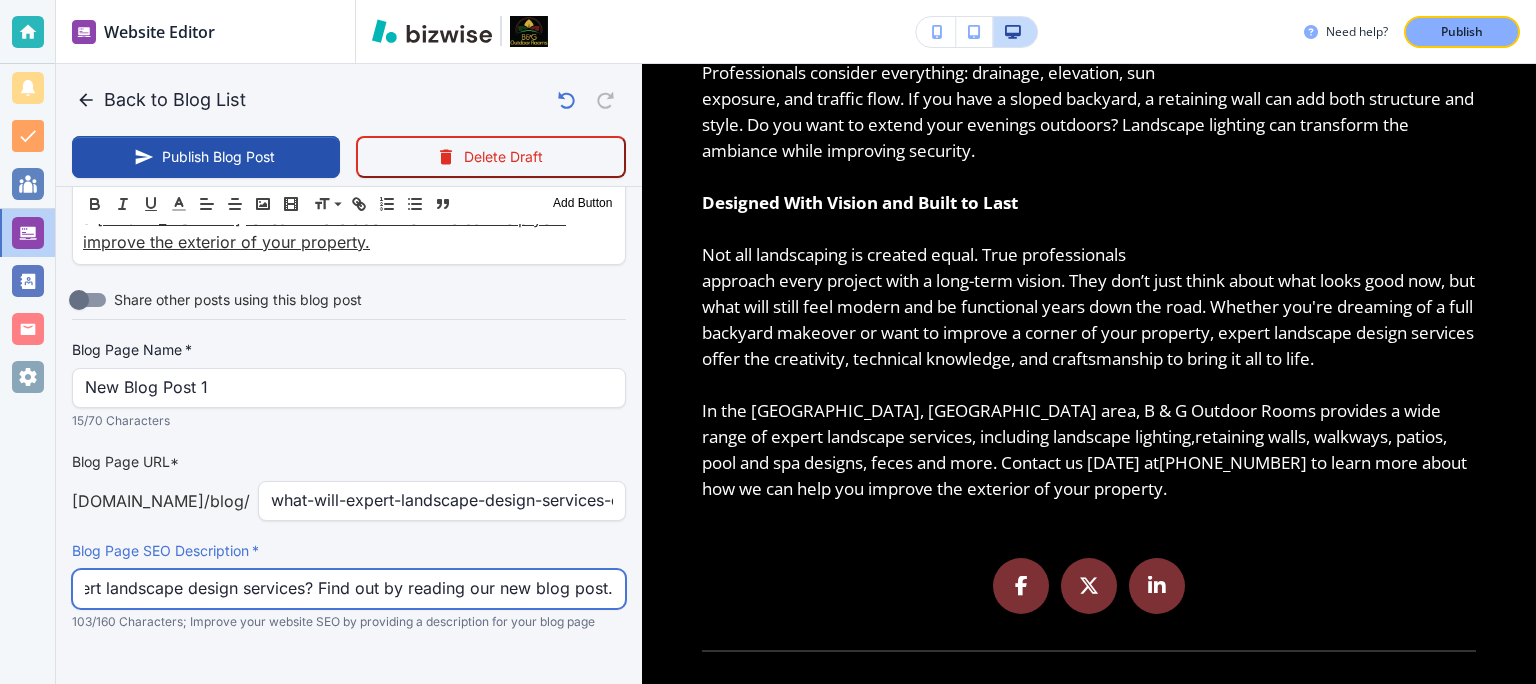type on "What are the benefits of using expert landscape design services? Find out by reading our new blog post." 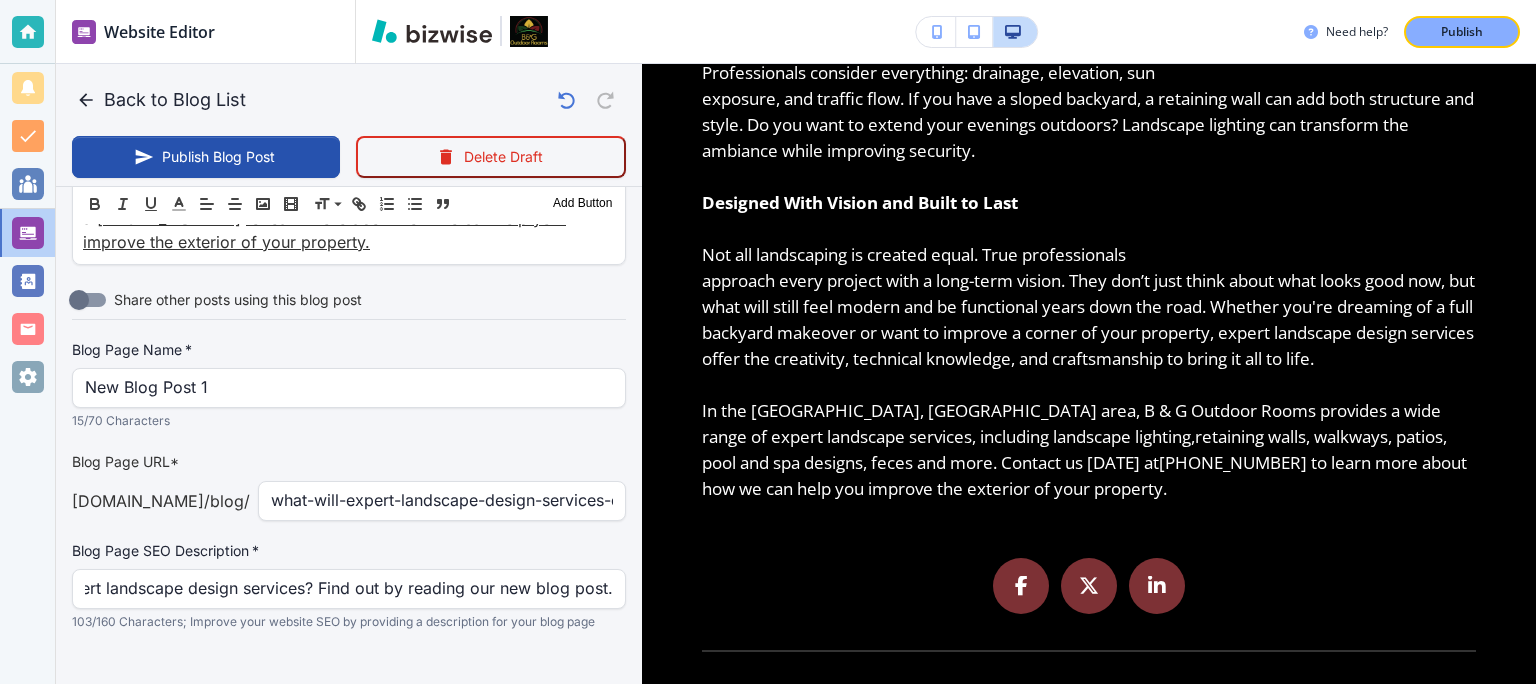 drag, startPoint x: 626, startPoint y: 615, endPoint x: 651, endPoint y: 571, distance: 50.606323 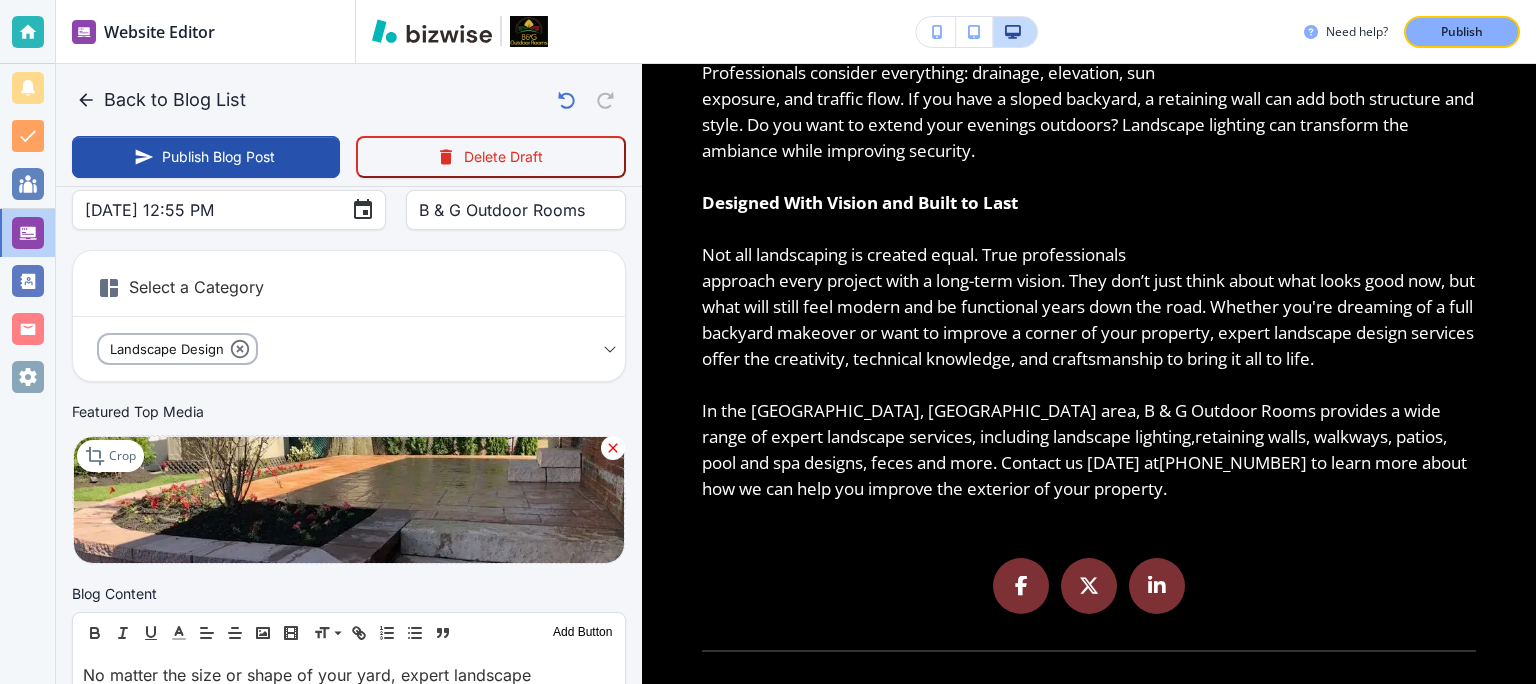 scroll, scrollTop: 144, scrollLeft: 0, axis: vertical 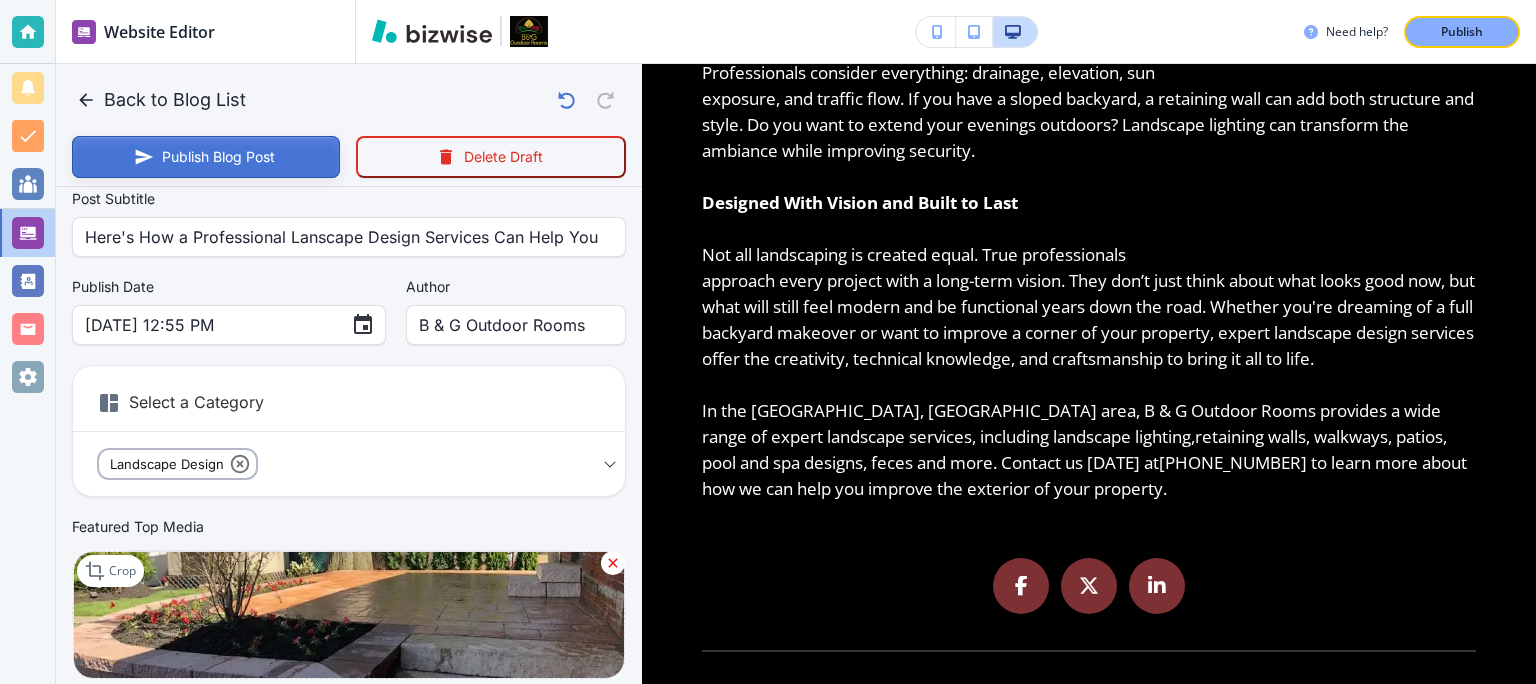 click on "Publish Blog Post" at bounding box center (206, 157) 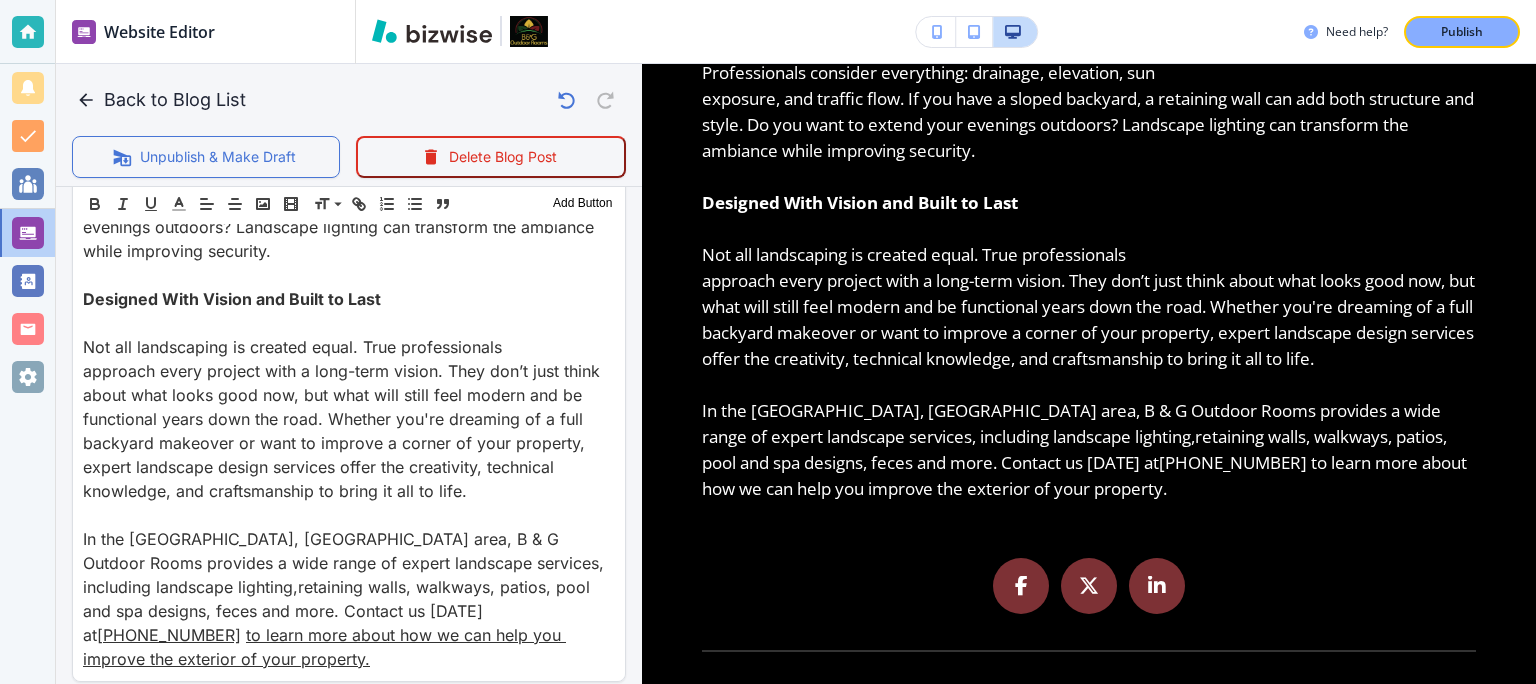 scroll, scrollTop: 1864, scrollLeft: 0, axis: vertical 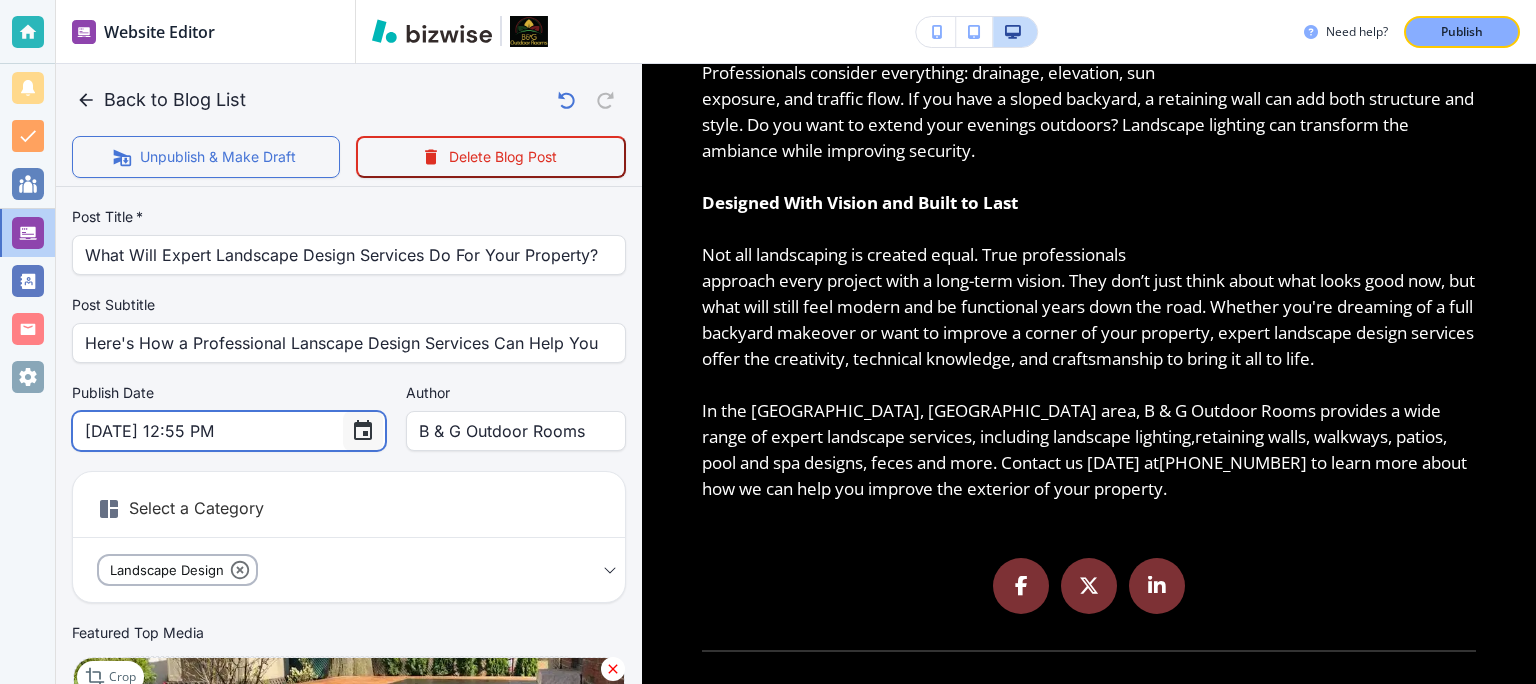 click 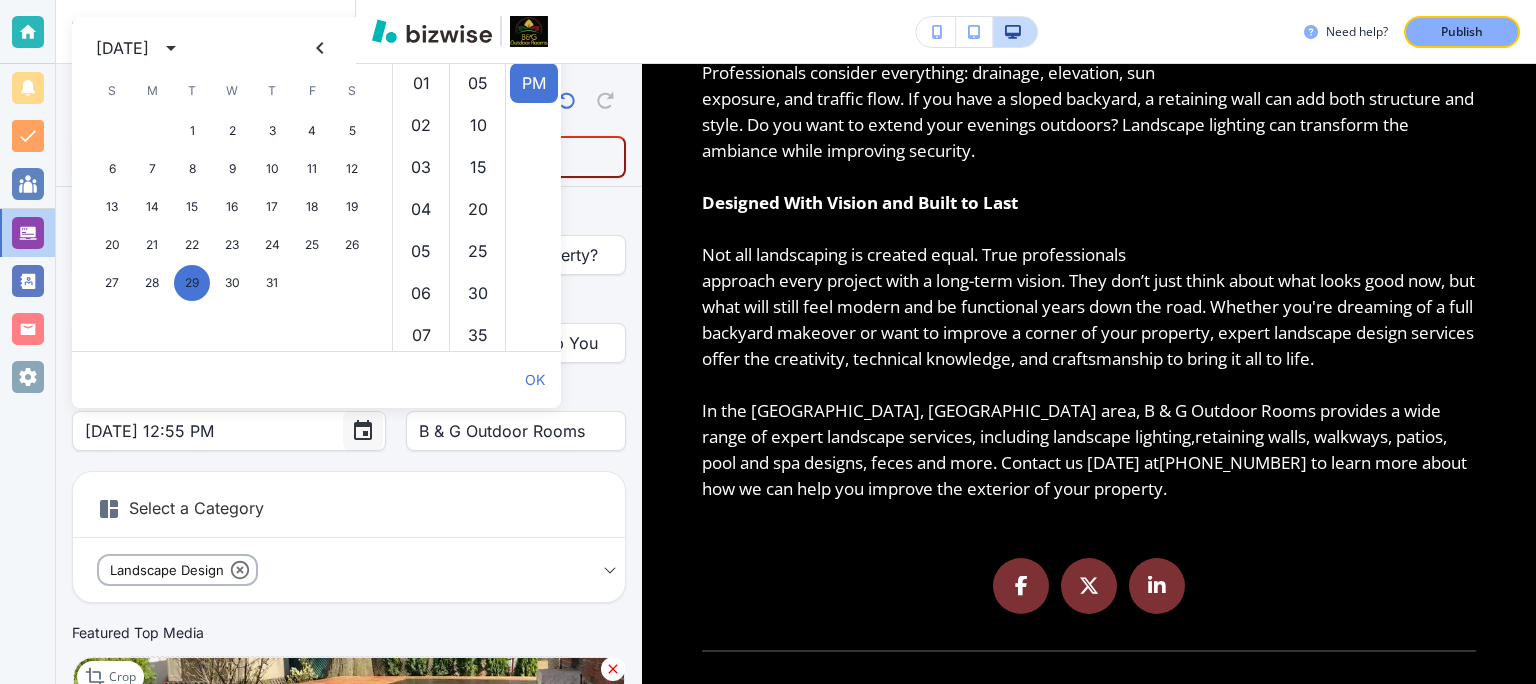 scroll, scrollTop: 462, scrollLeft: 0, axis: vertical 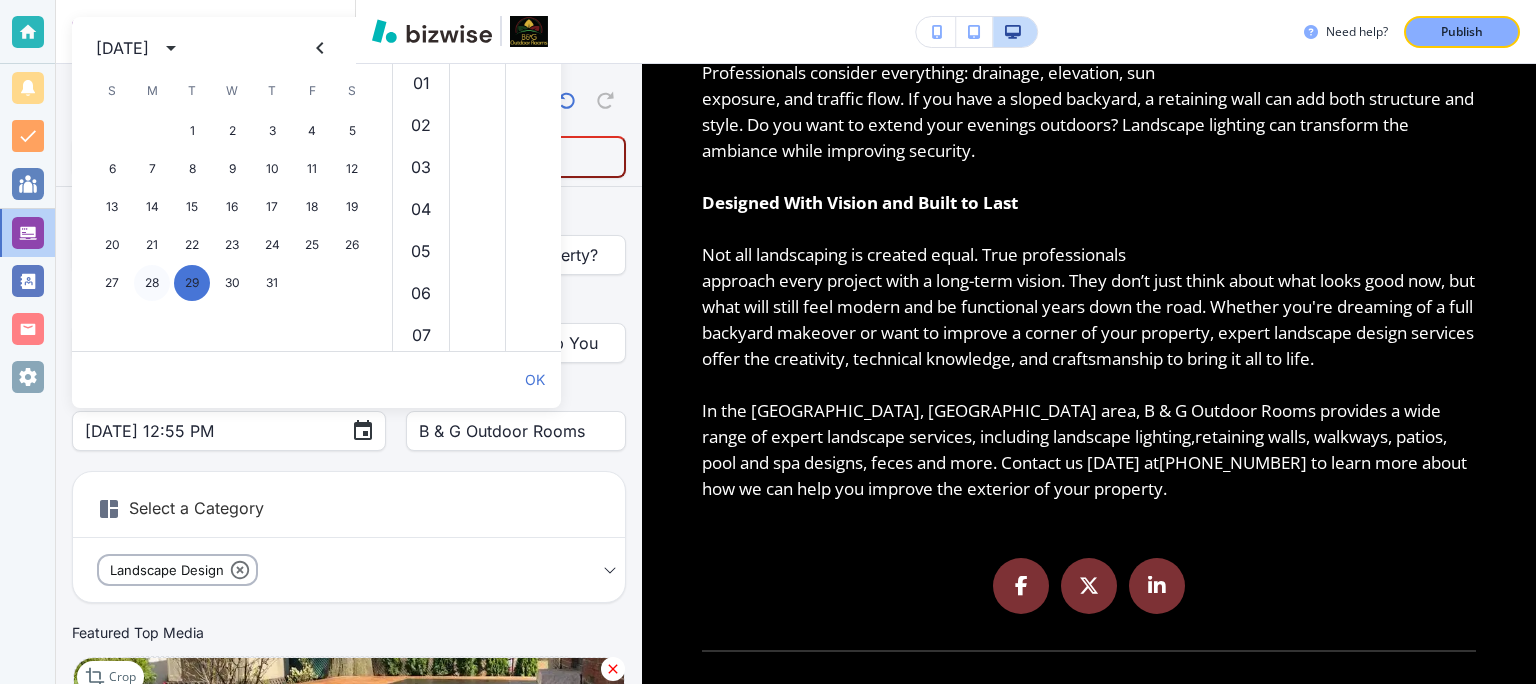 click on "28" at bounding box center (152, 283) 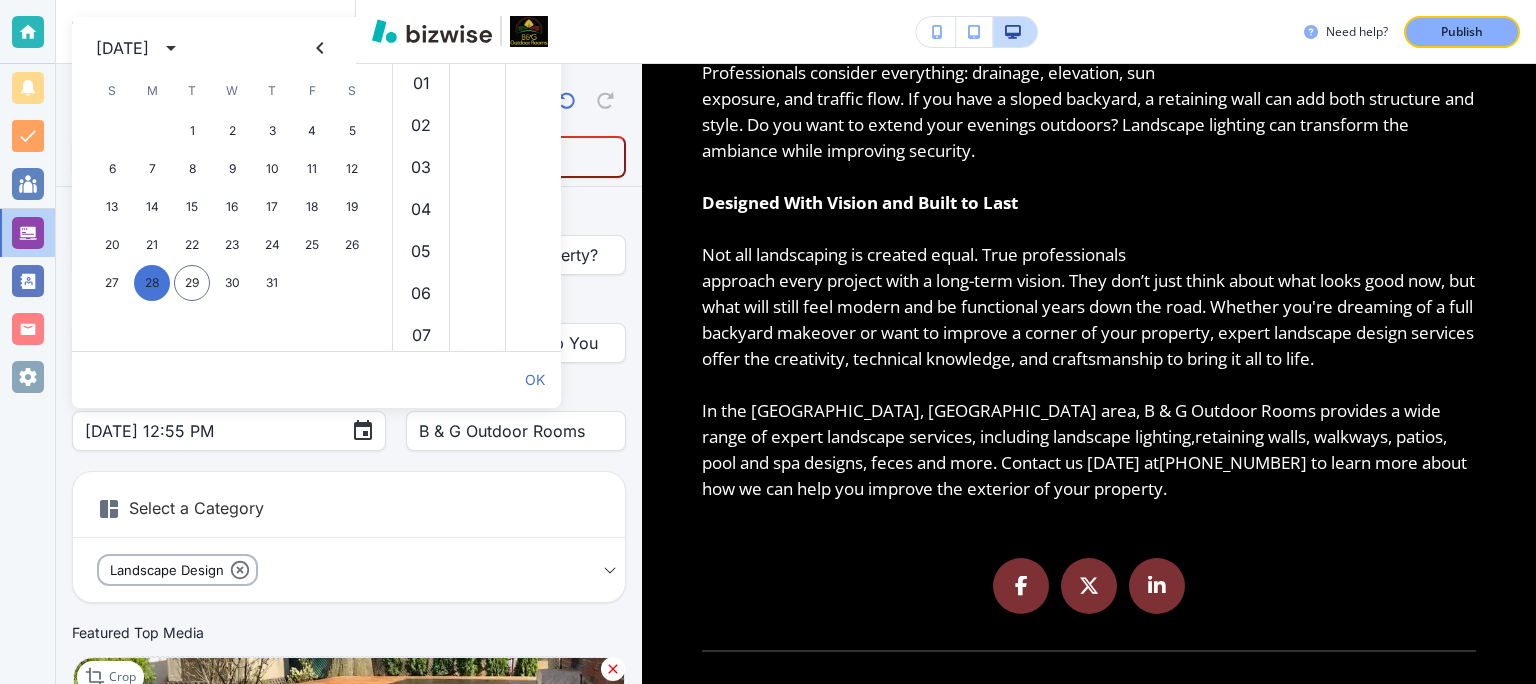 scroll, scrollTop: 462, scrollLeft: 0, axis: vertical 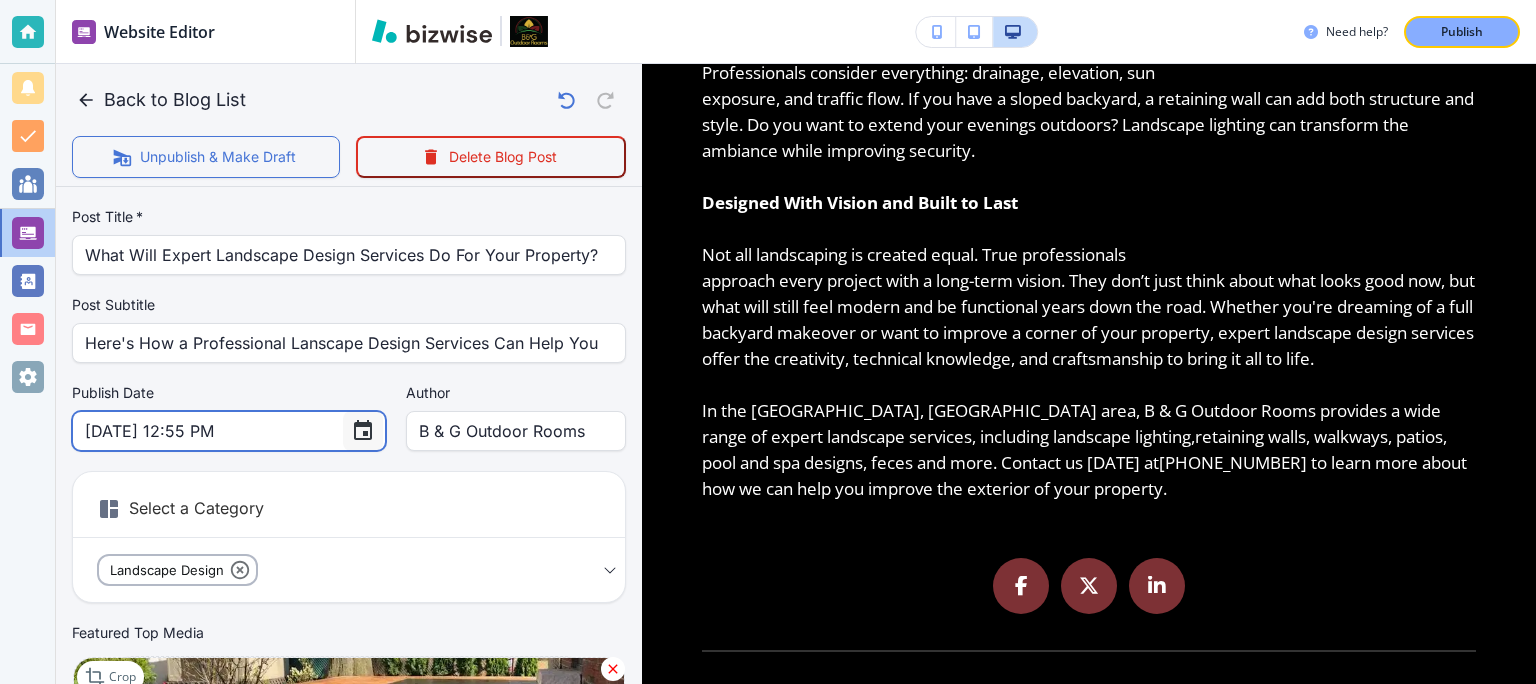 click 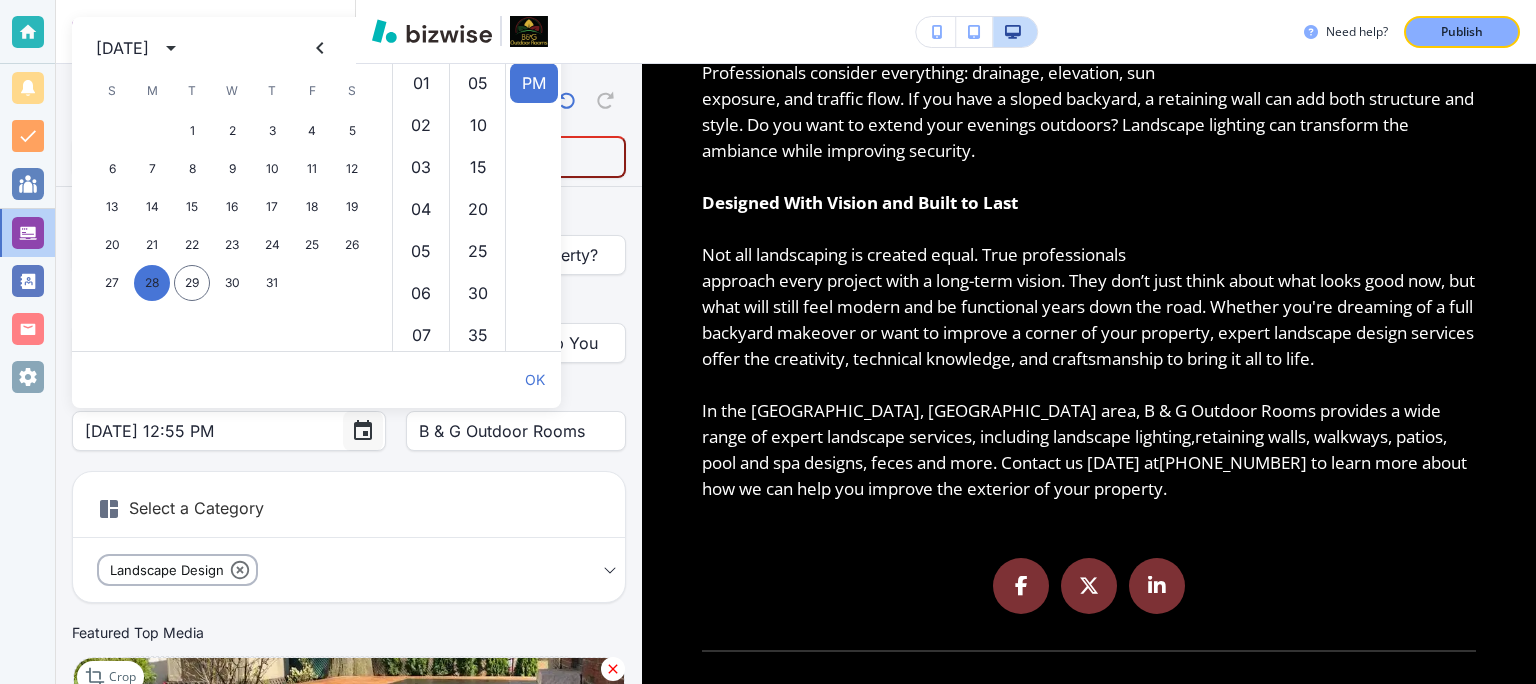 scroll, scrollTop: 462, scrollLeft: 0, axis: vertical 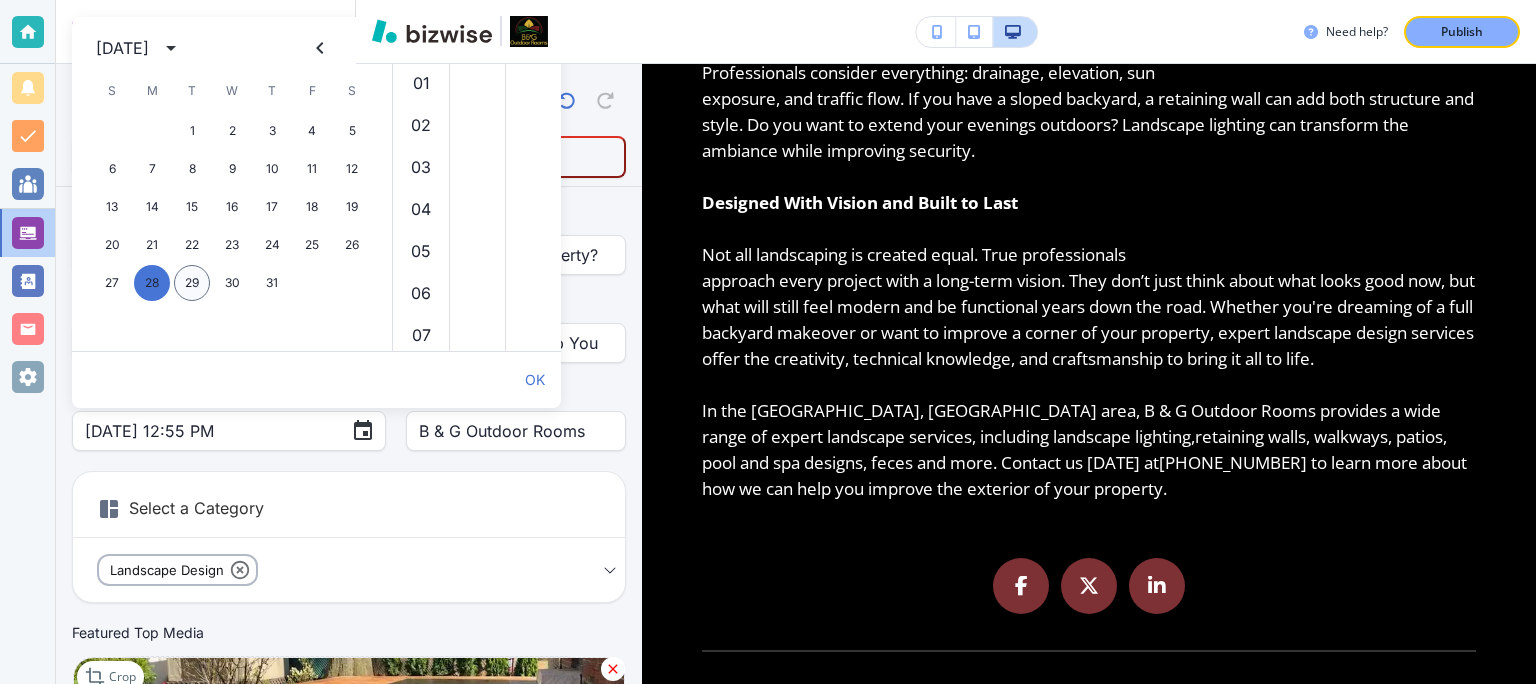 click on "29" at bounding box center (192, 283) 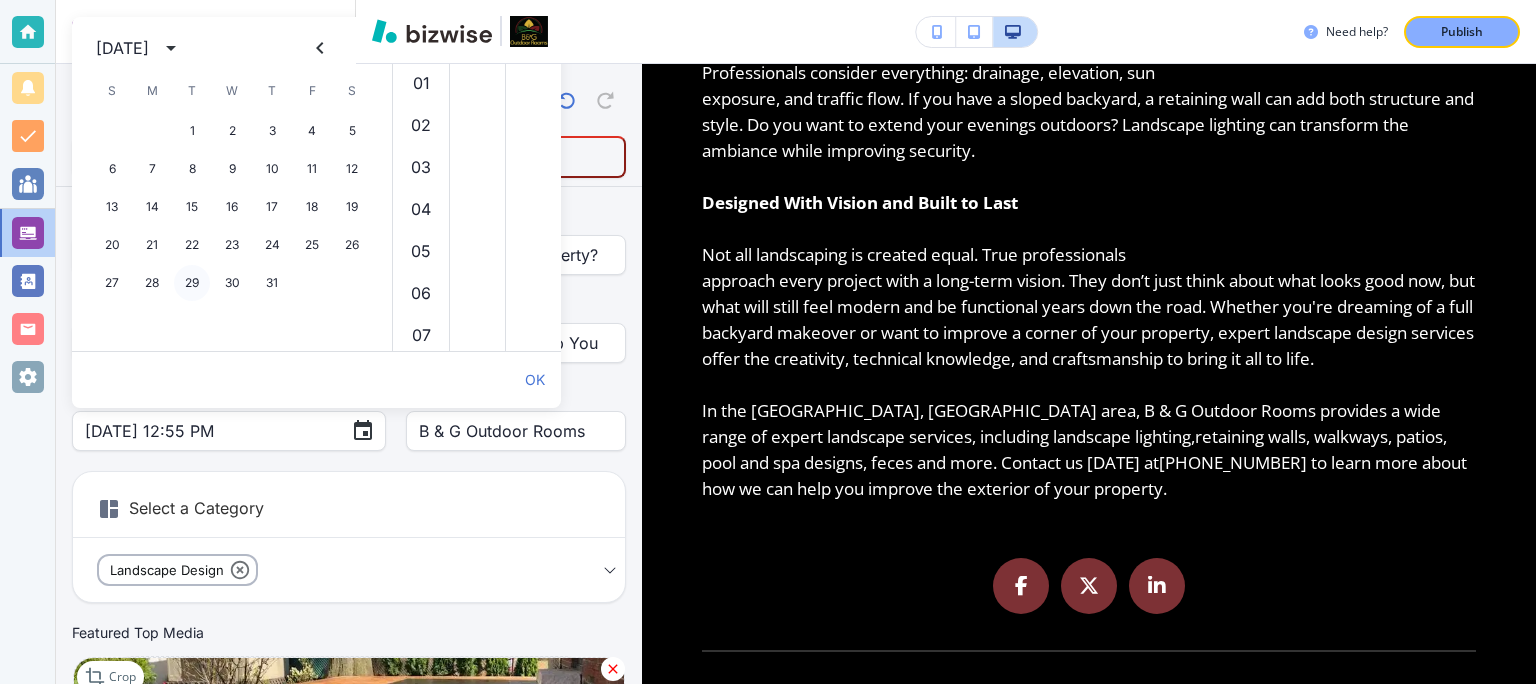 type on "[DATE] 12:55 PM" 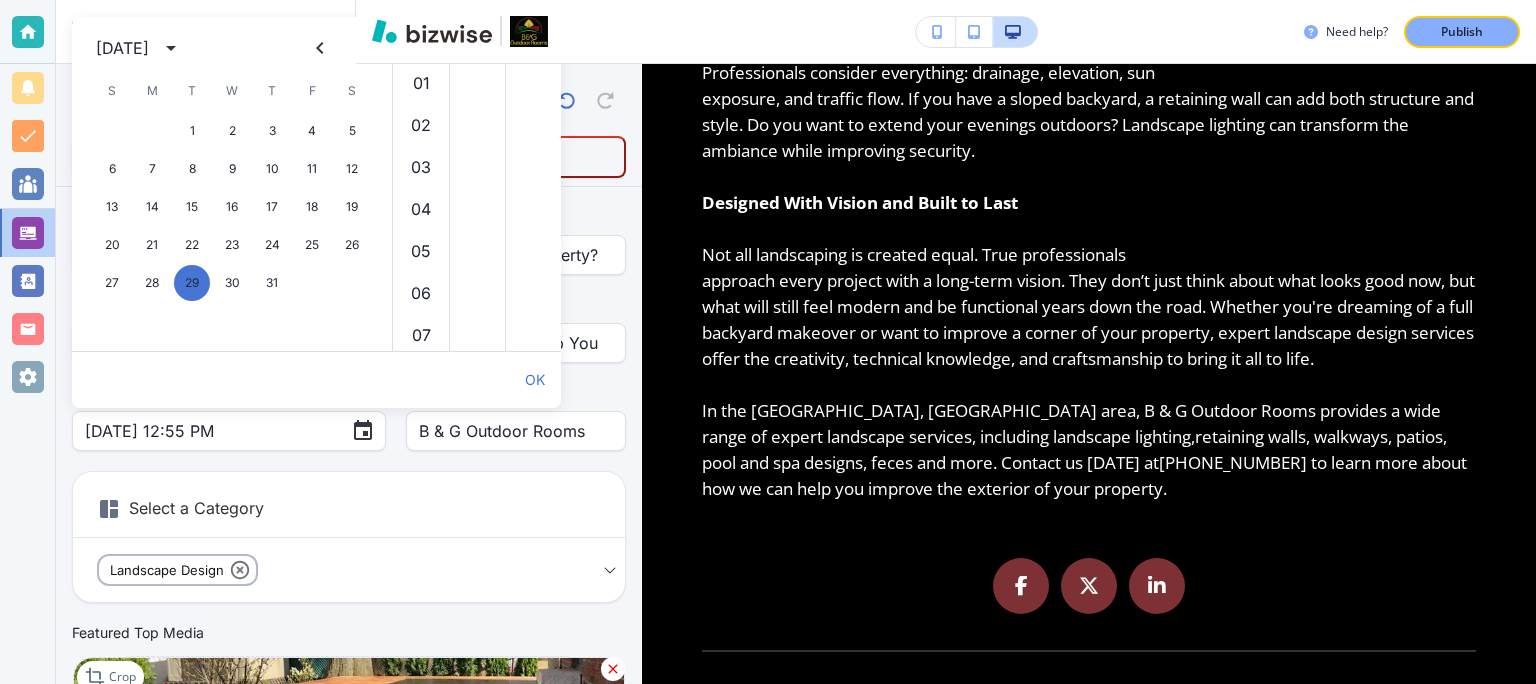 scroll, scrollTop: 462, scrollLeft: 0, axis: vertical 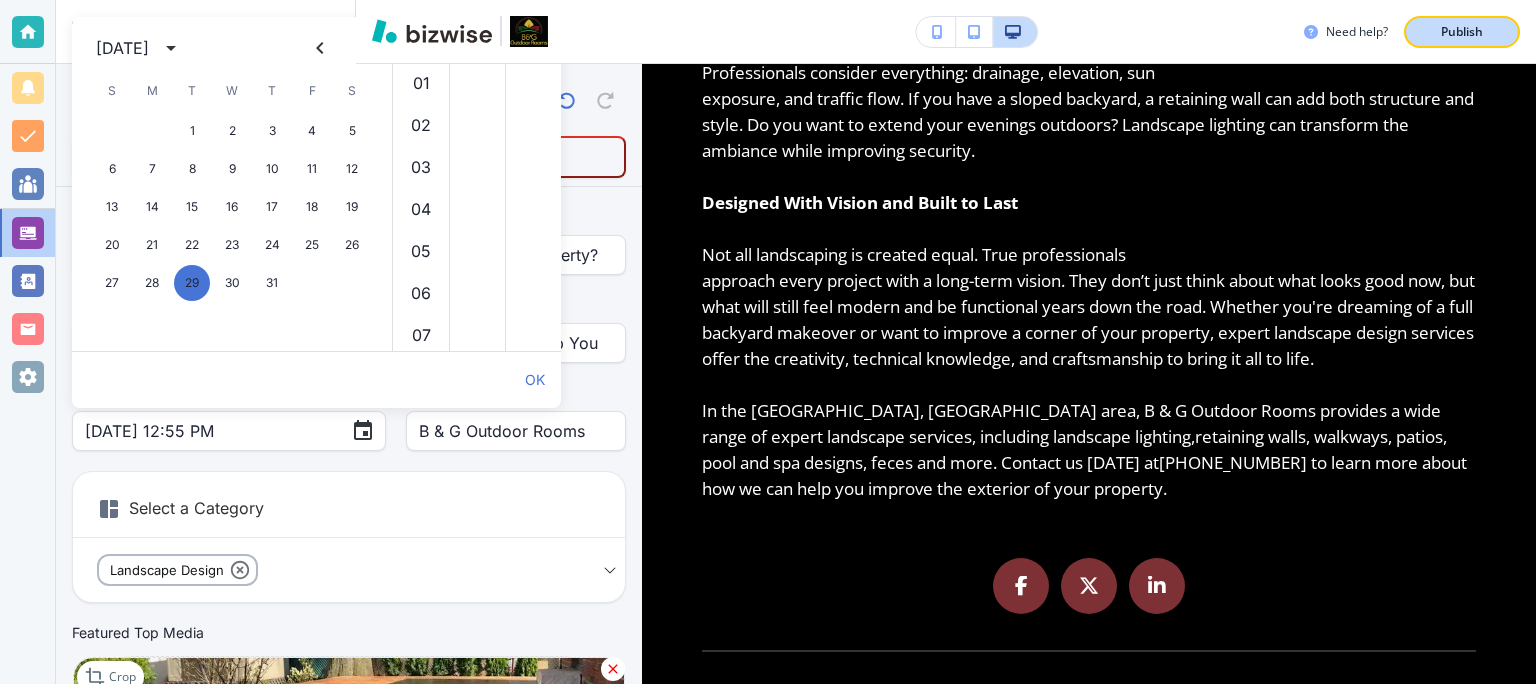 click on "Publish" at bounding box center [1462, 32] 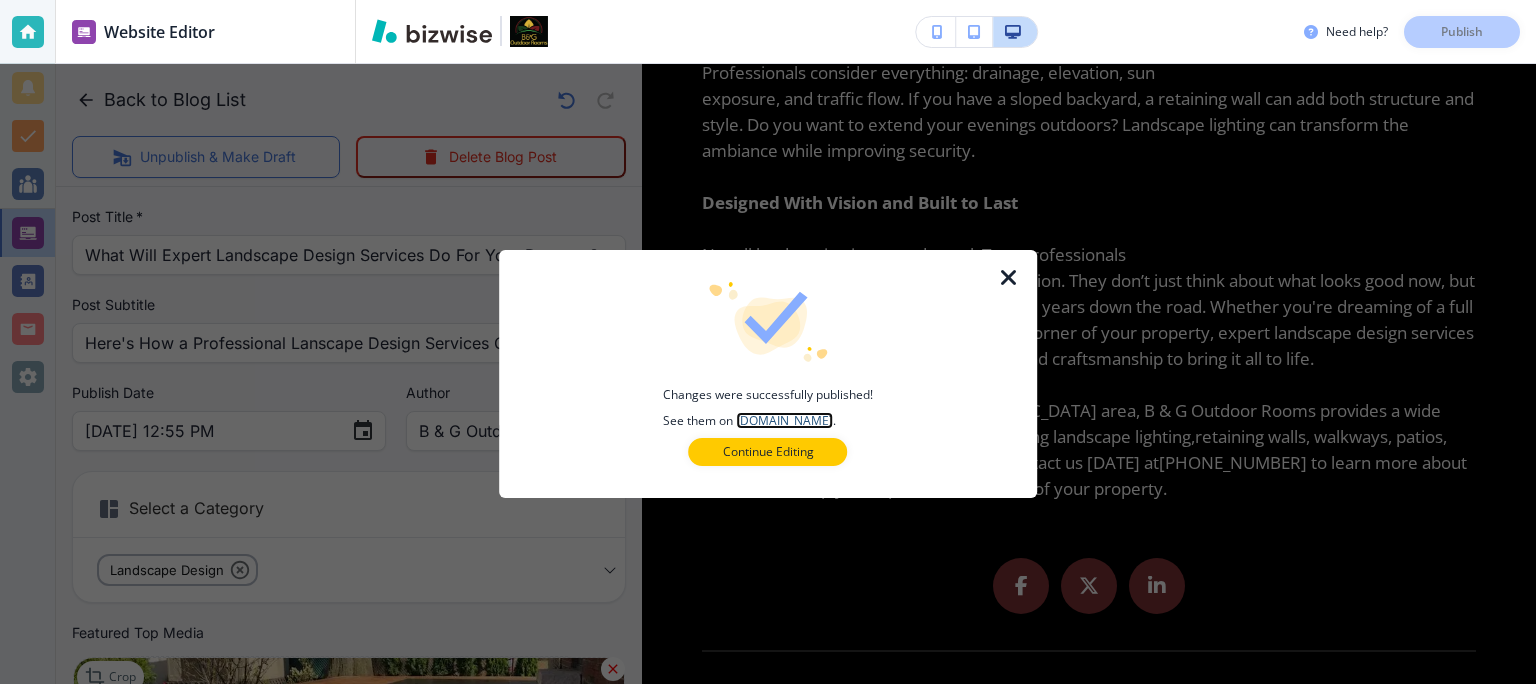click on "[DOMAIN_NAME]" at bounding box center [784, 420] 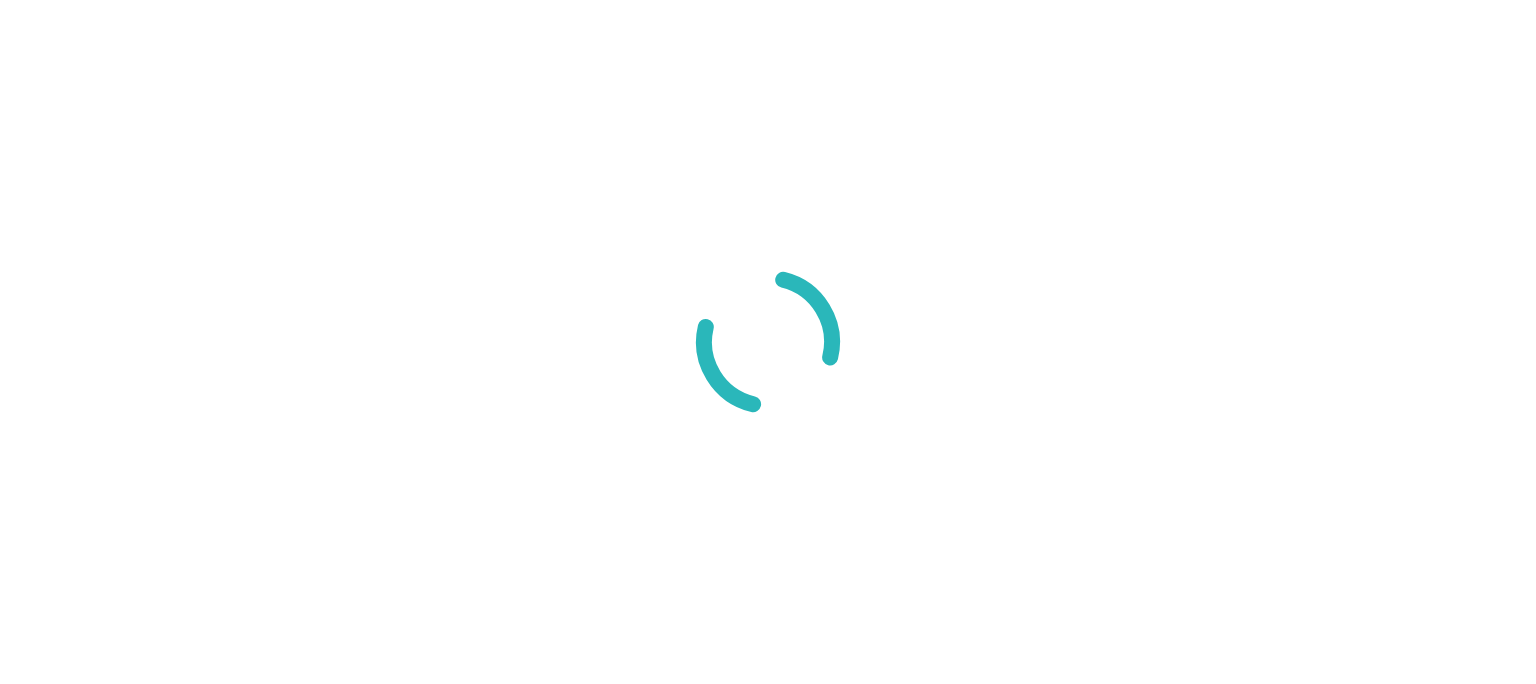 scroll, scrollTop: 0, scrollLeft: 0, axis: both 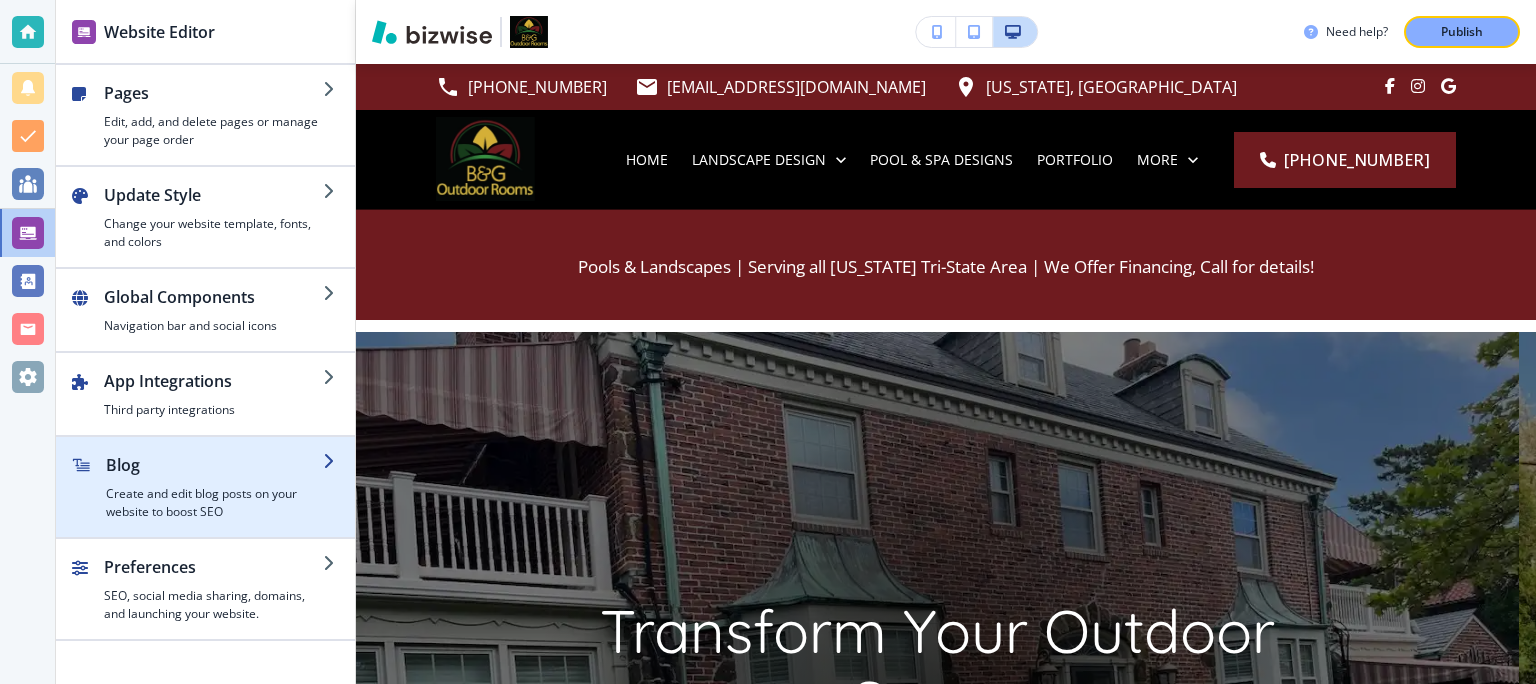 click on "Blog" at bounding box center (214, 465) 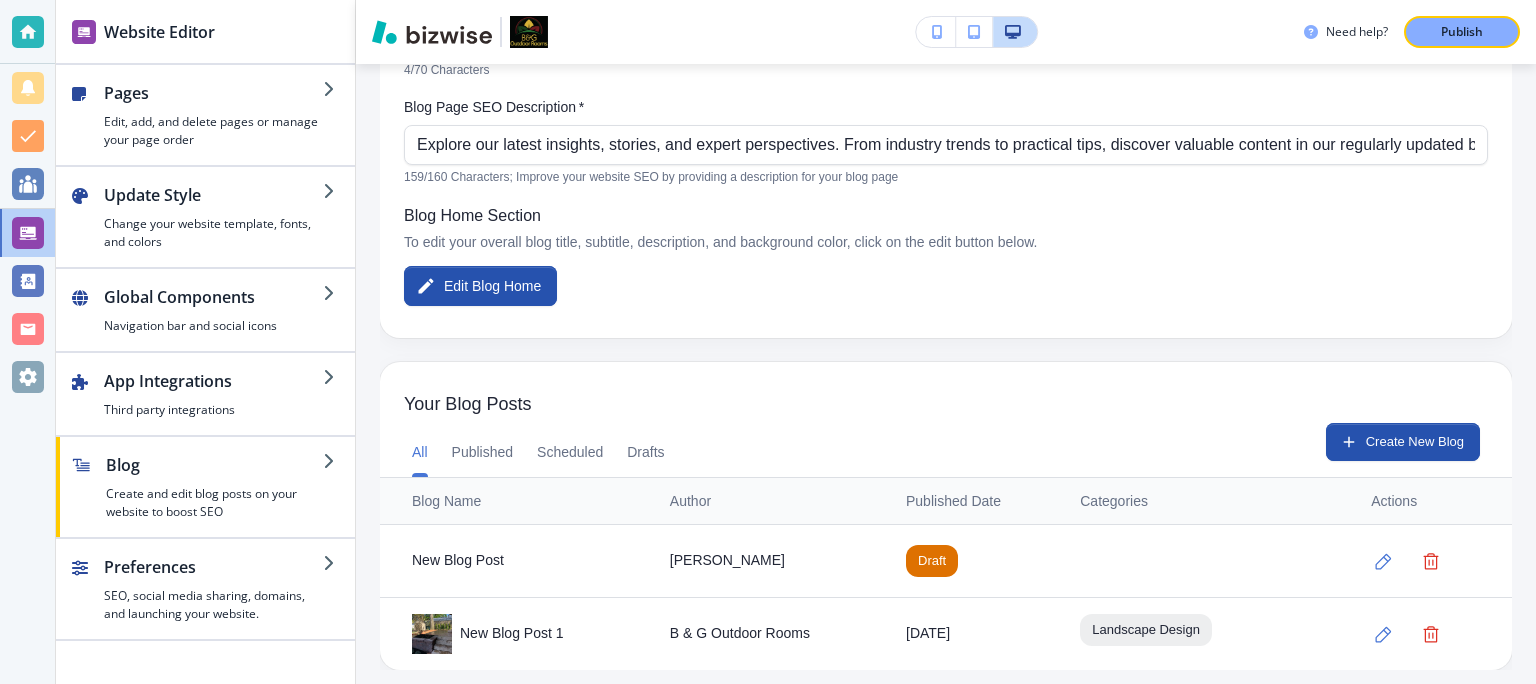 scroll, scrollTop: 261, scrollLeft: 0, axis: vertical 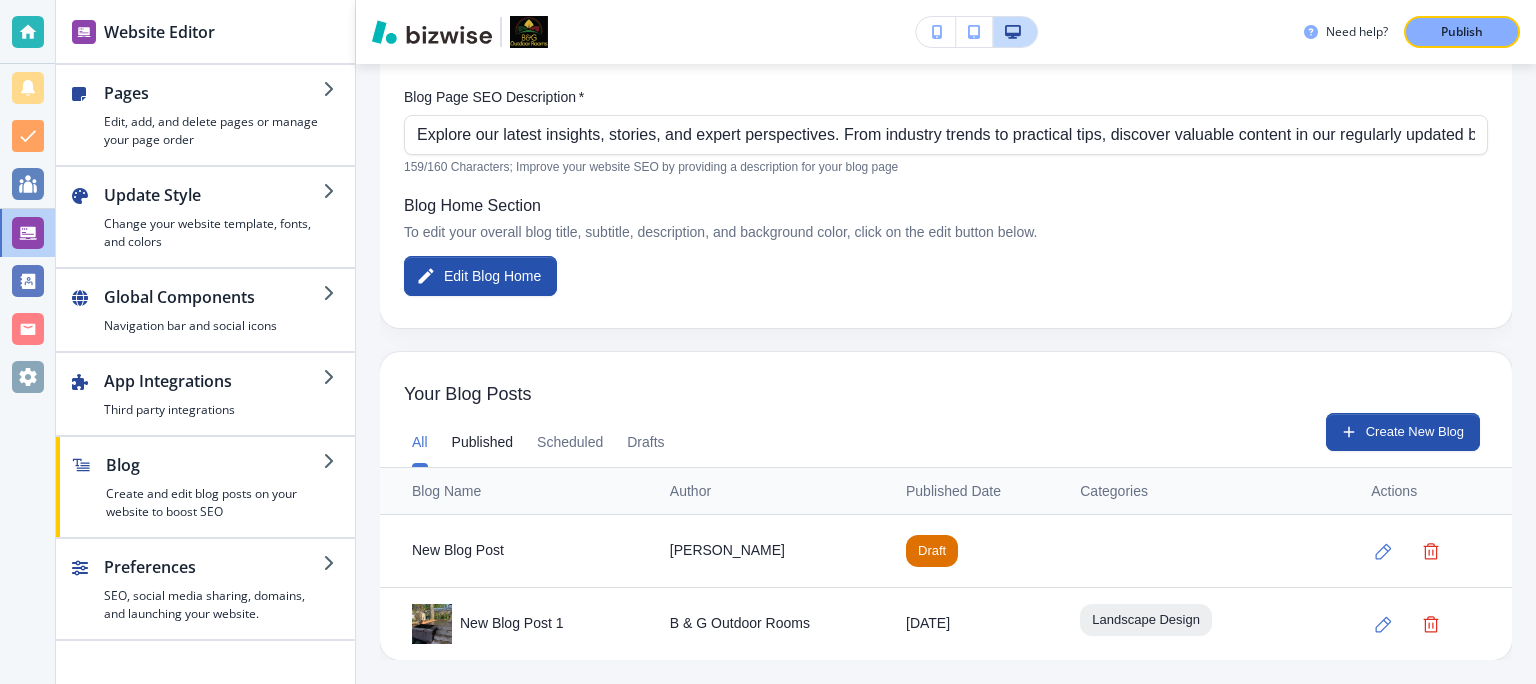 click on "Published" at bounding box center (483, 443) 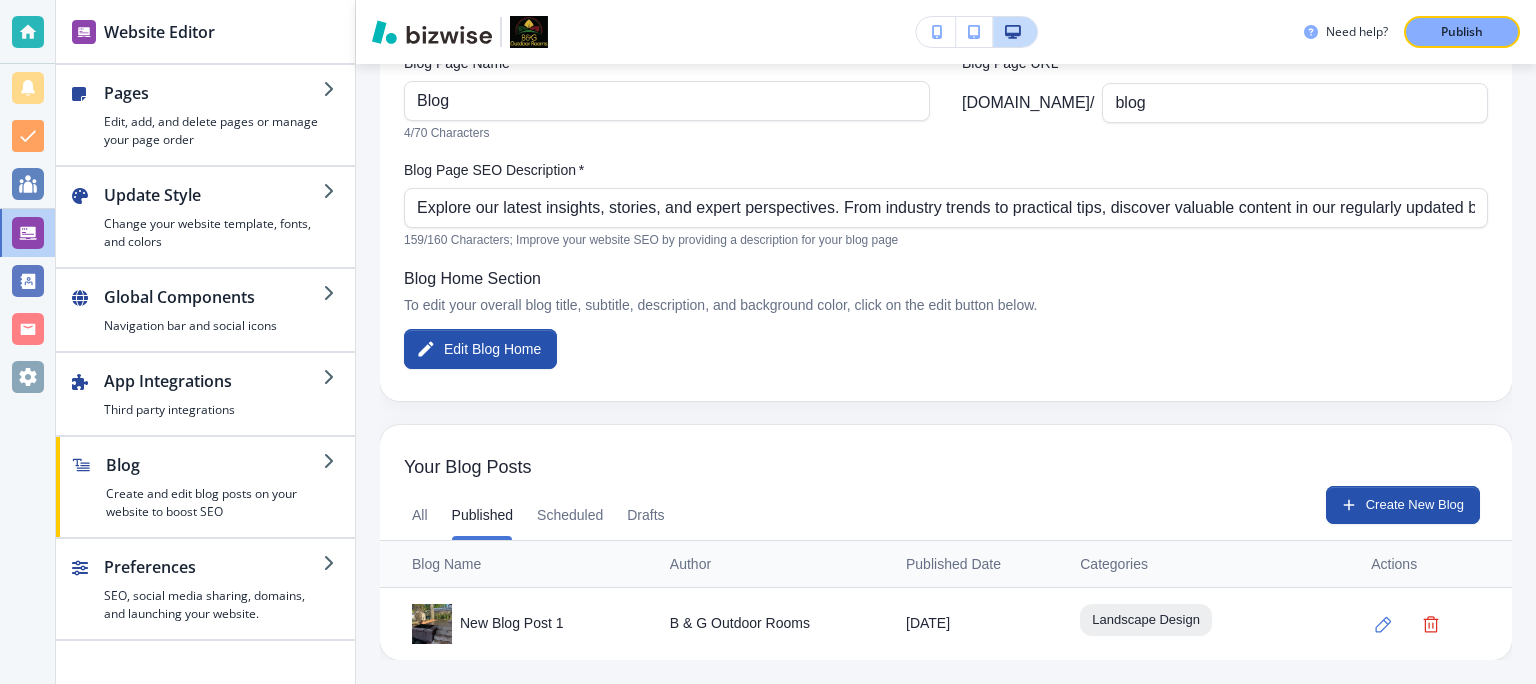scroll, scrollTop: 188, scrollLeft: 0, axis: vertical 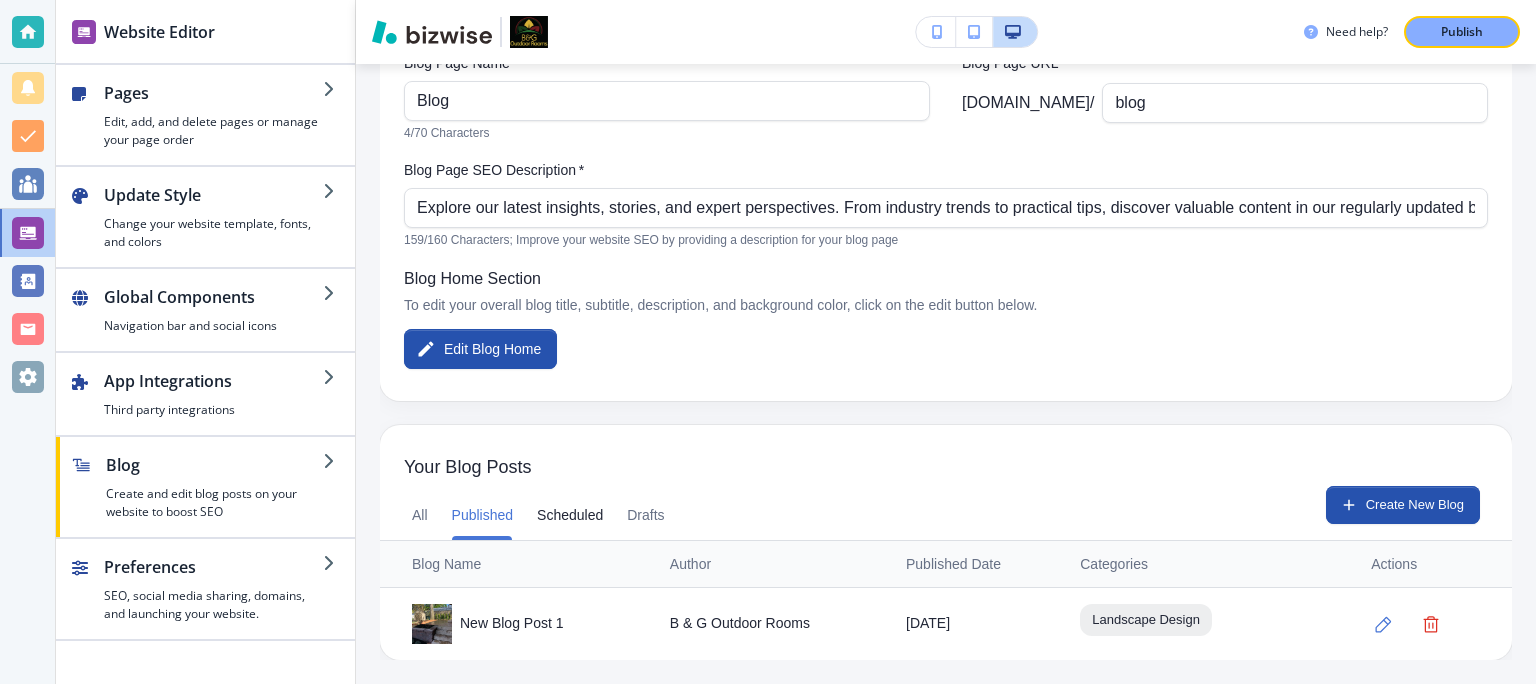 click on "Scheduled" at bounding box center [570, 516] 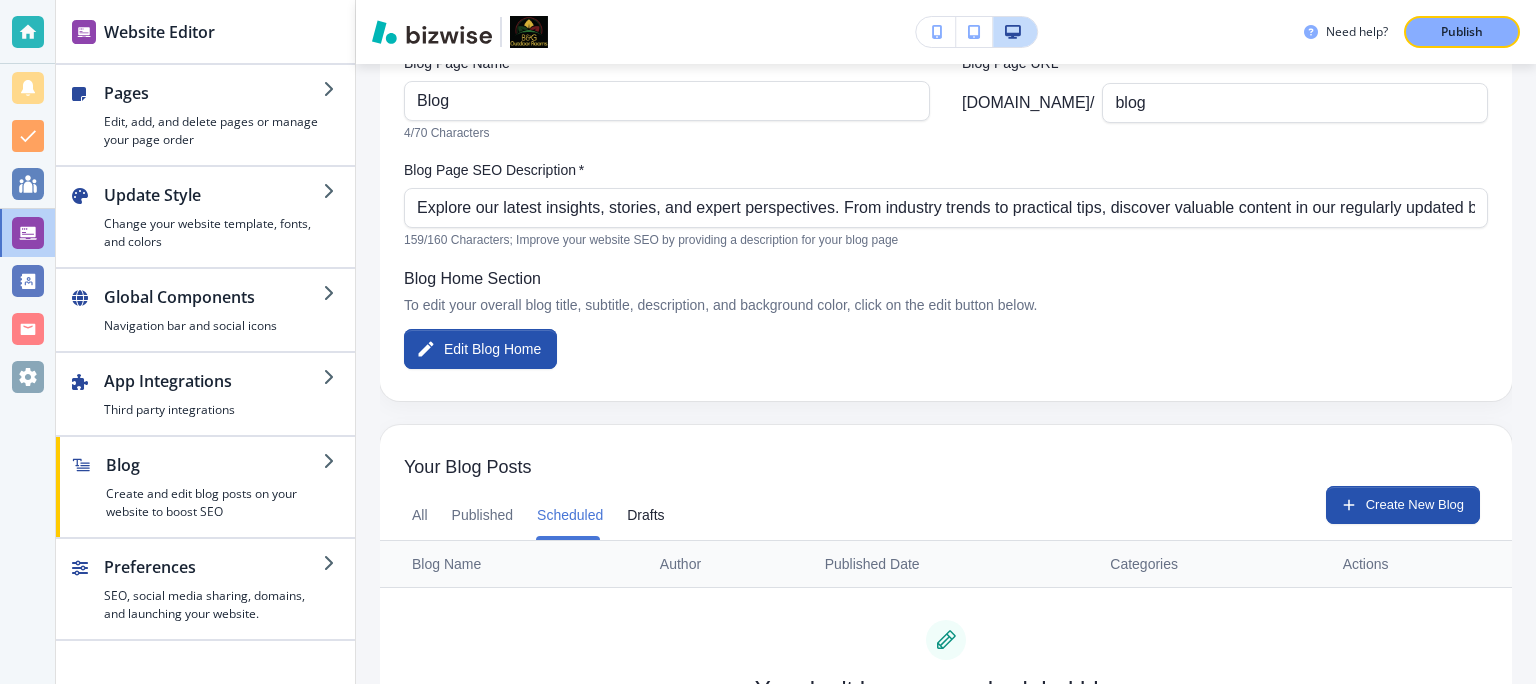 click on "Drafts" at bounding box center [645, 516] 